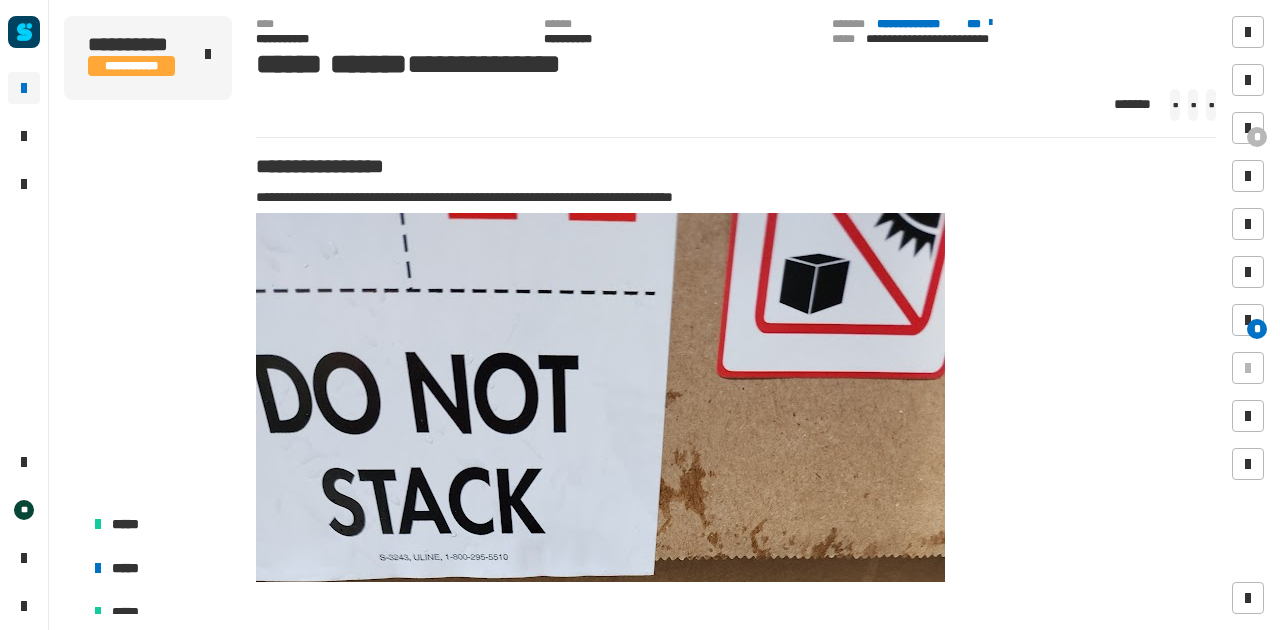 scroll, scrollTop: 0, scrollLeft: 0, axis: both 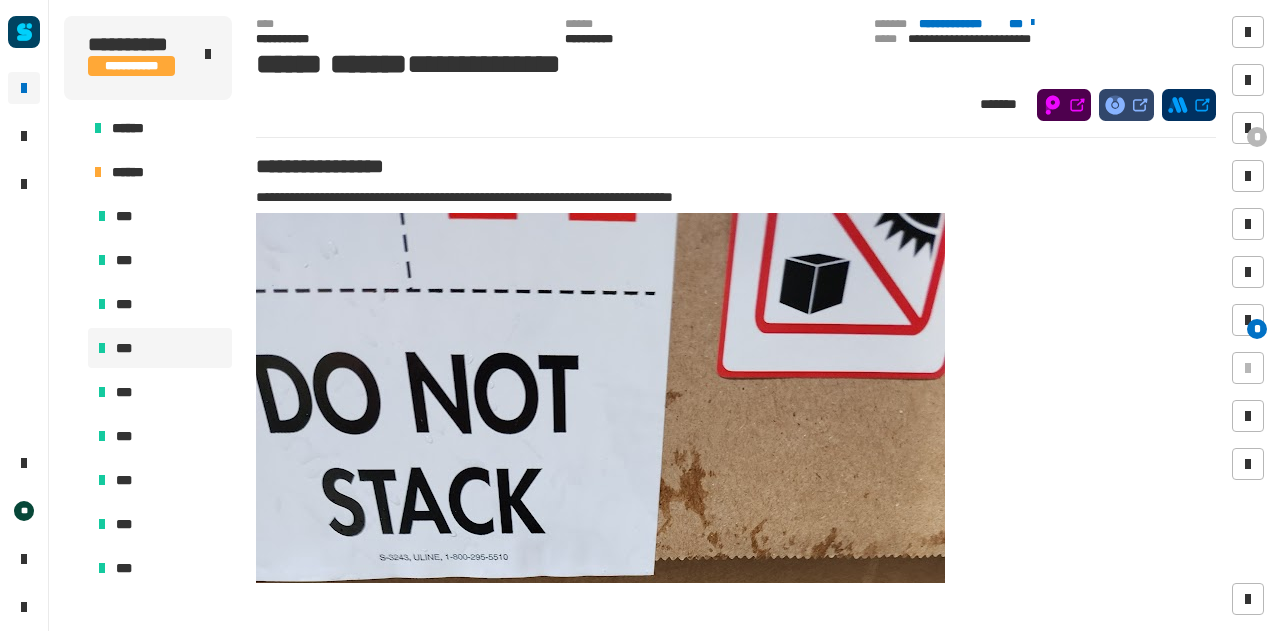 click on "**********" 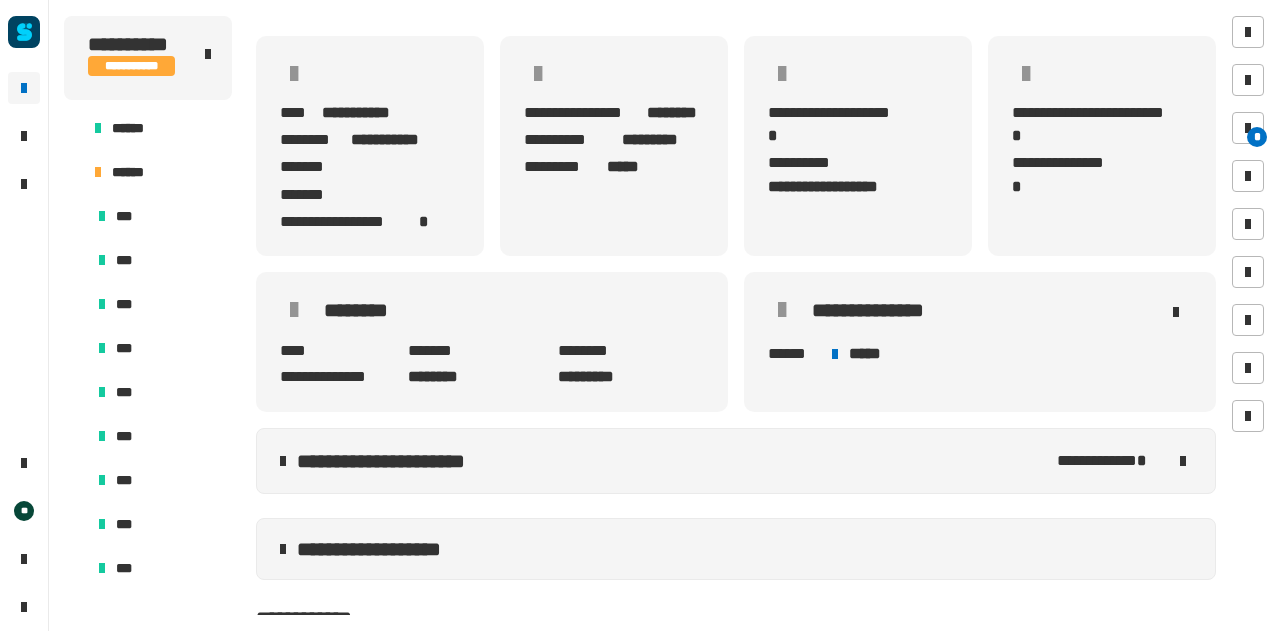 scroll, scrollTop: 0, scrollLeft: 0, axis: both 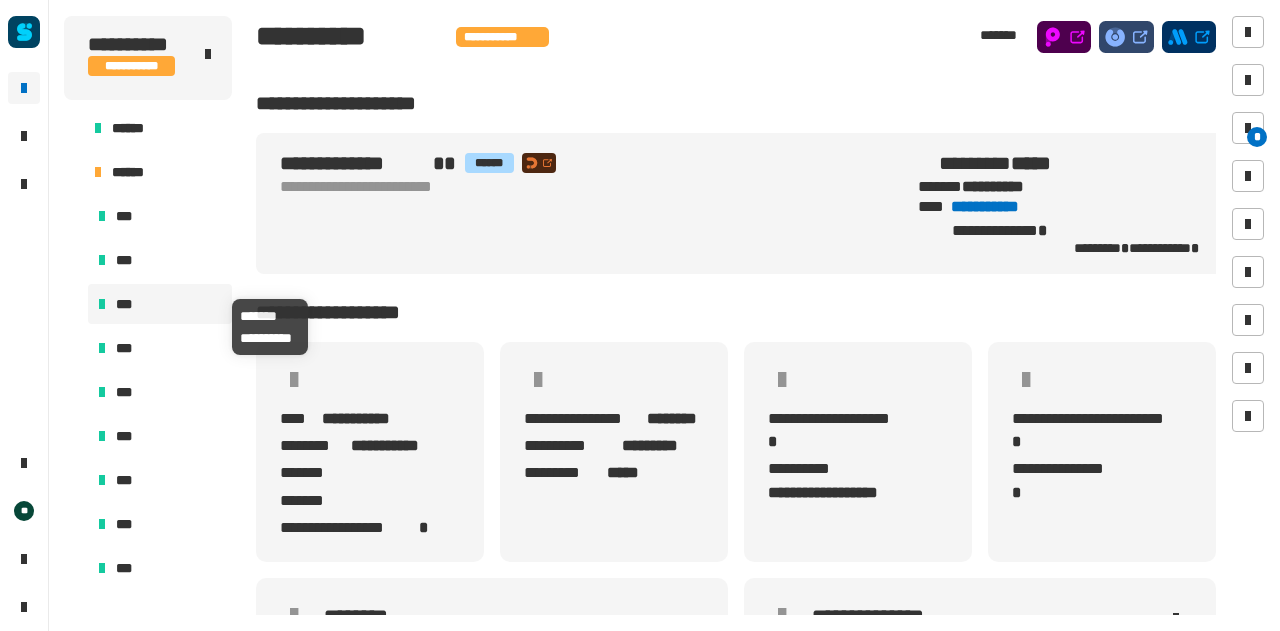 click on "***" at bounding box center (160, 304) 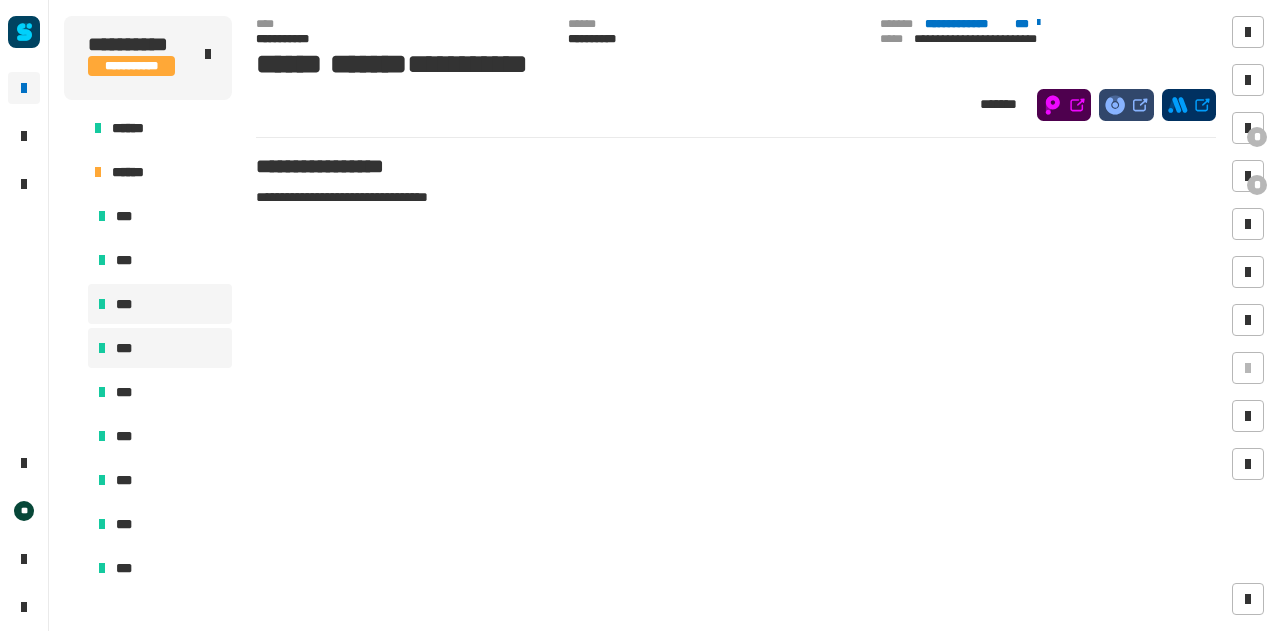 click on "***" at bounding box center (160, 348) 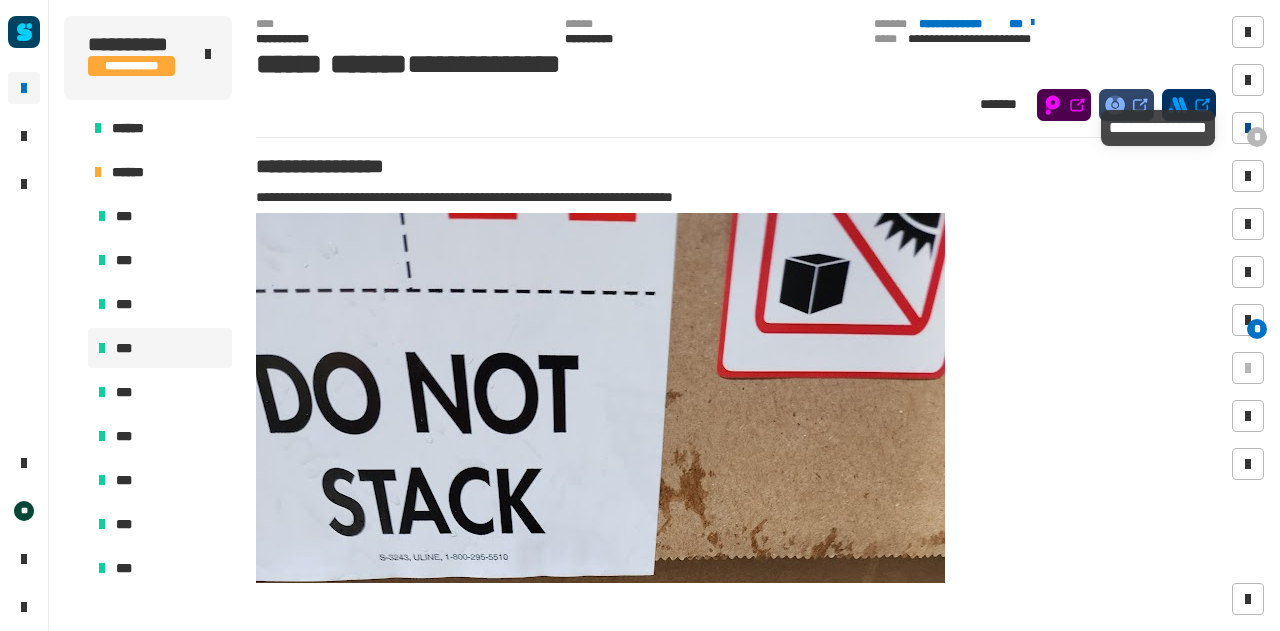 click at bounding box center (1248, 128) 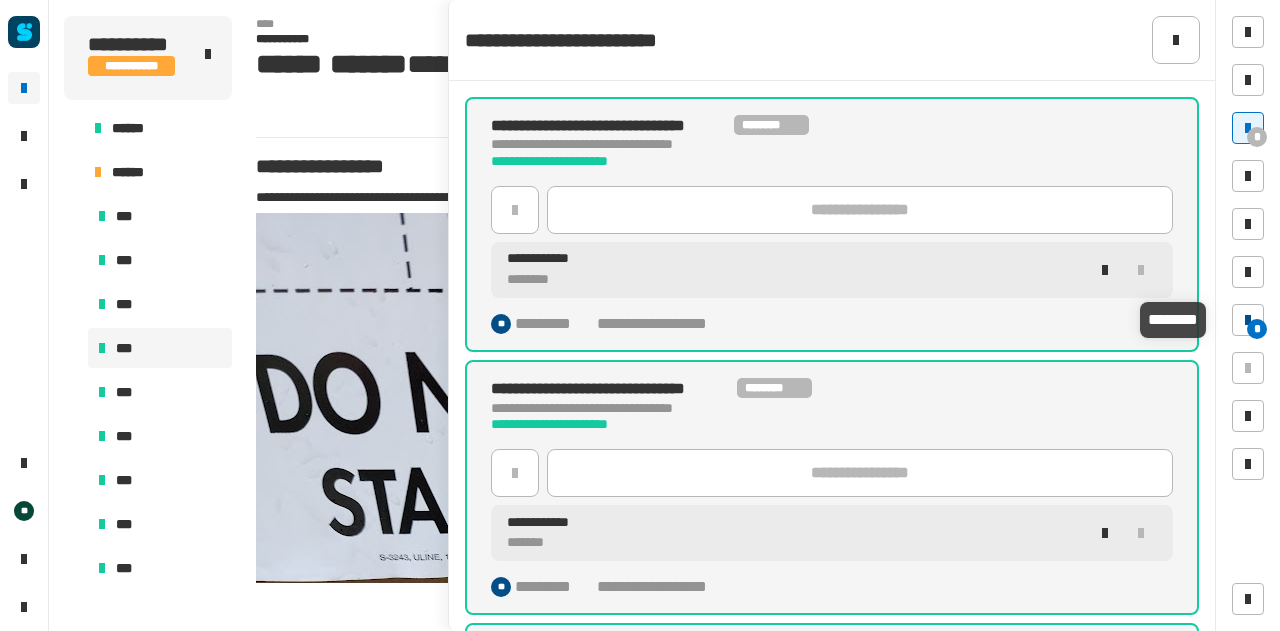 click at bounding box center (1248, 320) 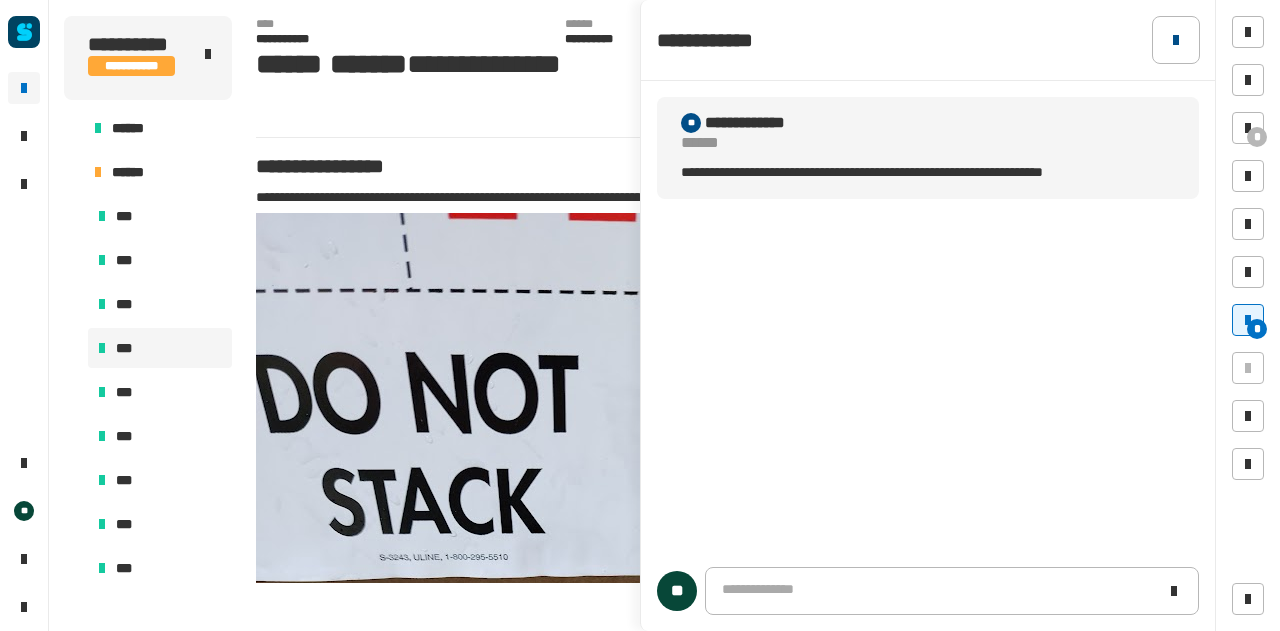 click 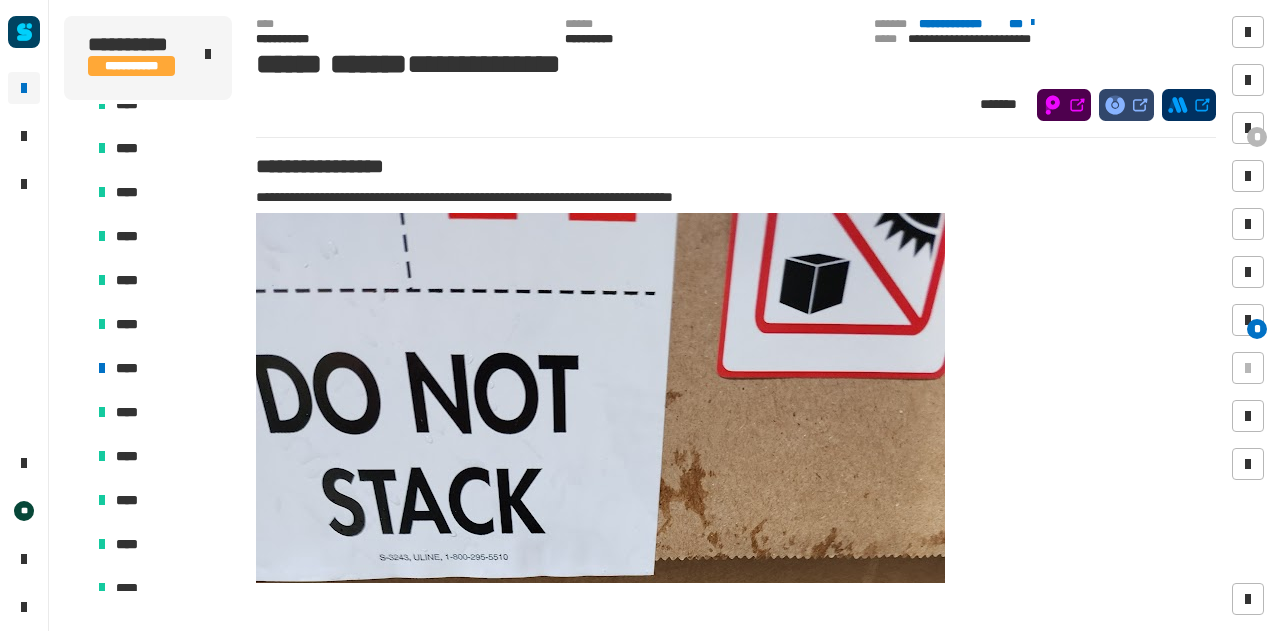 scroll, scrollTop: 2094, scrollLeft: 0, axis: vertical 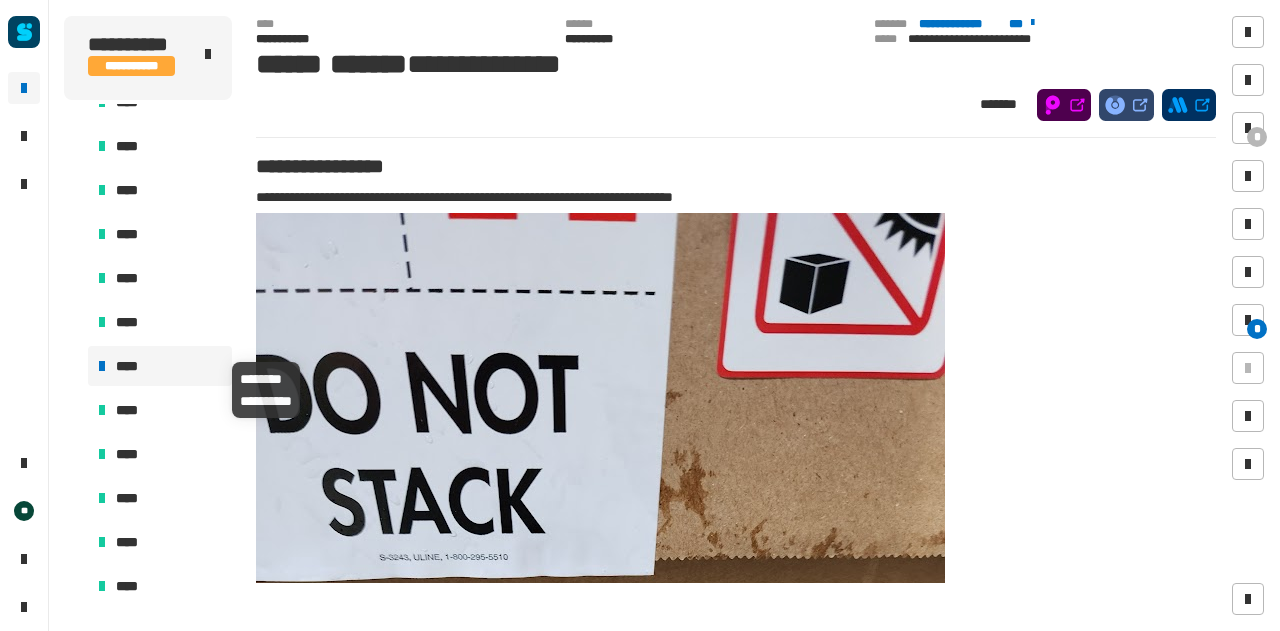 click on "****" at bounding box center [160, 366] 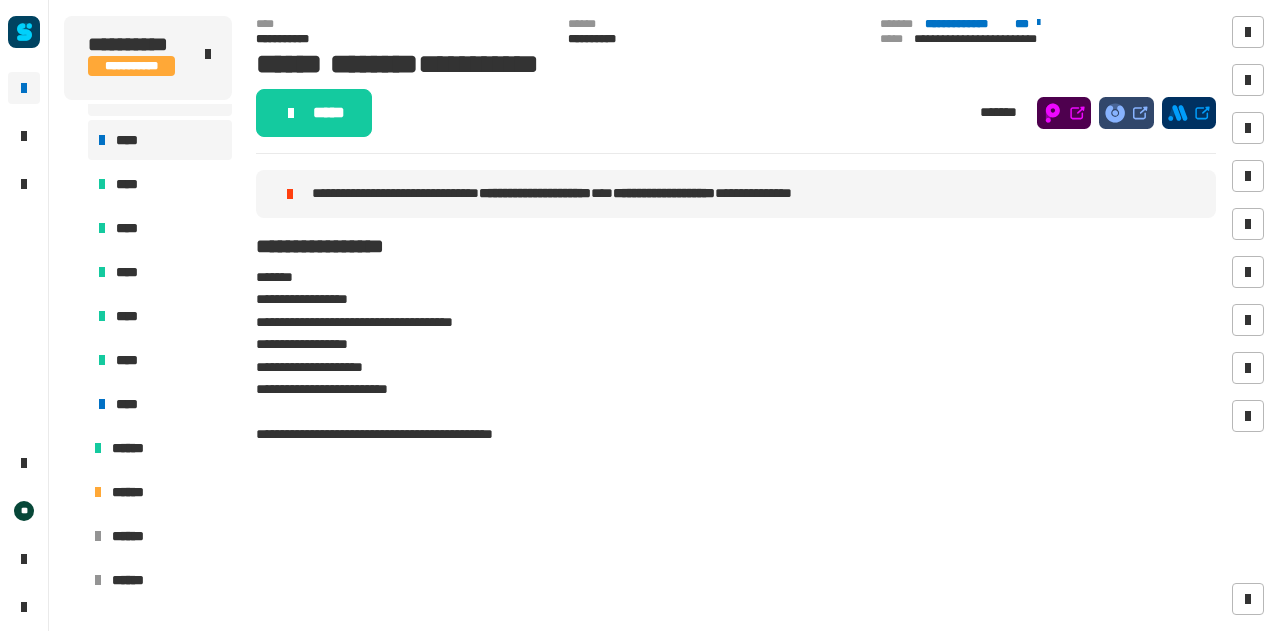 scroll, scrollTop: 2320, scrollLeft: 0, axis: vertical 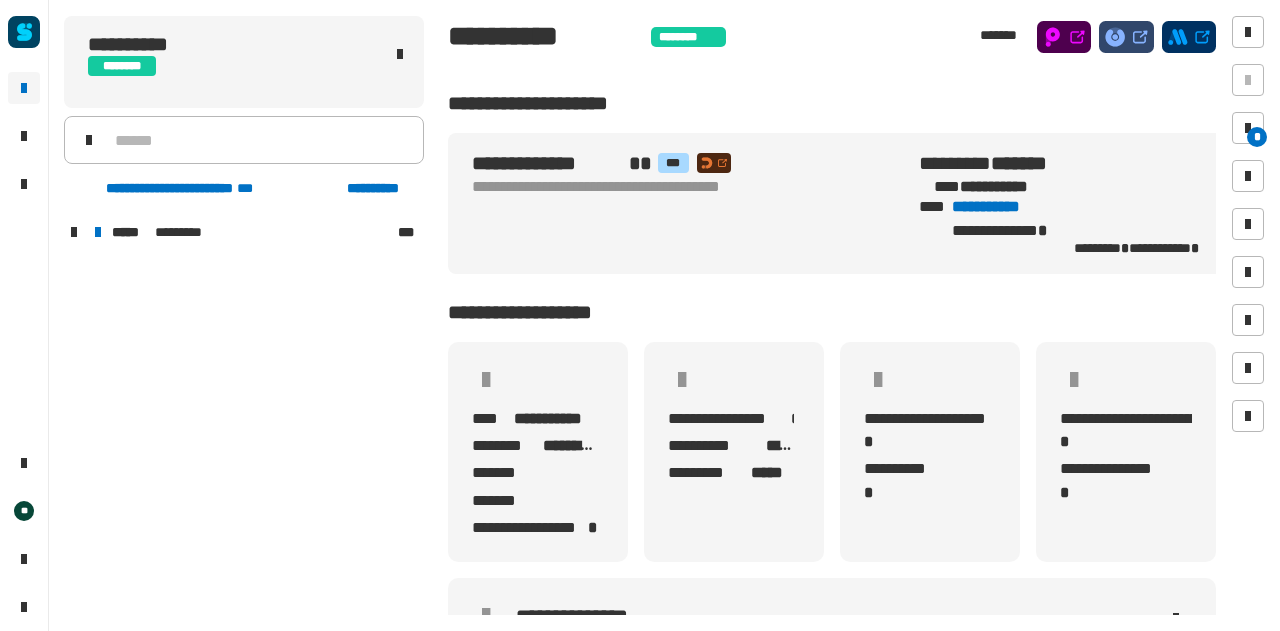 click at bounding box center [74, 232] 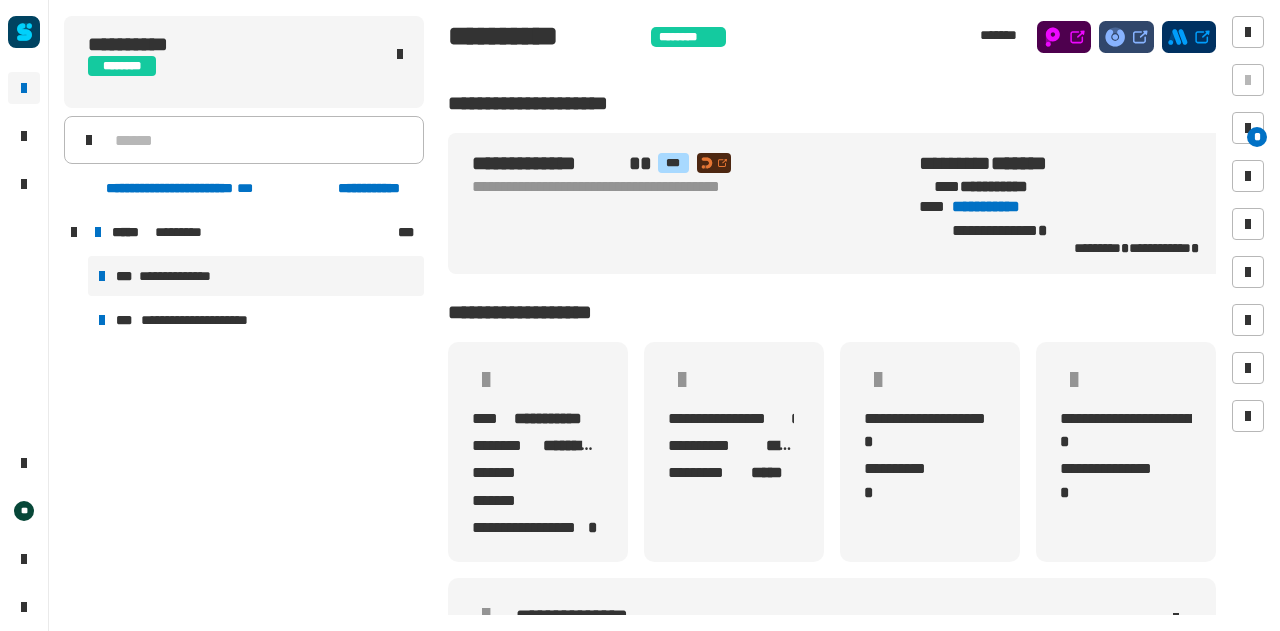 click on "**********" at bounding box center (256, 276) 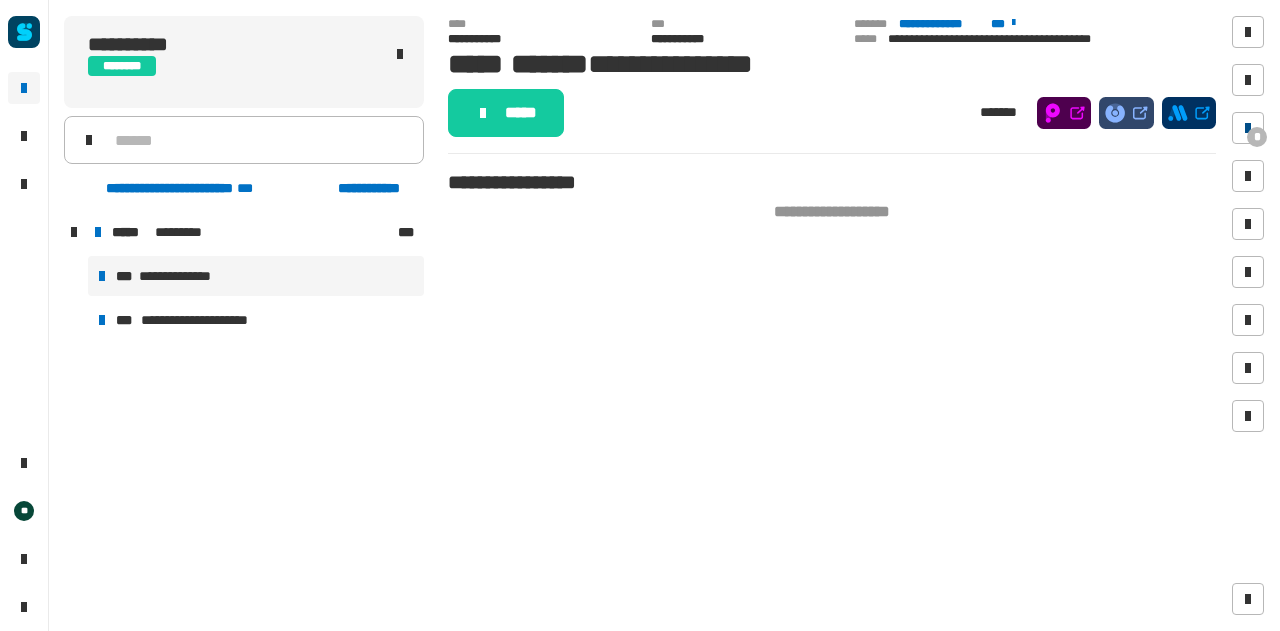 click at bounding box center (1248, 128) 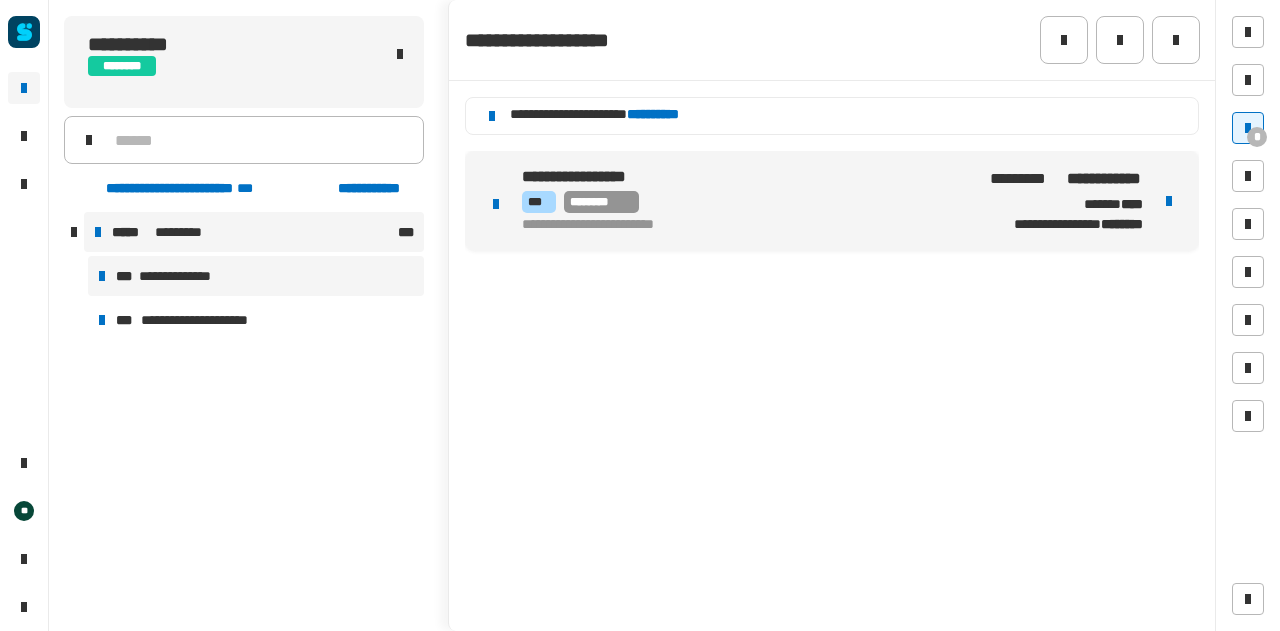 click on "***** ********* ***" at bounding box center [254, 232] 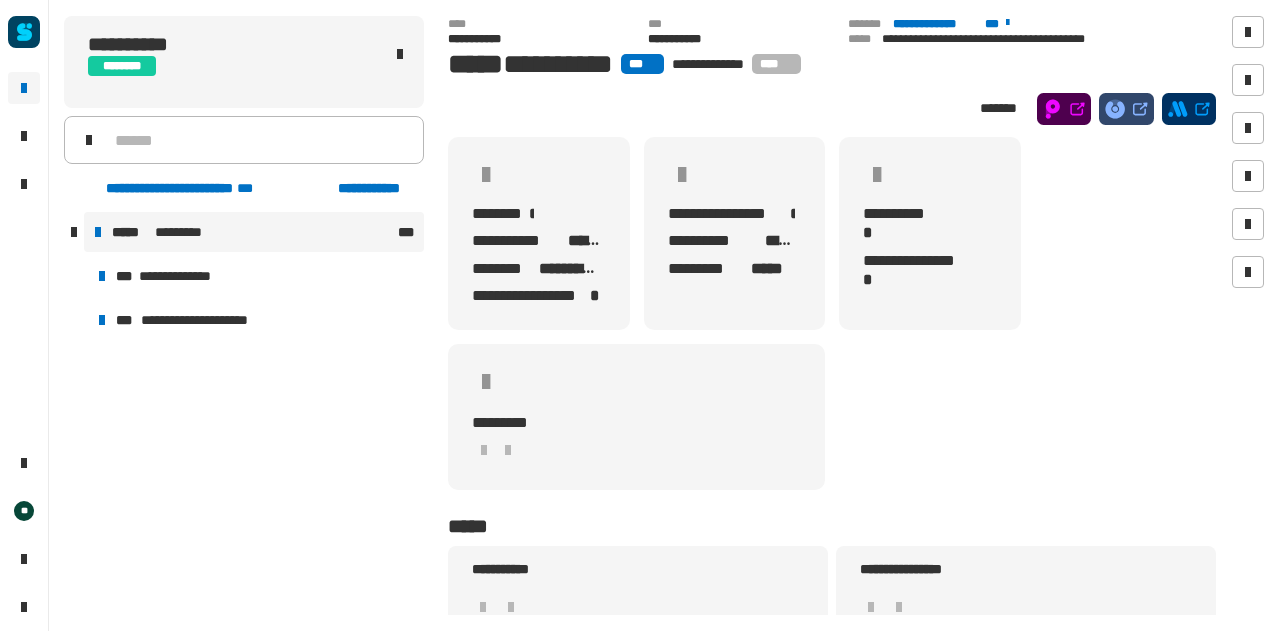 click at bounding box center (74, 232) 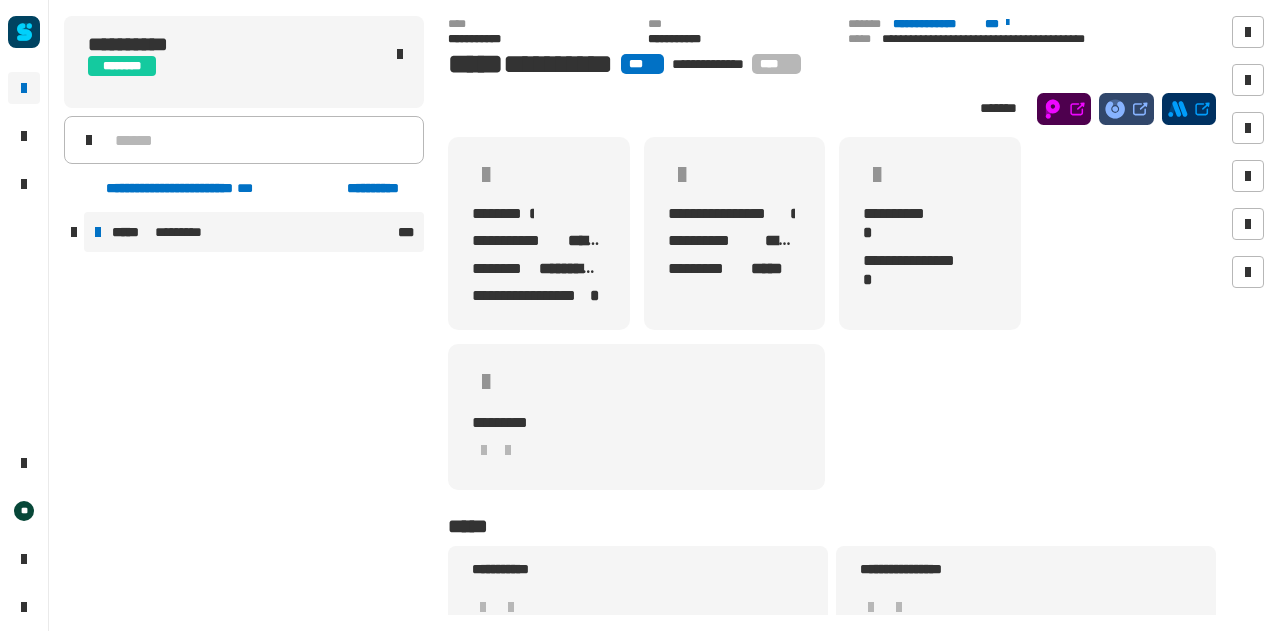 click on "***** ********* ***" at bounding box center [254, 232] 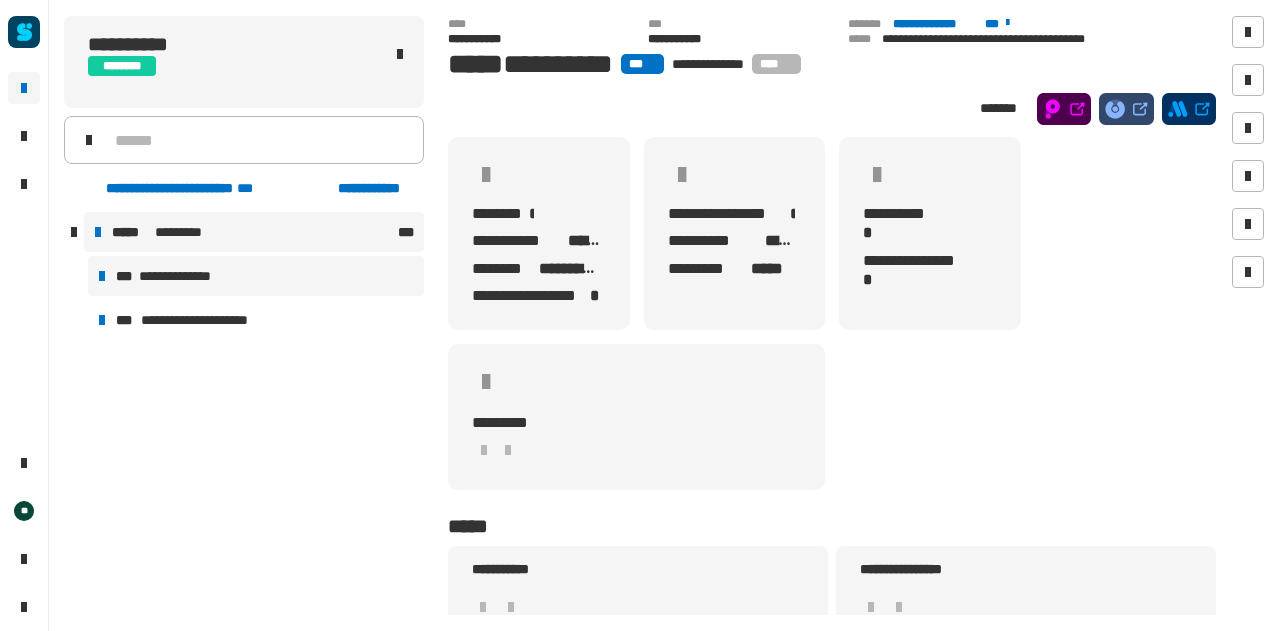 click on "**********" at bounding box center [176, 276] 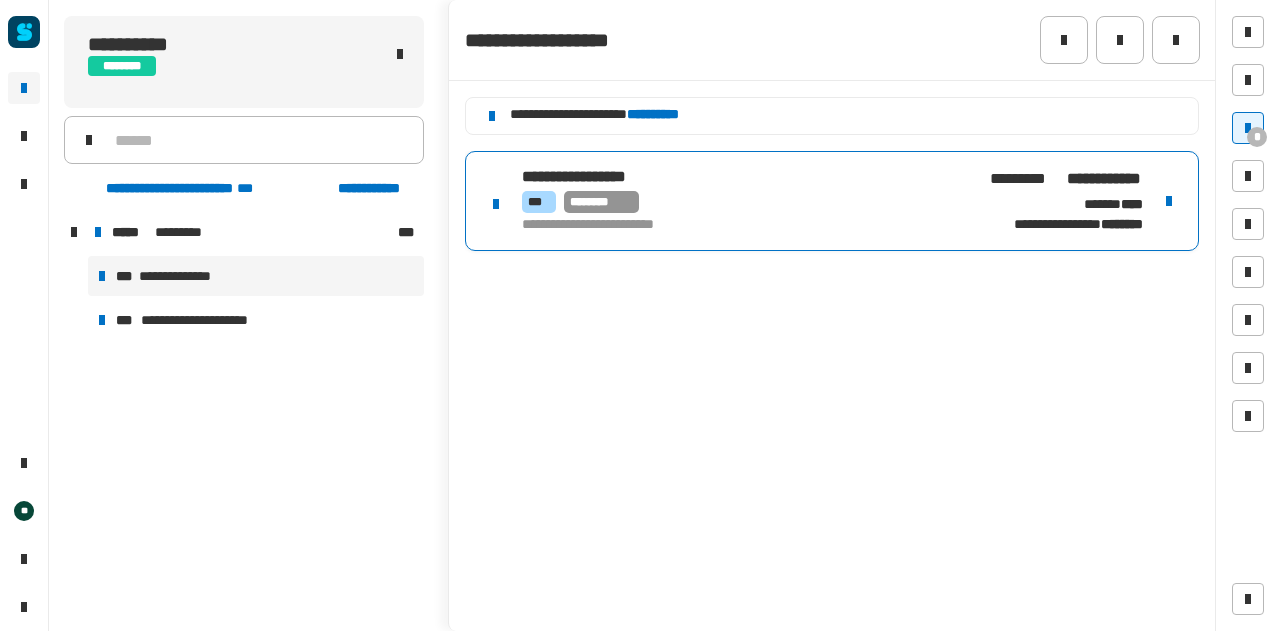 click on "**********" at bounding box center (748, 225) 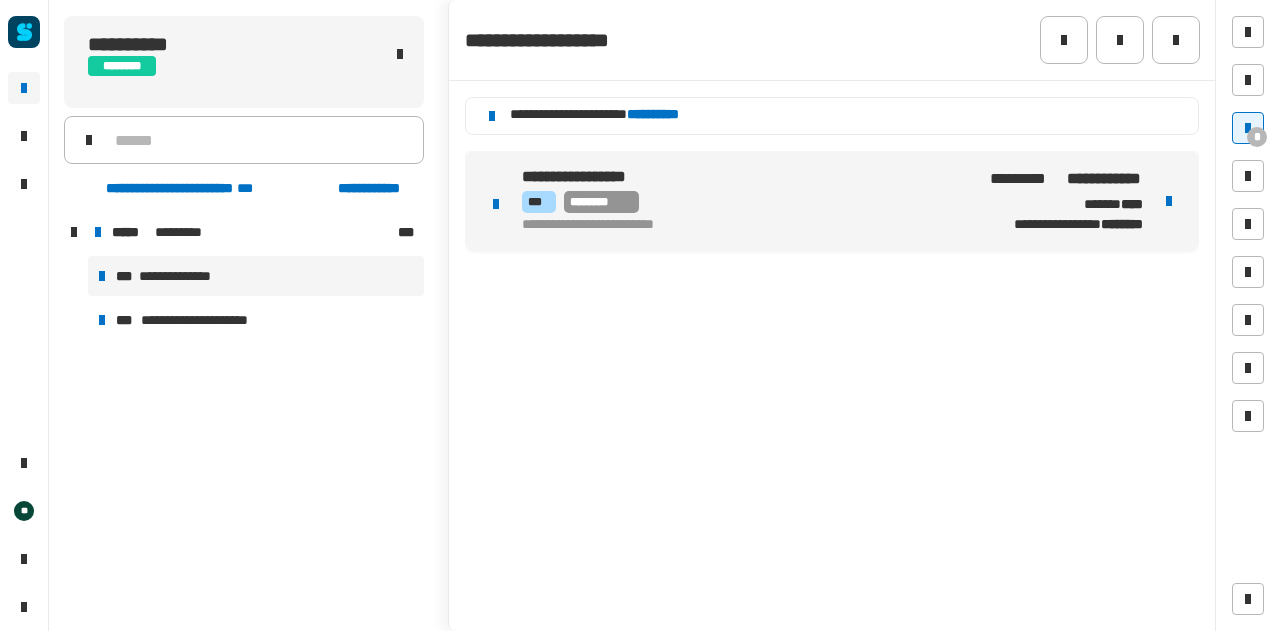 click on "**********" at bounding box center (748, 225) 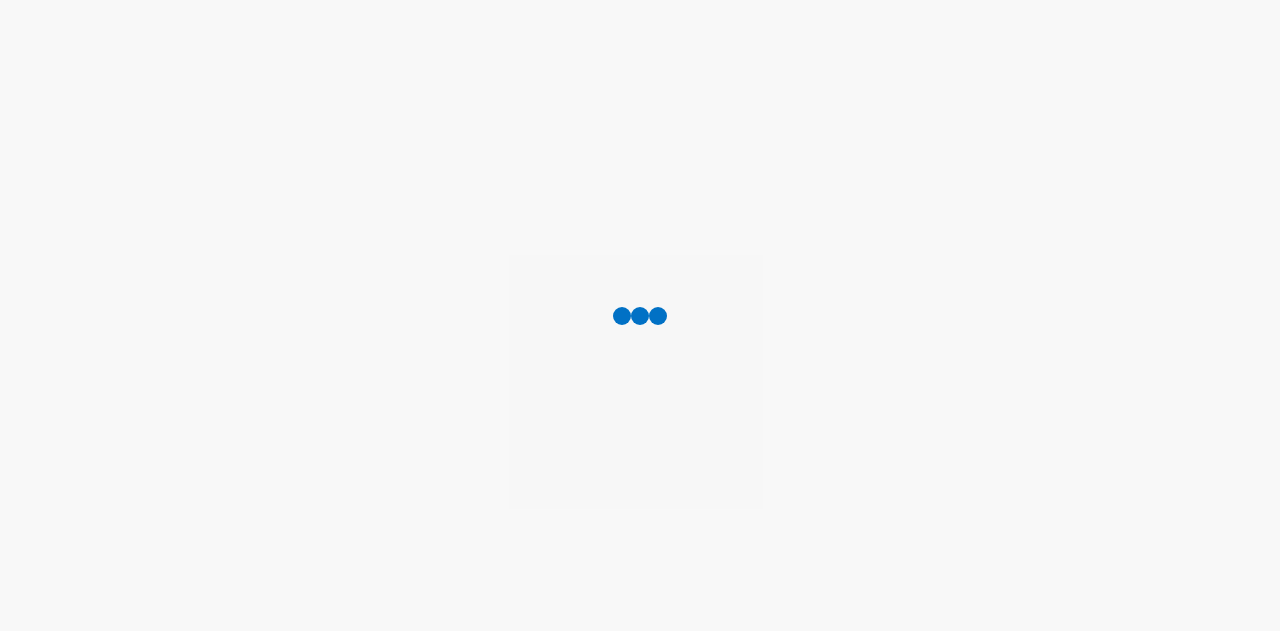 scroll, scrollTop: 0, scrollLeft: 0, axis: both 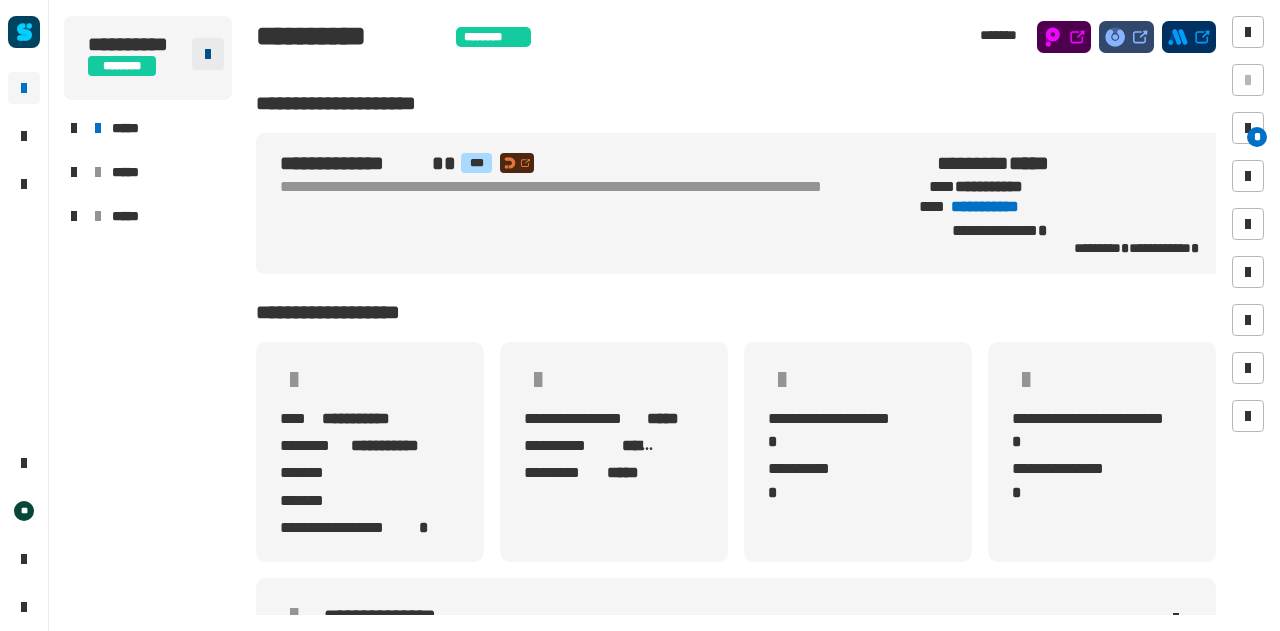 click 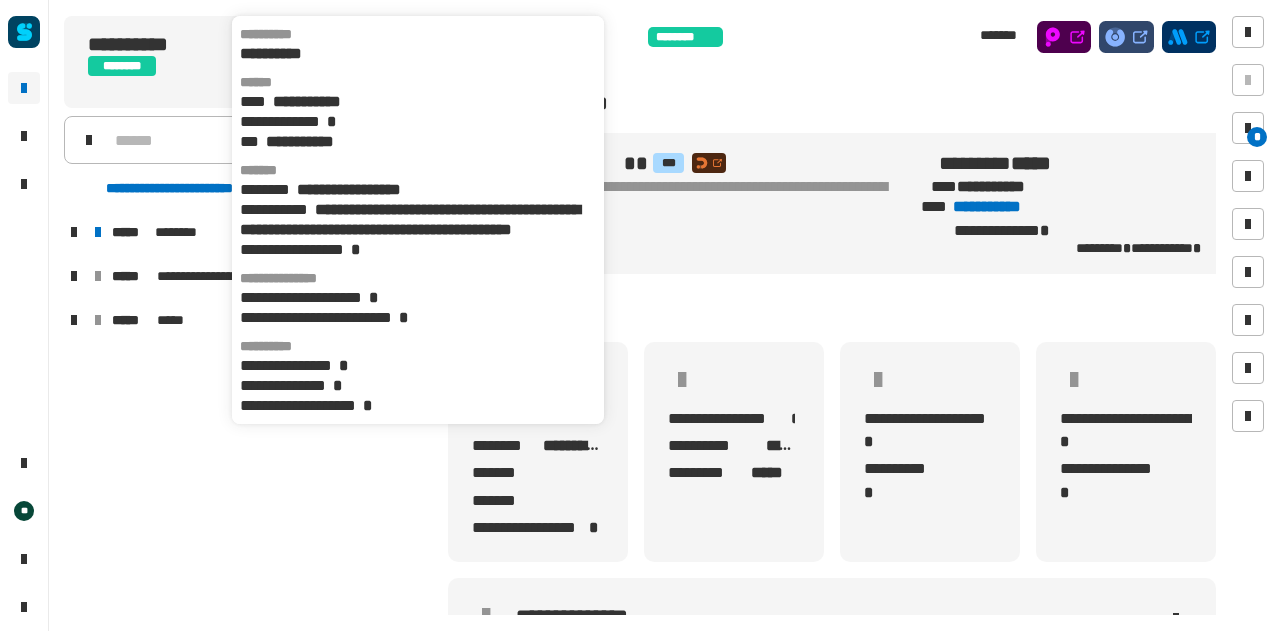 scroll, scrollTop: 0, scrollLeft: 12, axis: horizontal 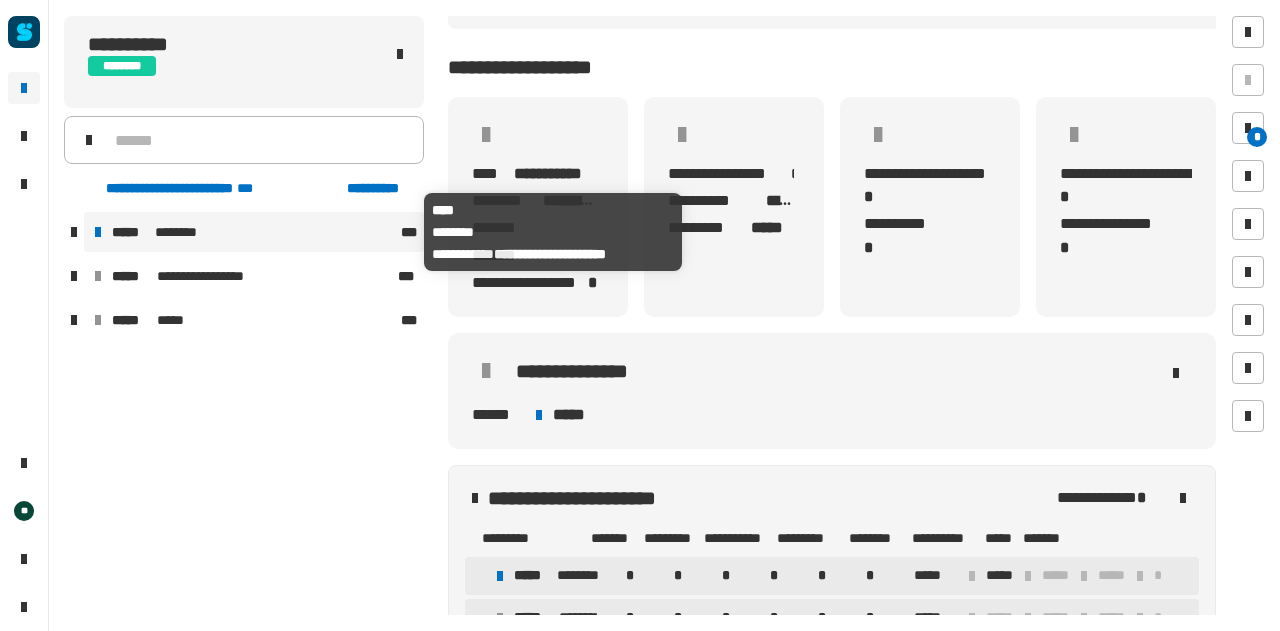 click on "********" at bounding box center (176, 232) 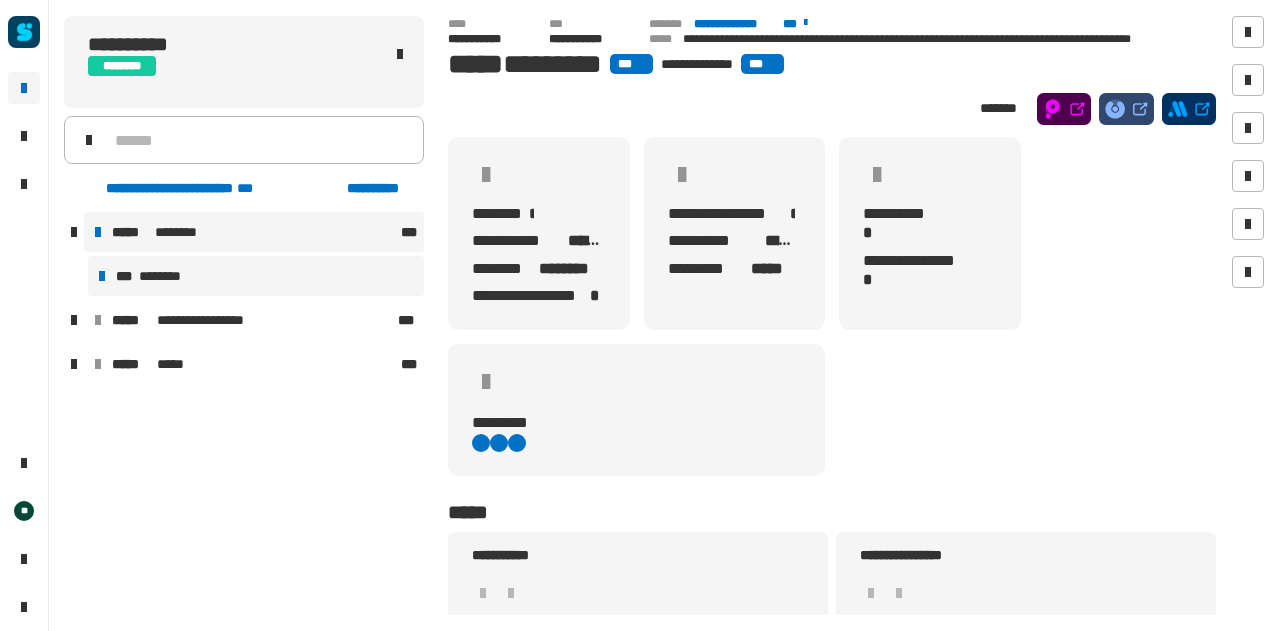 click on "*** ********" at bounding box center (256, 276) 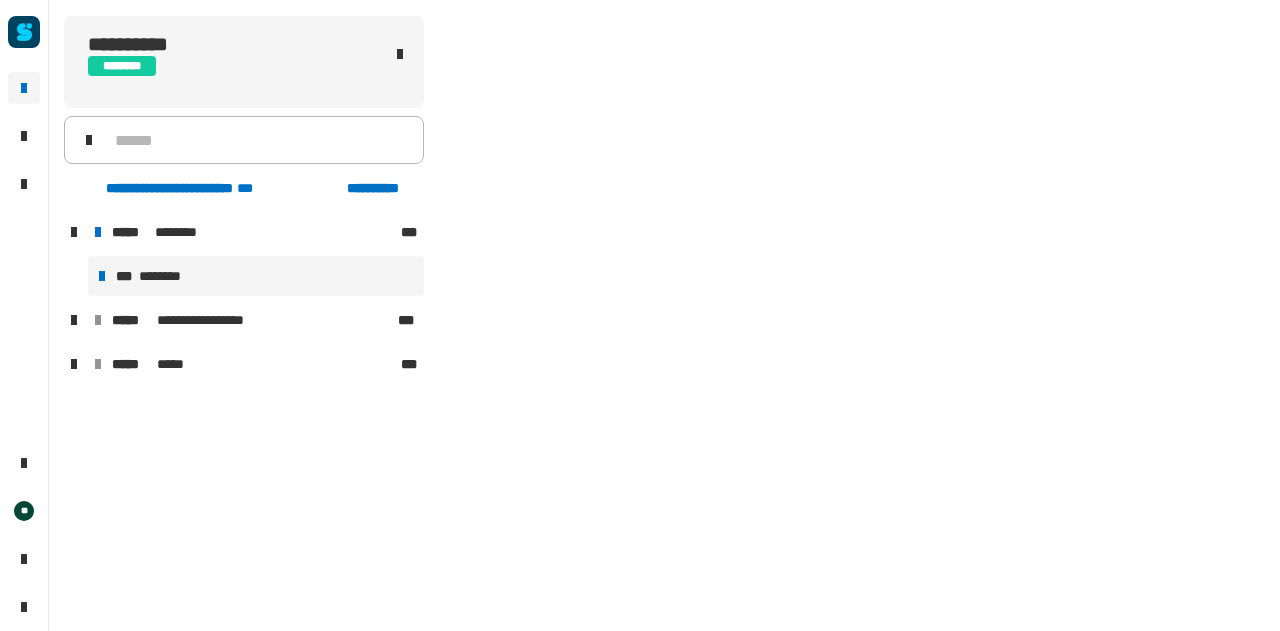 click on "*** ********" at bounding box center [256, 276] 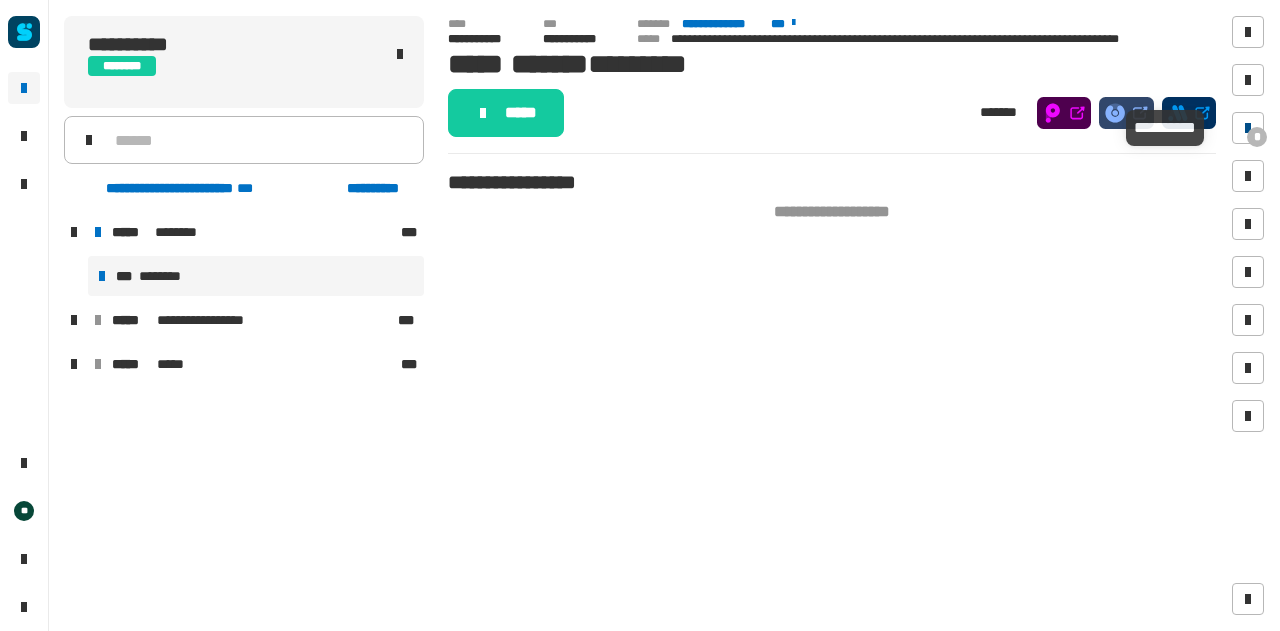 click on "*" at bounding box center [1257, 137] 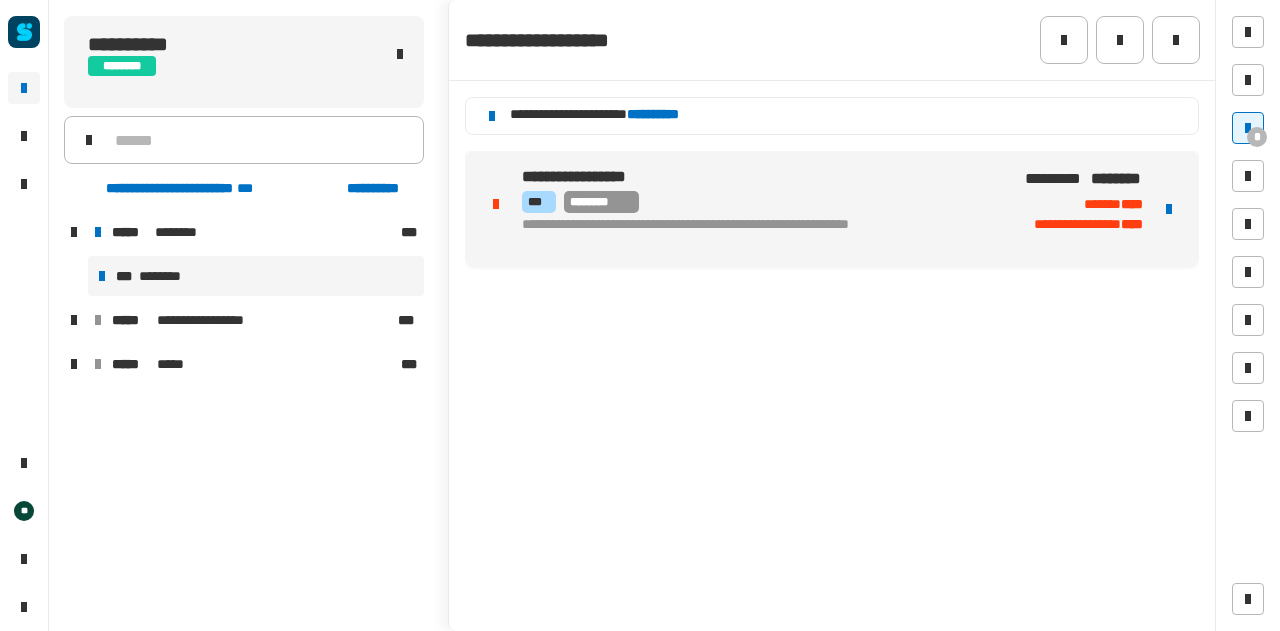 click at bounding box center (1169, 209) 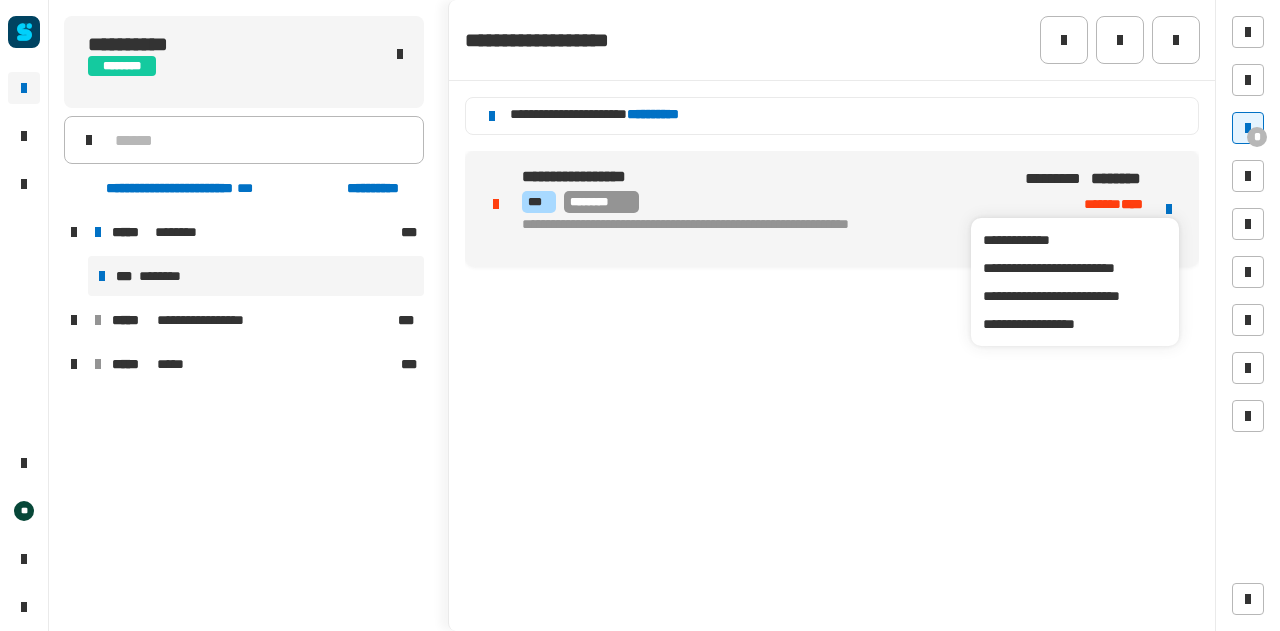 click on "**********" at bounding box center [832, 209] 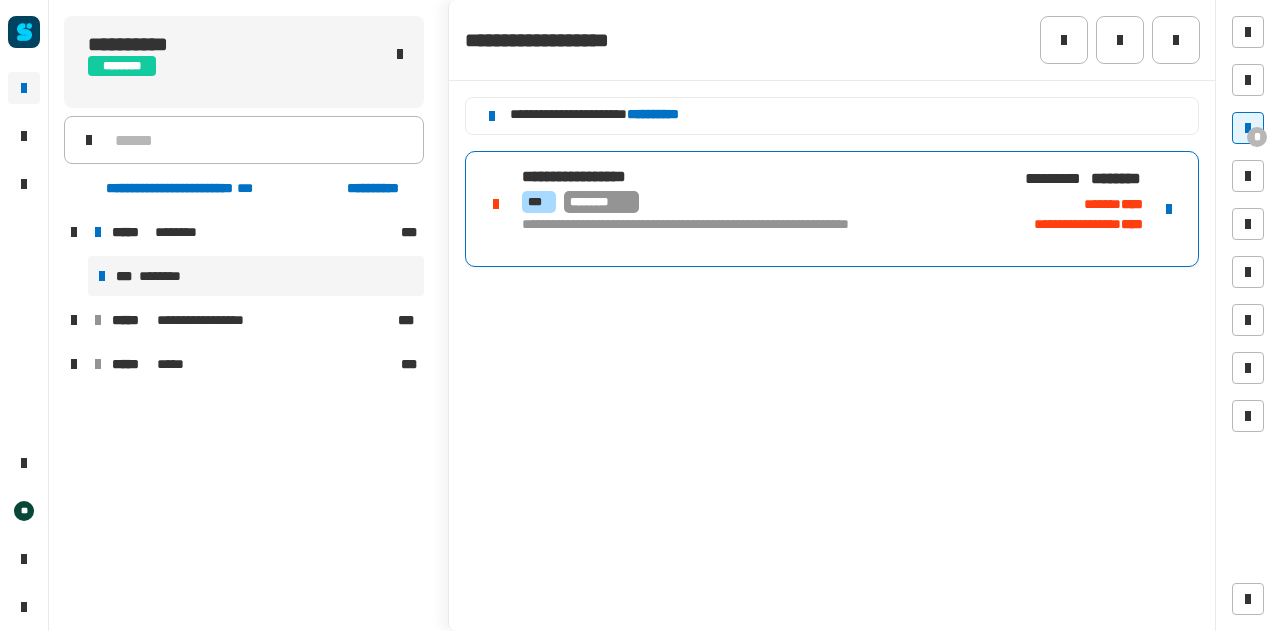 click at bounding box center [1169, 209] 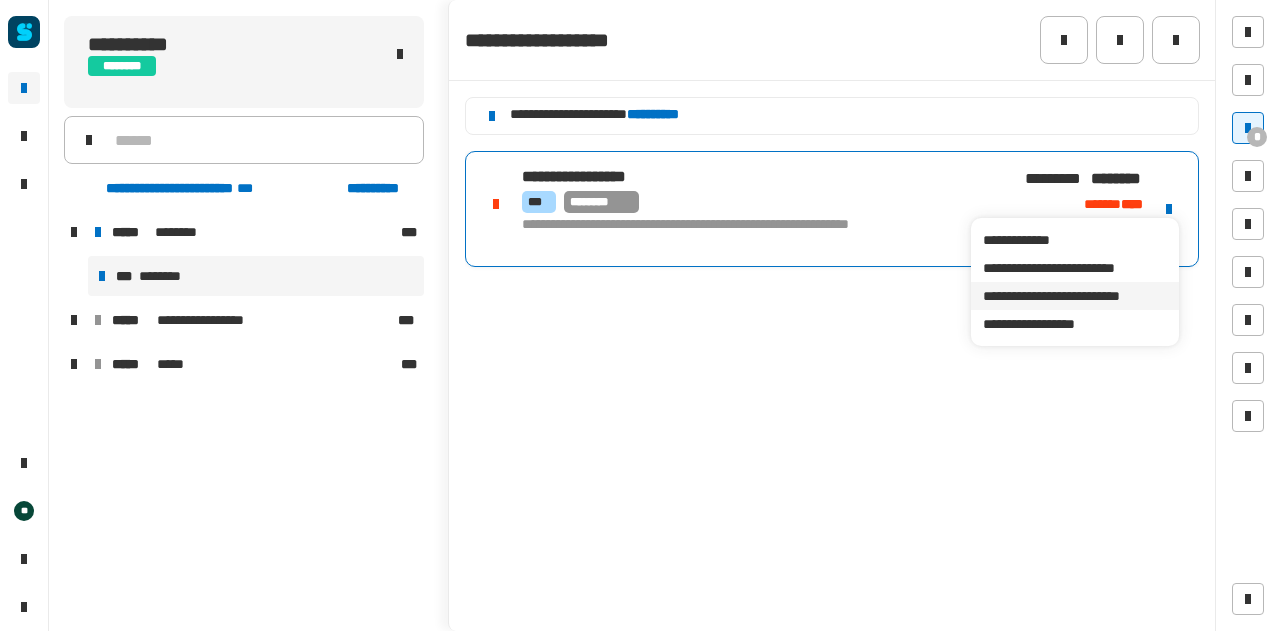 click on "**********" at bounding box center [1074, 296] 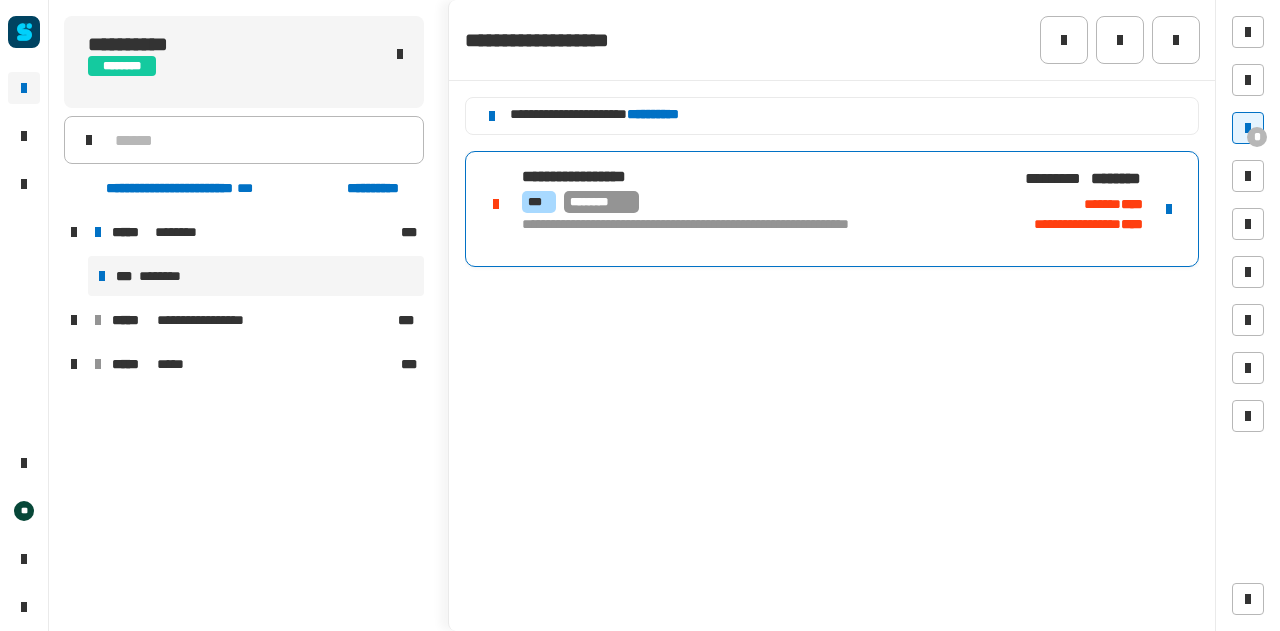 click at bounding box center [1169, 209] 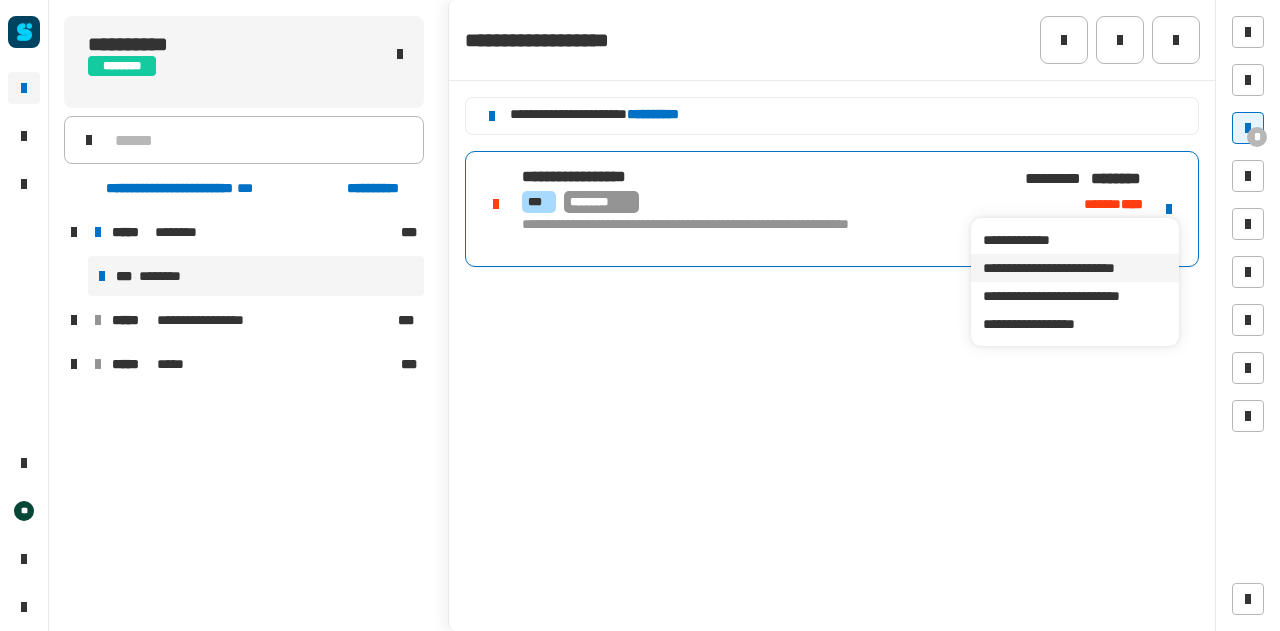 click on "**********" at bounding box center (1074, 268) 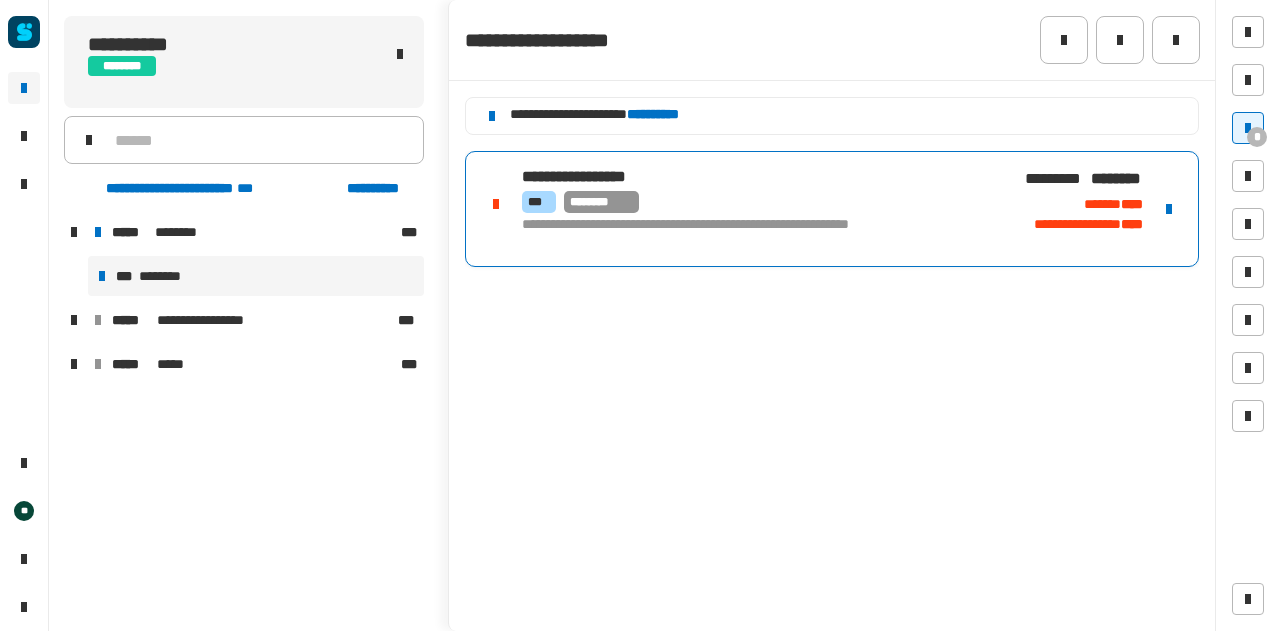 click on "*** ********" at bounding box center [759, 202] 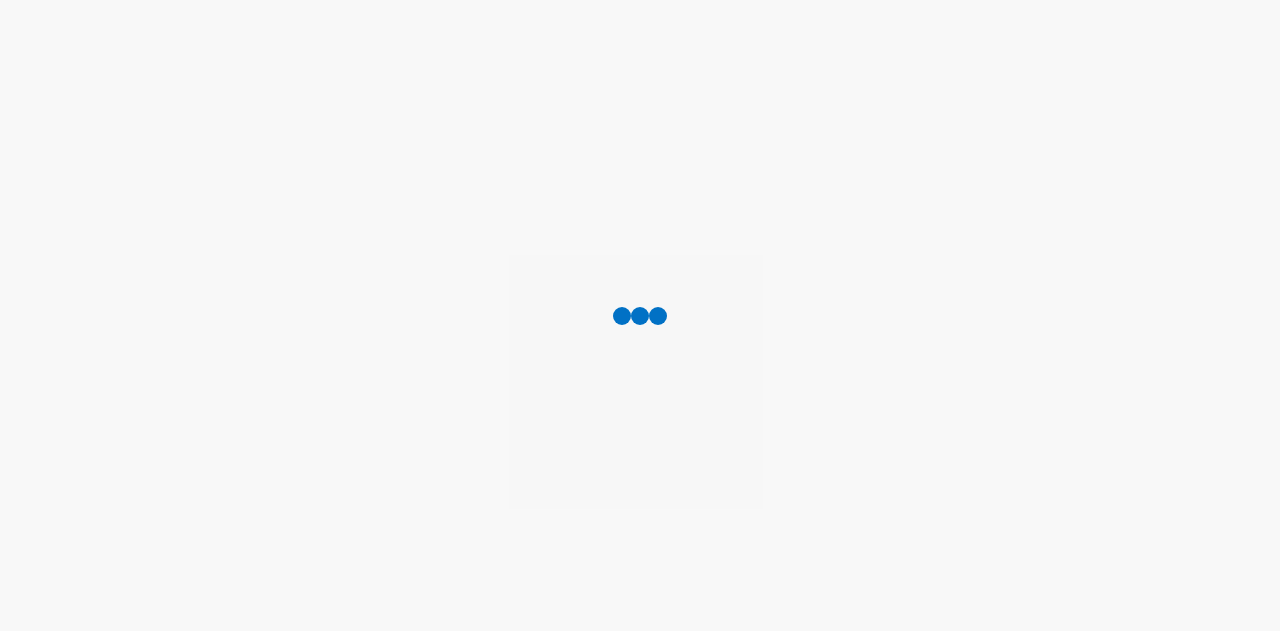 scroll, scrollTop: 0, scrollLeft: 0, axis: both 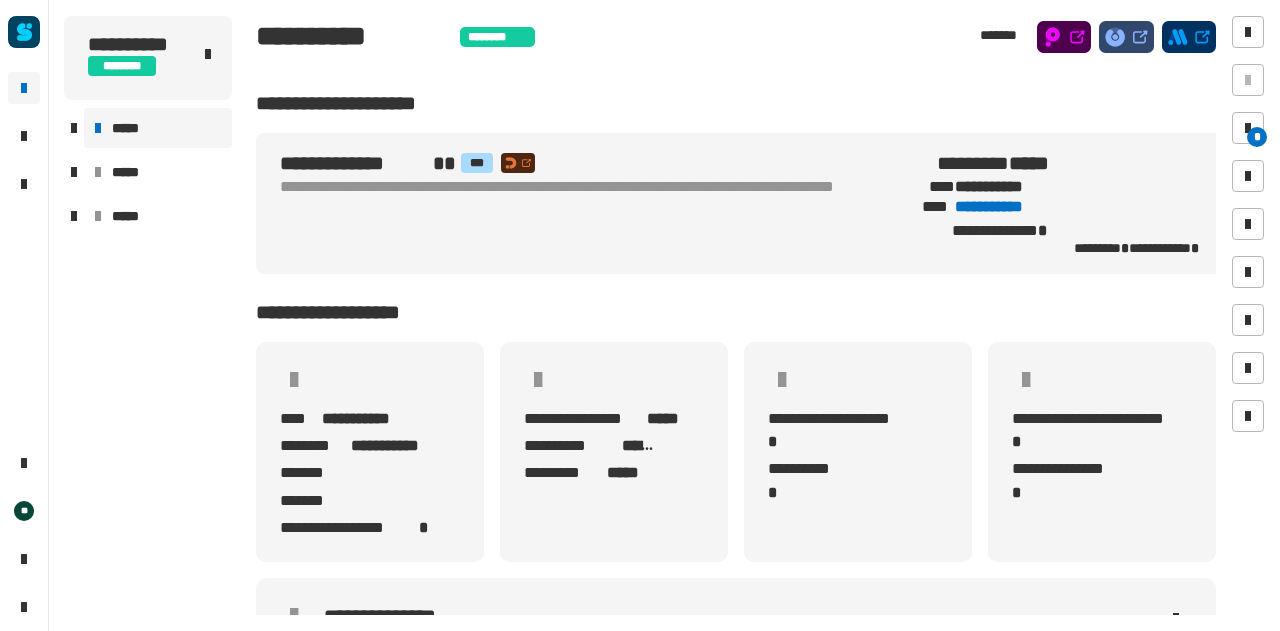 click on "*****" at bounding box center [158, 128] 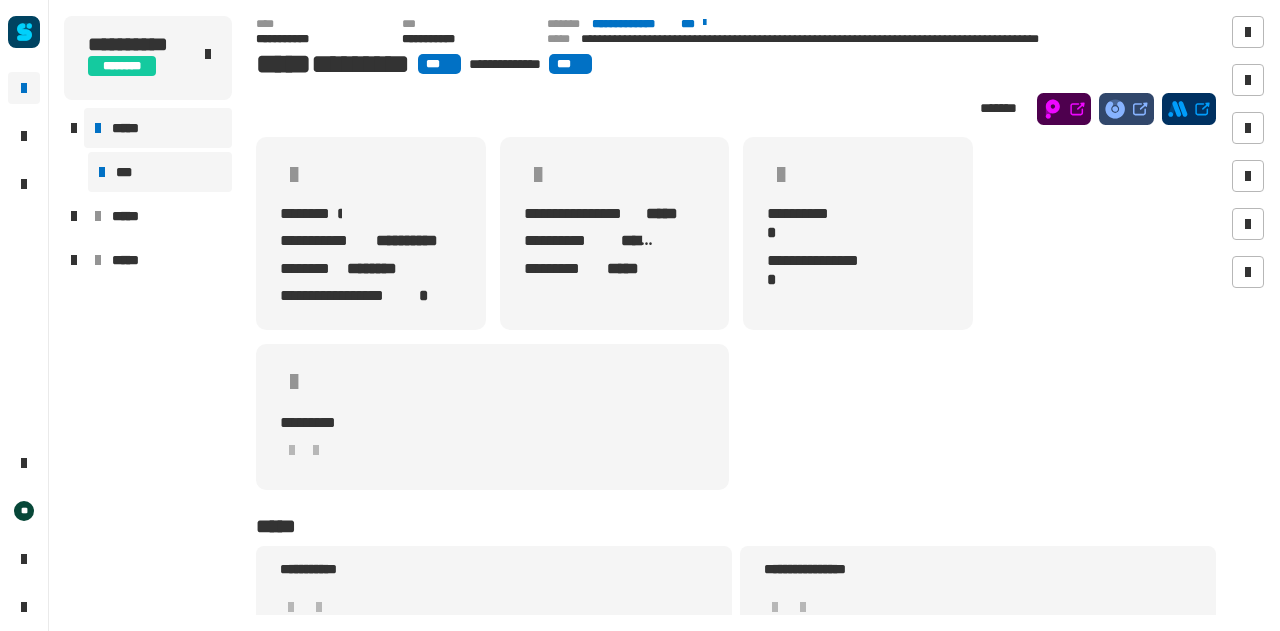 click at bounding box center (102, 172) 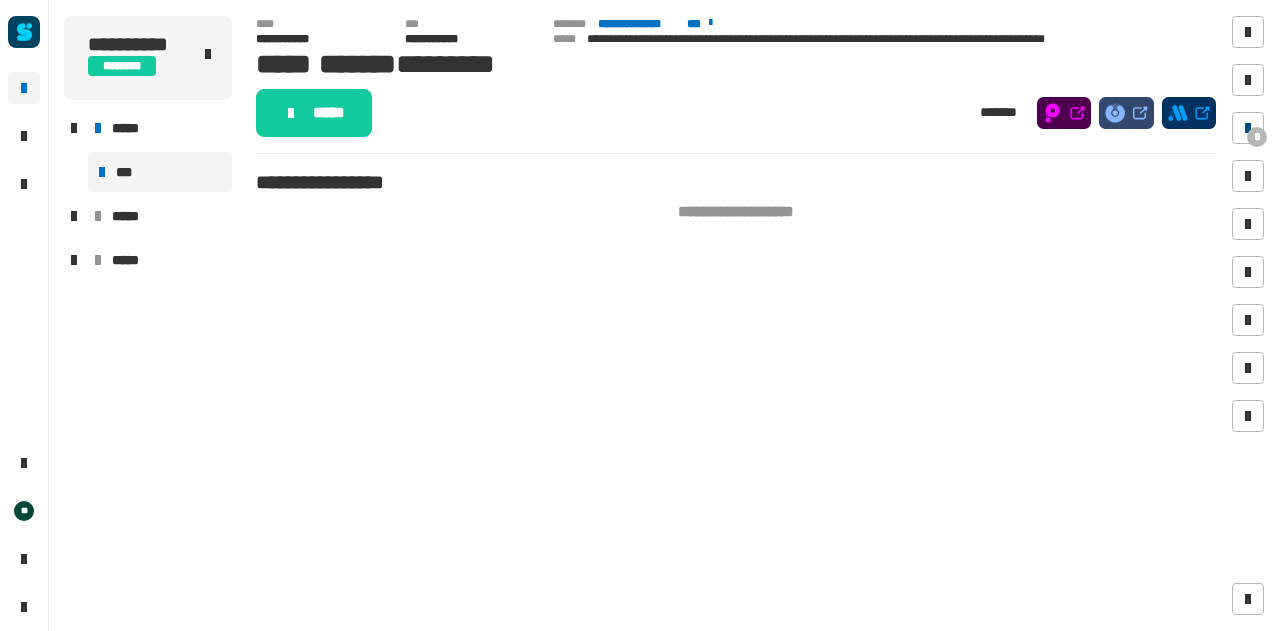 click on "*" at bounding box center [1248, 128] 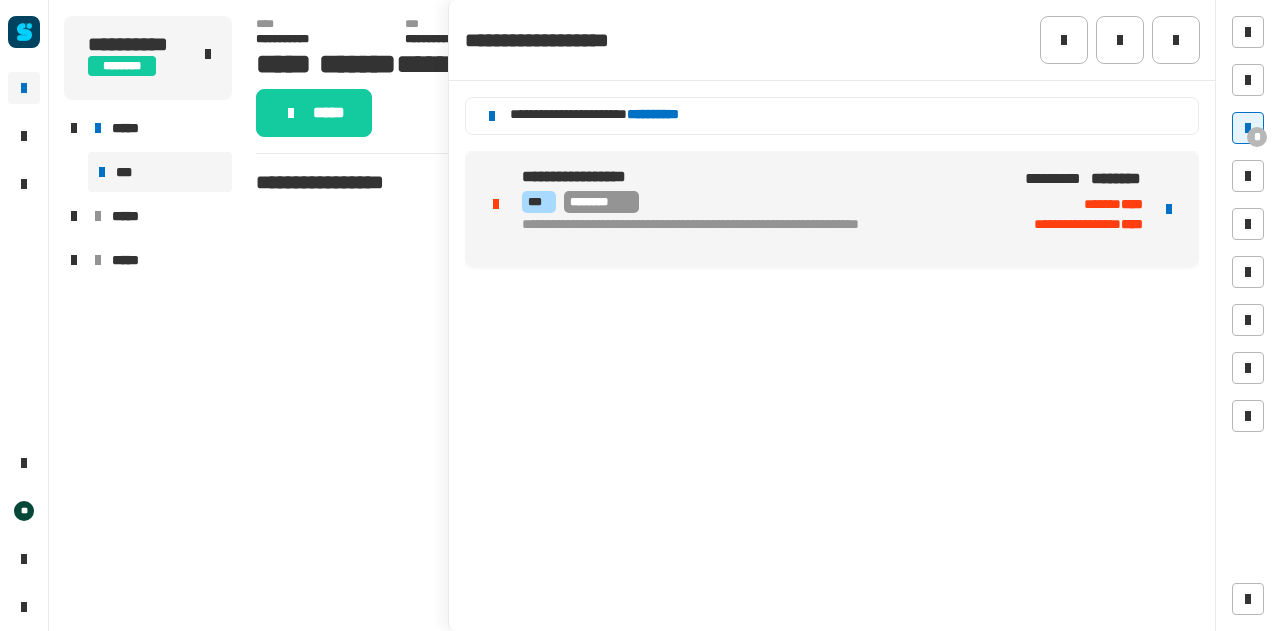 click at bounding box center [1169, 209] 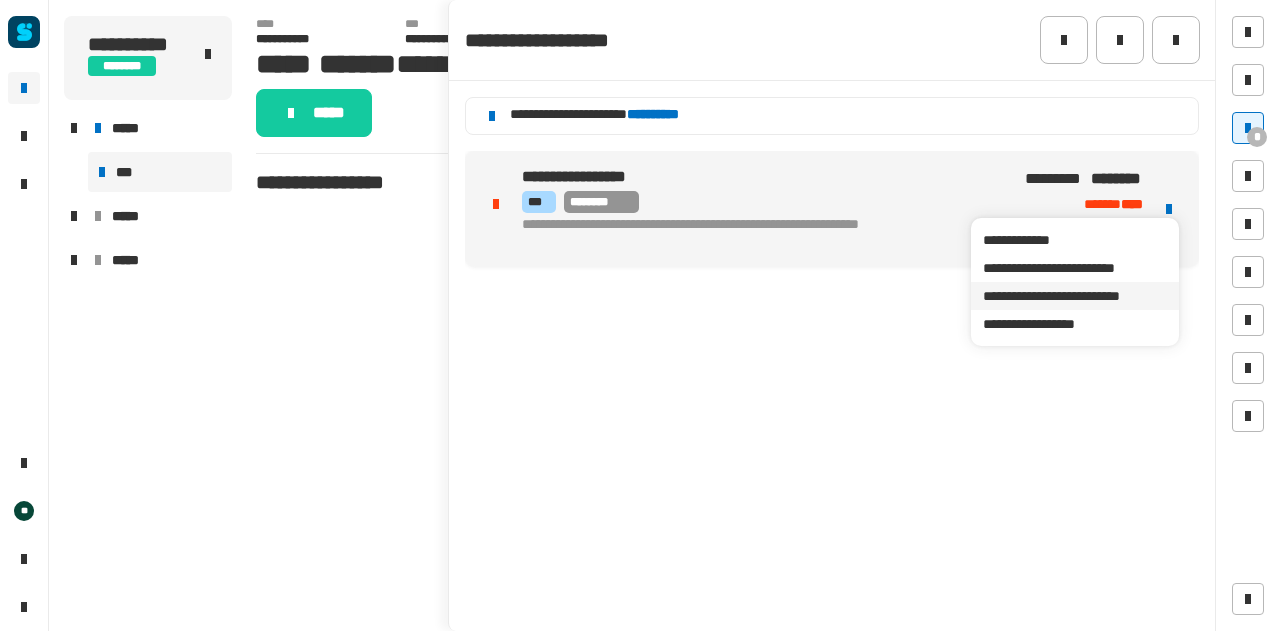 click on "**********" at bounding box center (1074, 296) 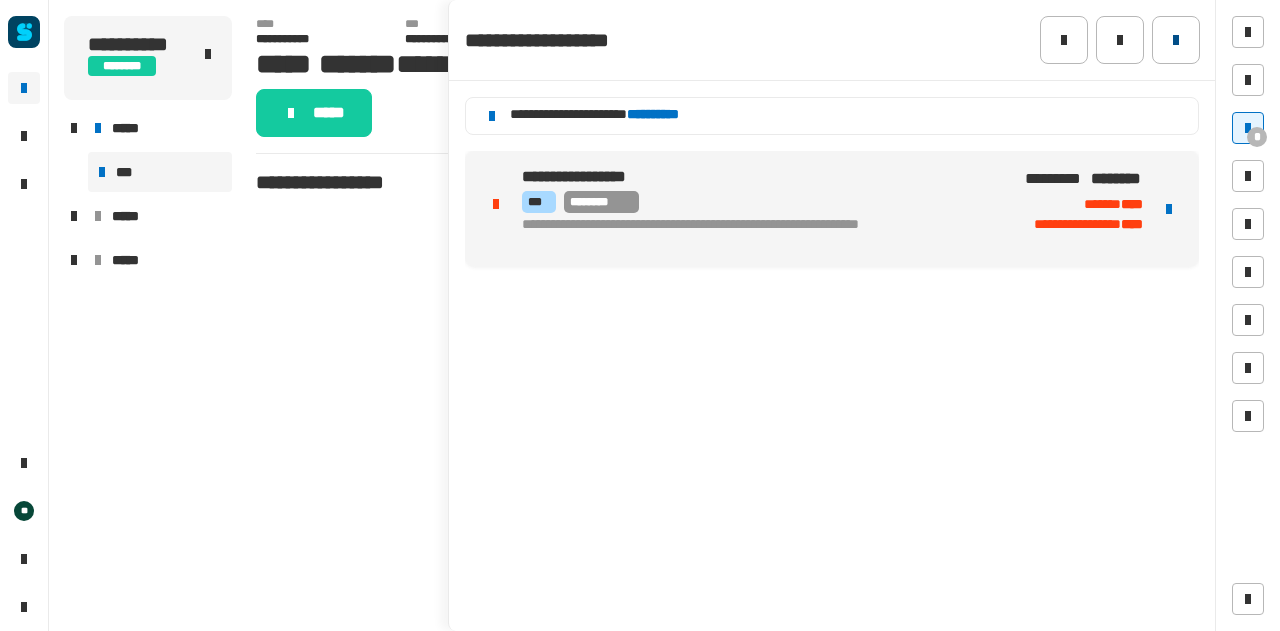 click 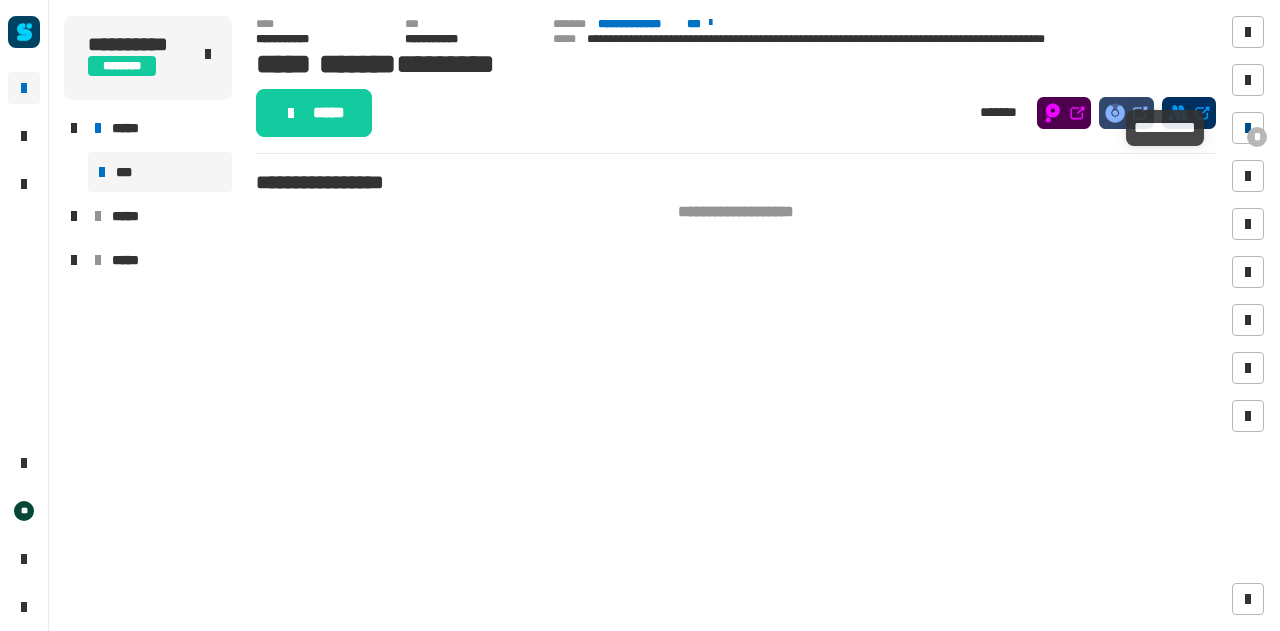 click at bounding box center (1248, 128) 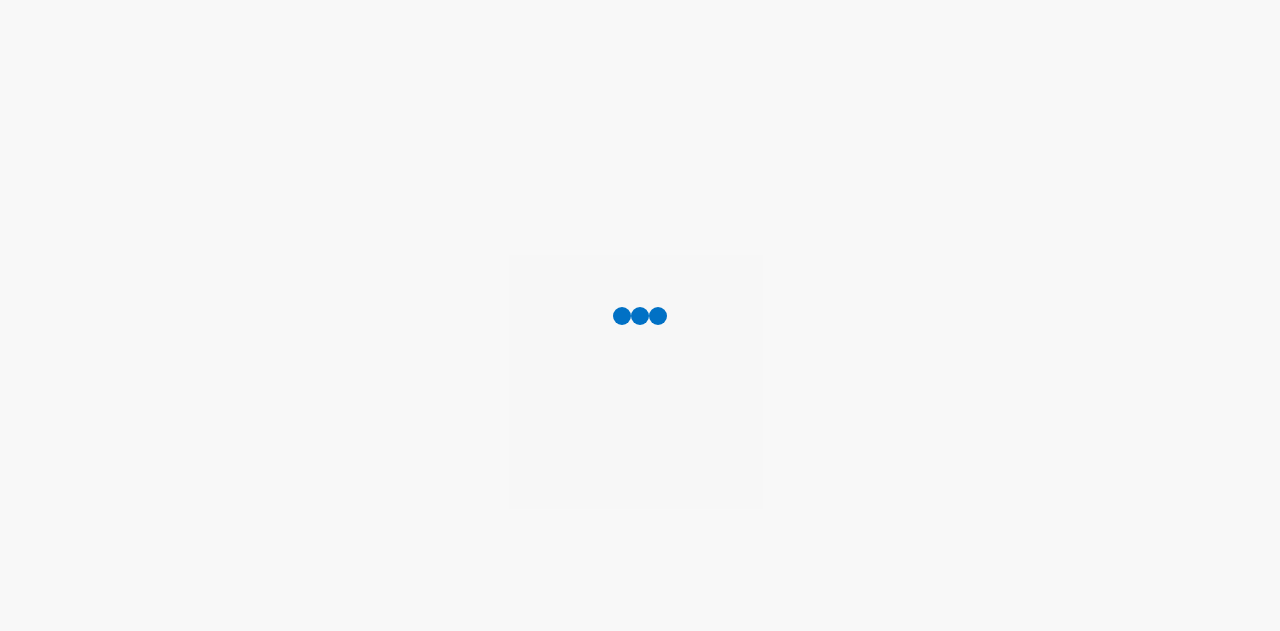 scroll, scrollTop: 0, scrollLeft: 0, axis: both 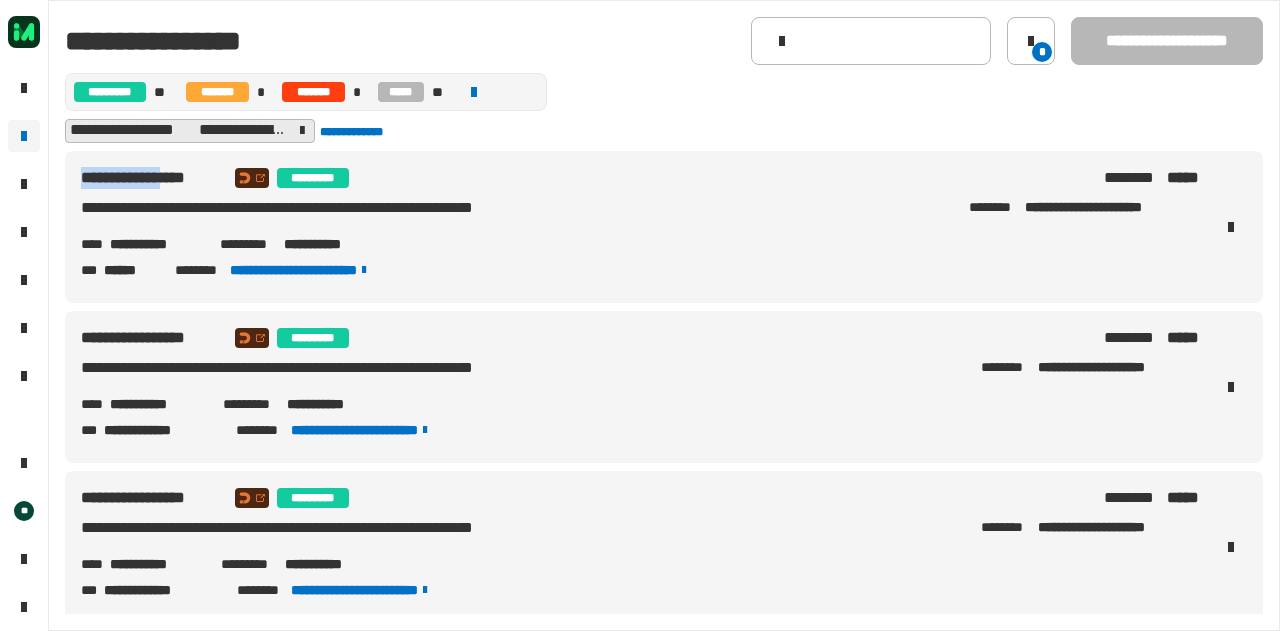 drag, startPoint x: 202, startPoint y: 180, endPoint x: 74, endPoint y: 167, distance: 128.65846 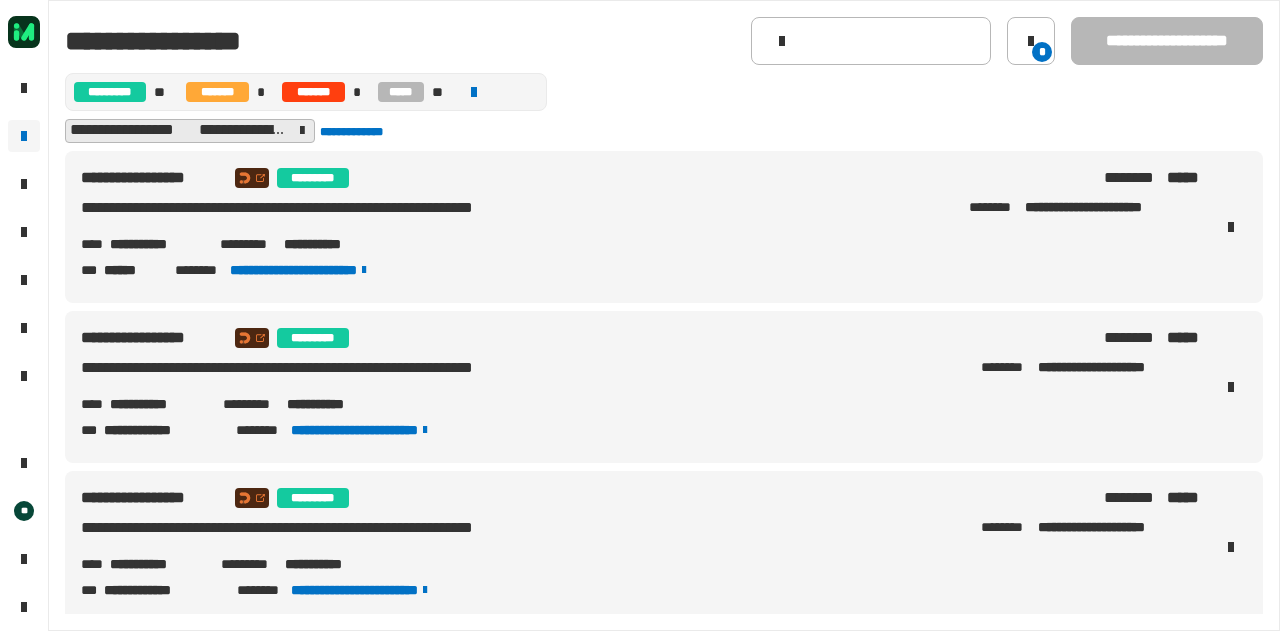 click 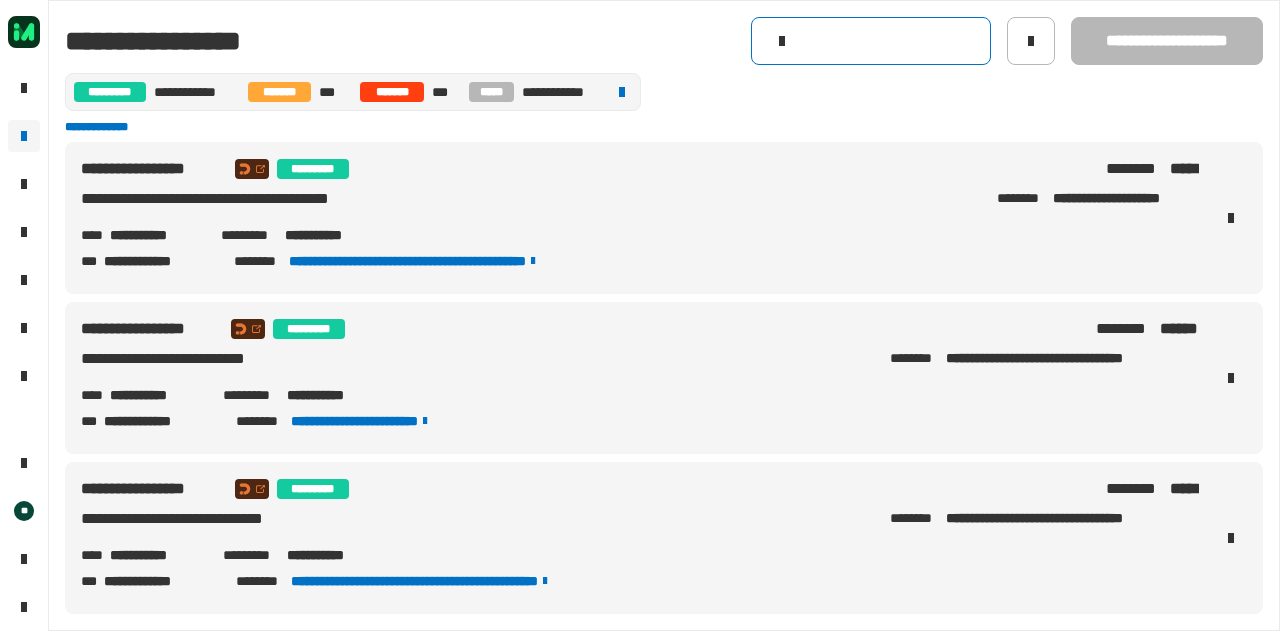 click 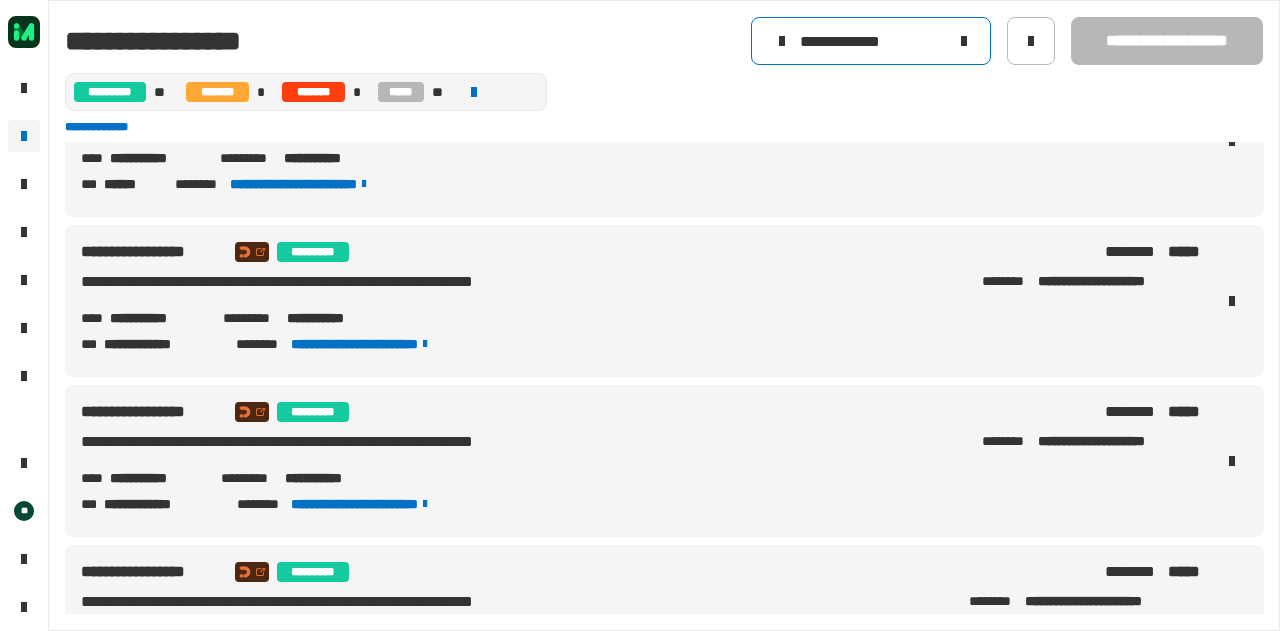 scroll, scrollTop: 0, scrollLeft: 0, axis: both 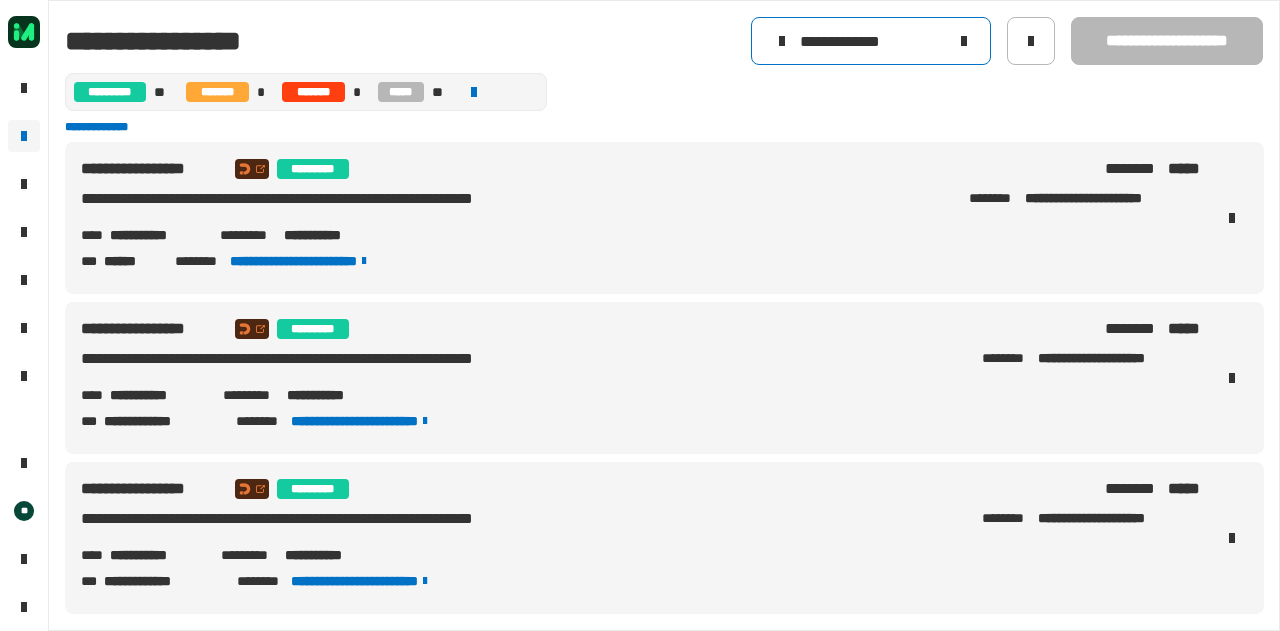 type on "**********" 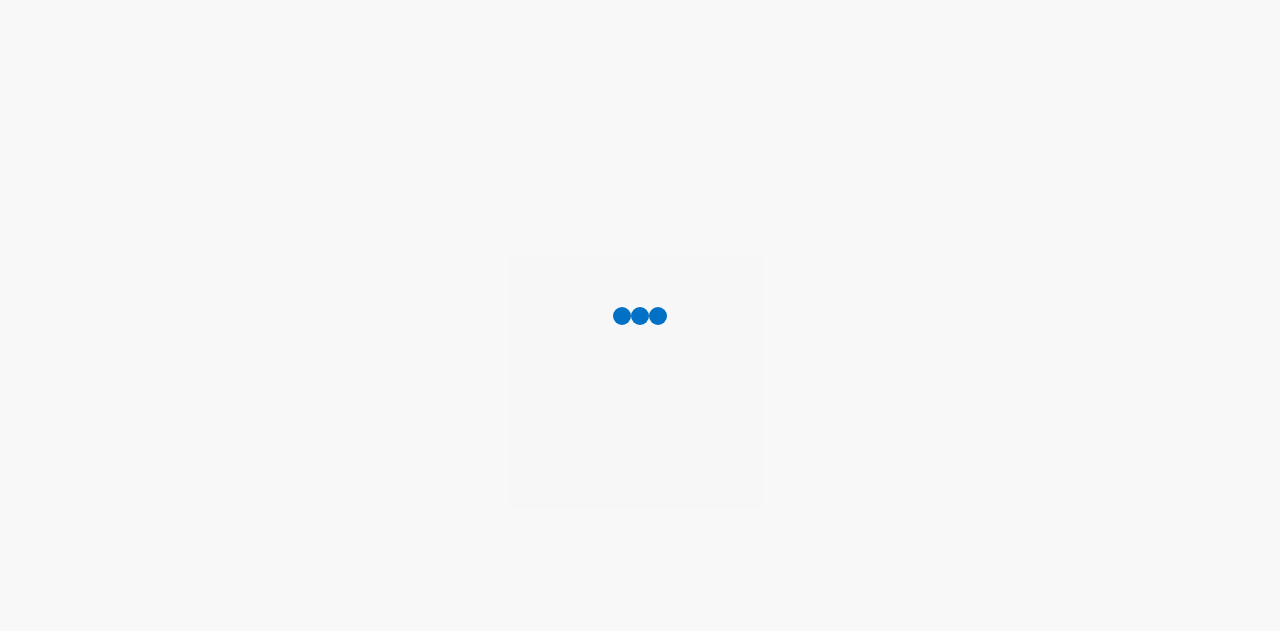 scroll, scrollTop: 0, scrollLeft: 0, axis: both 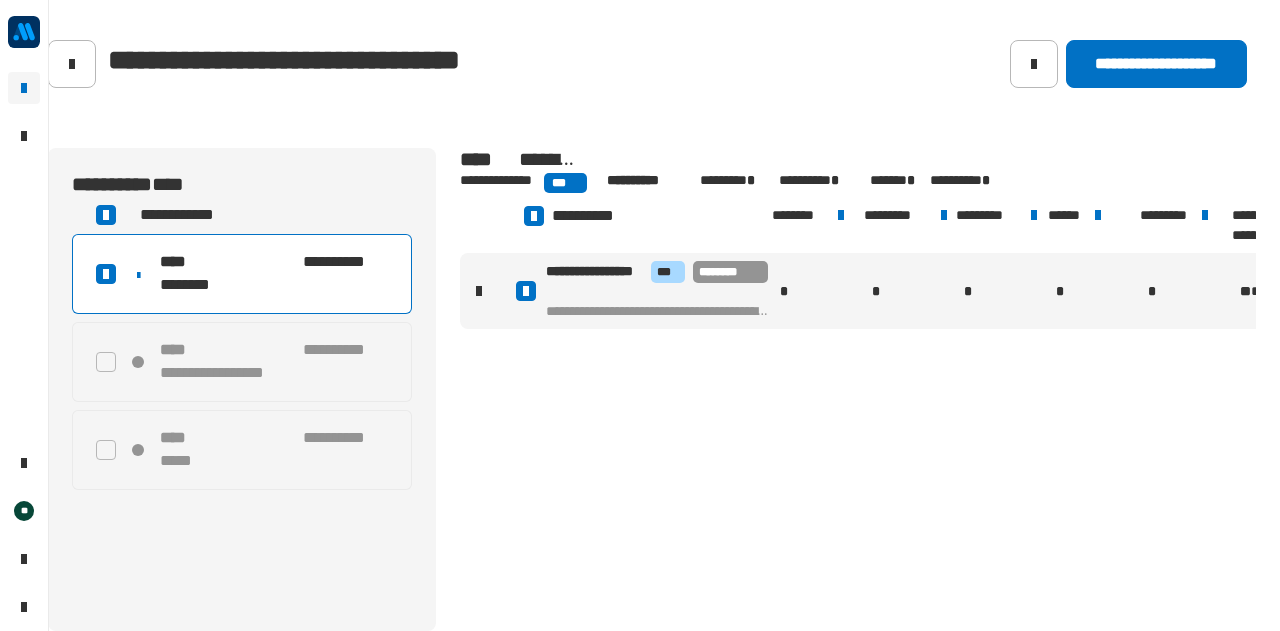 click on "********" at bounding box center (274, 285) 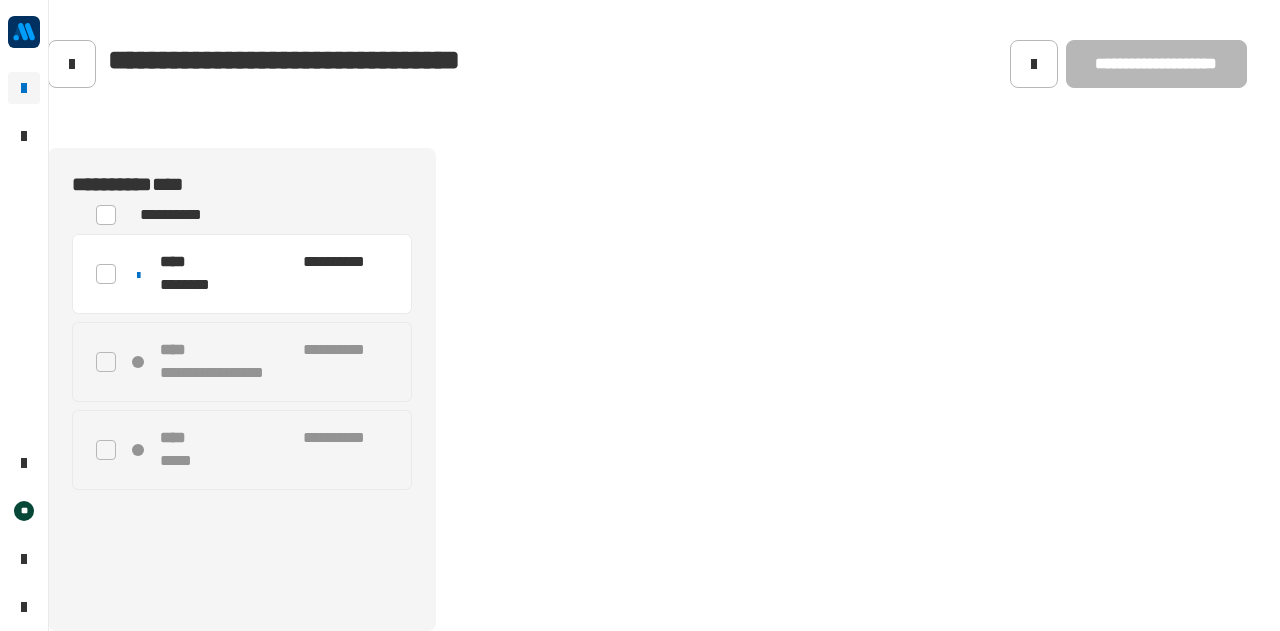 click 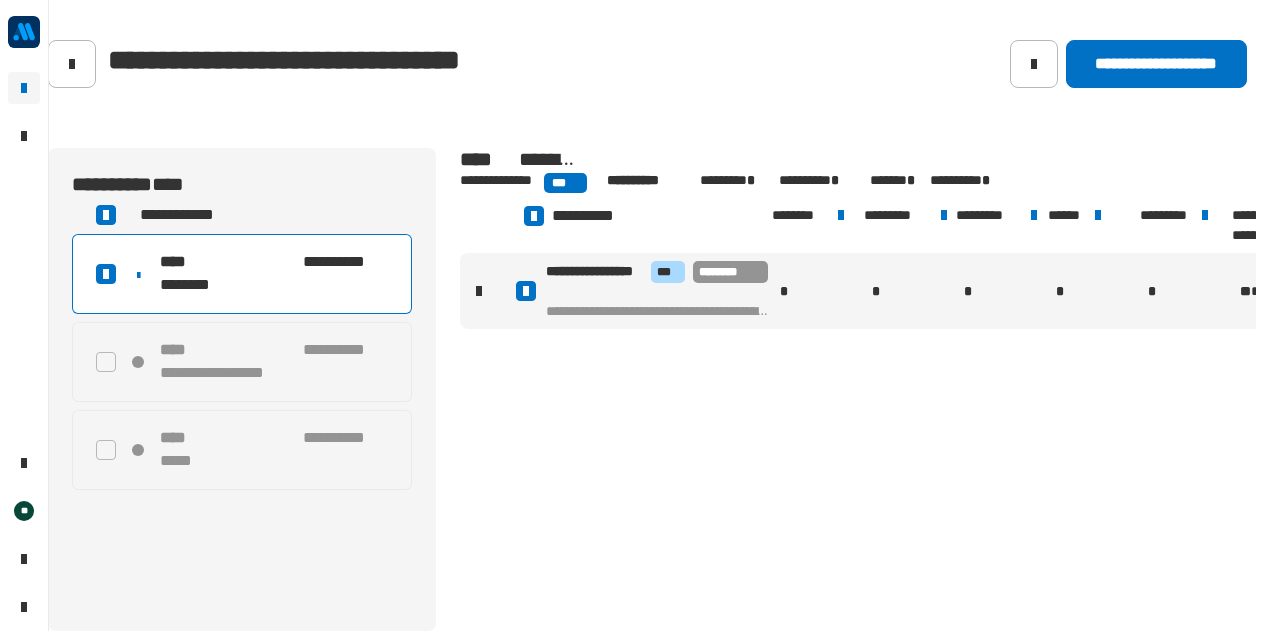 click 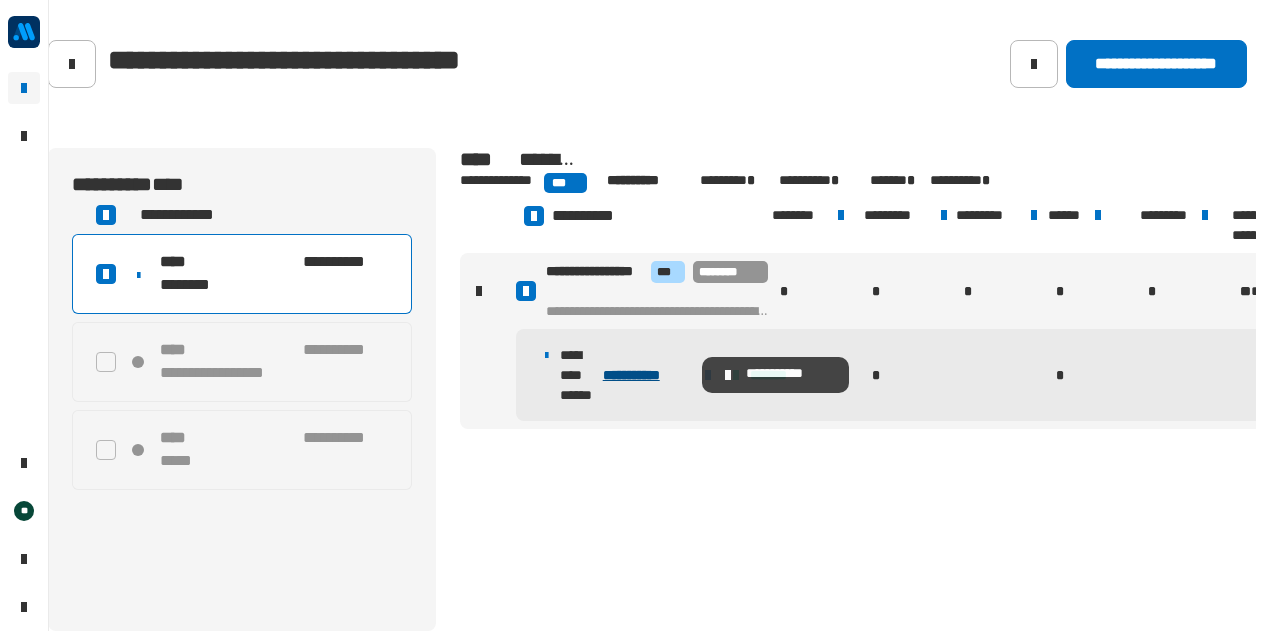 click on "**********" 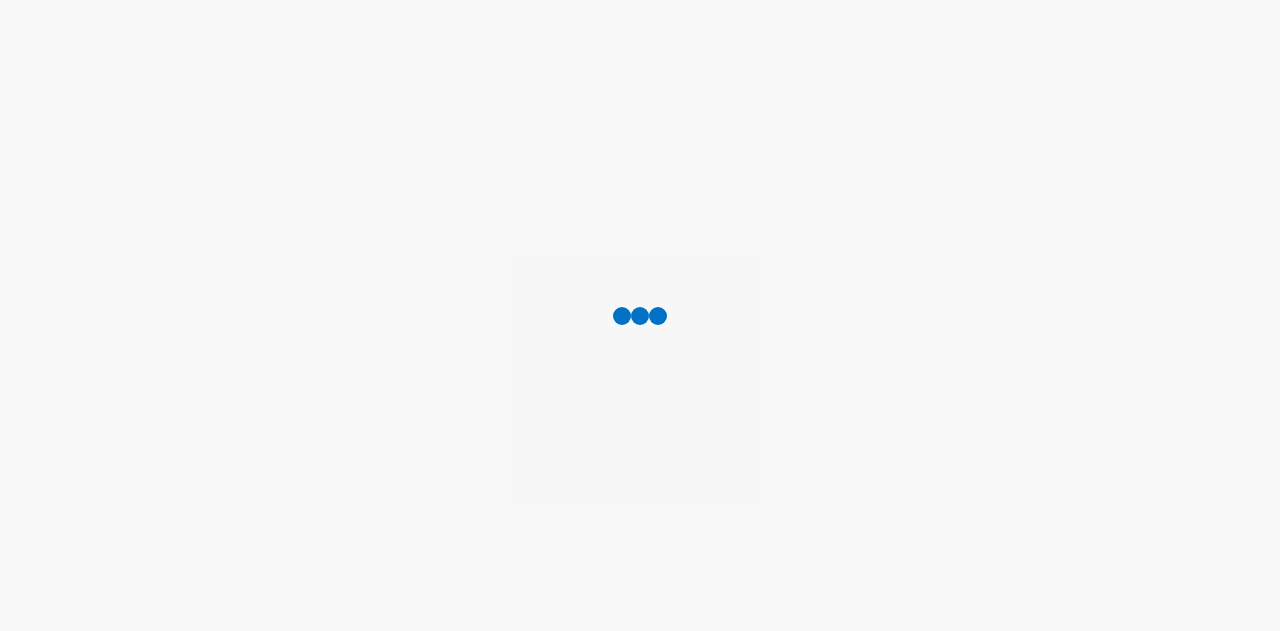 scroll, scrollTop: 0, scrollLeft: 0, axis: both 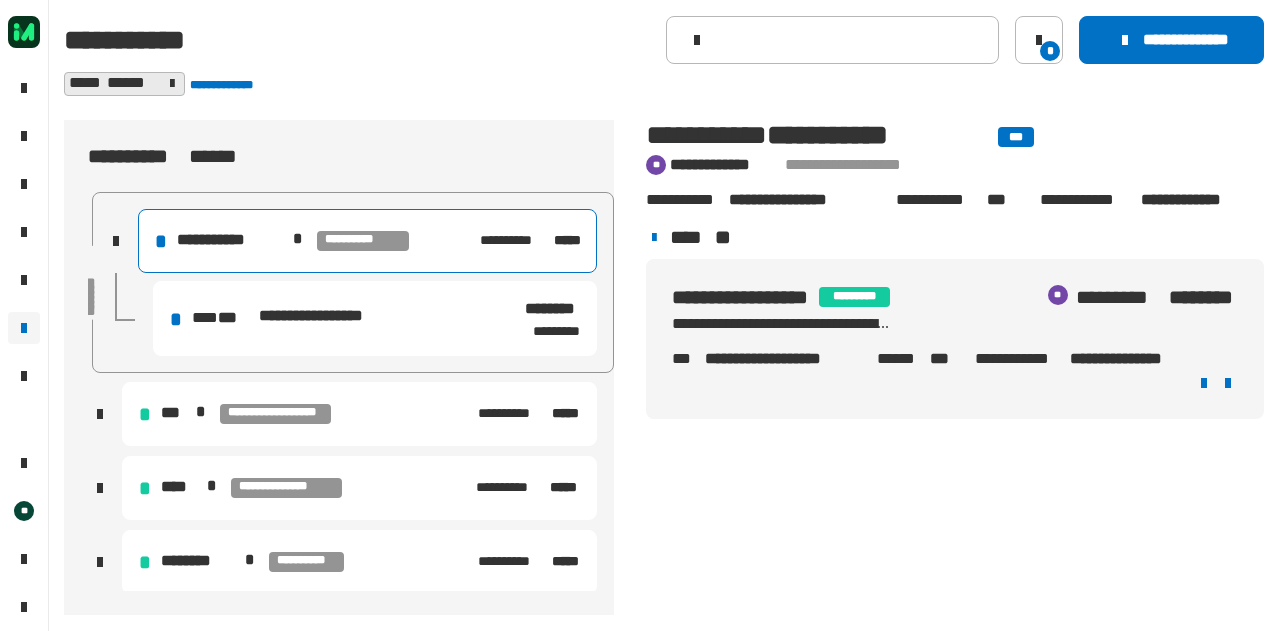click on "**********" at bounding box center [375, 318] 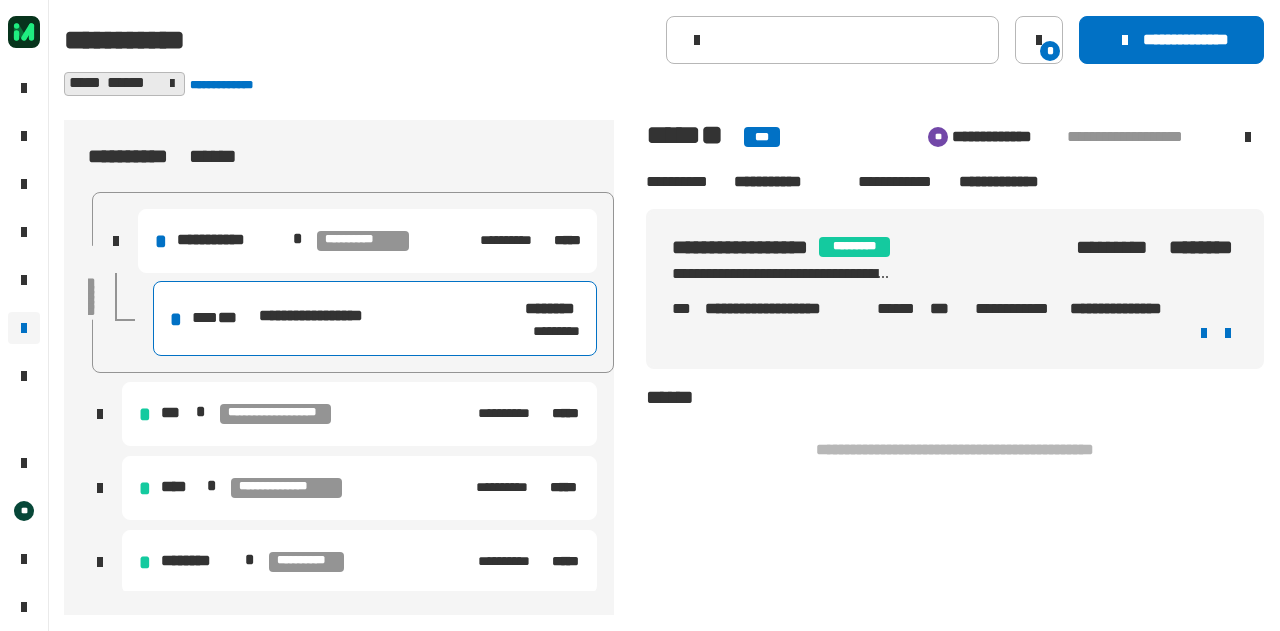 click 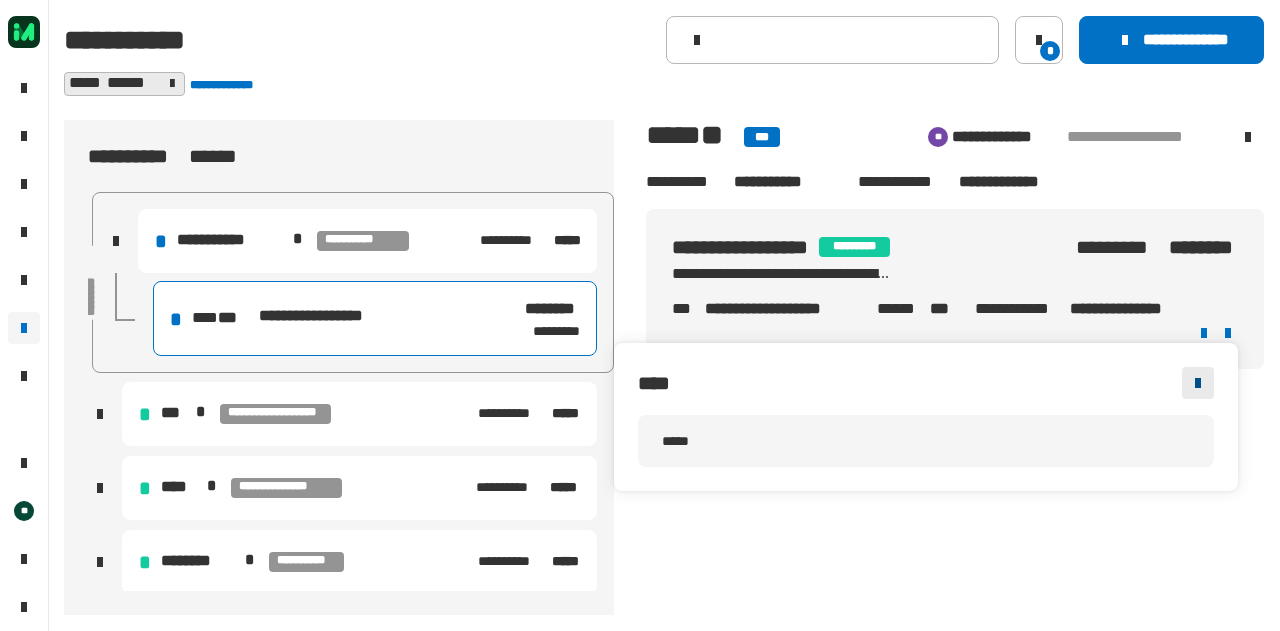 click at bounding box center [1198, 383] 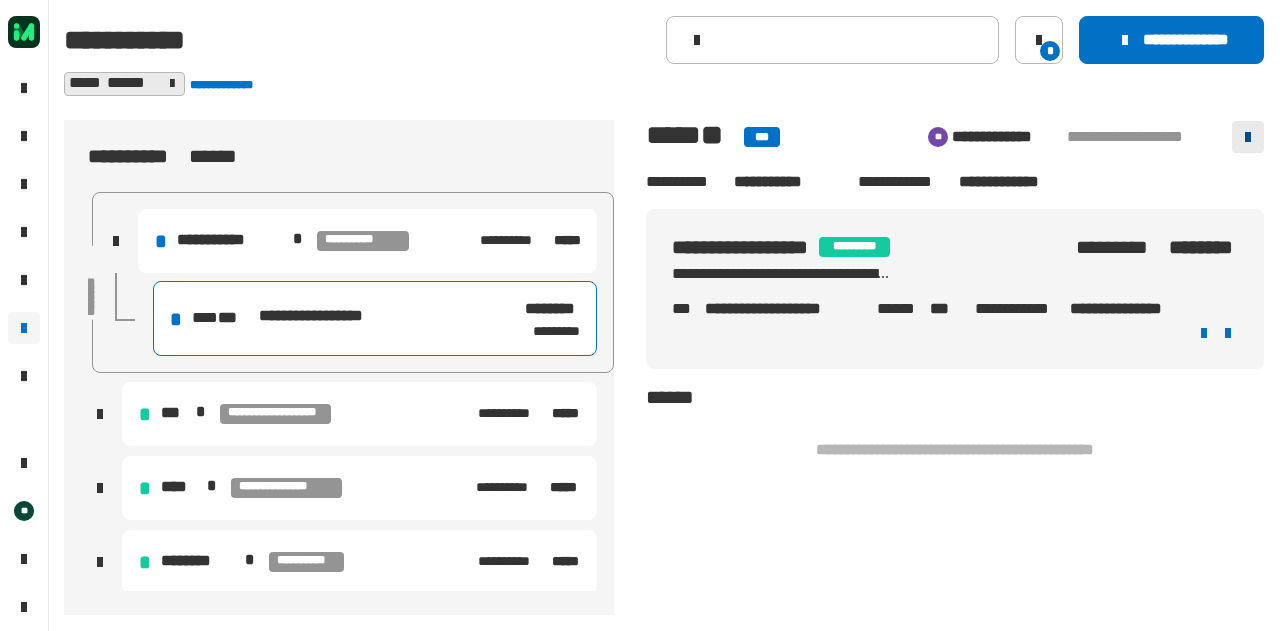 click 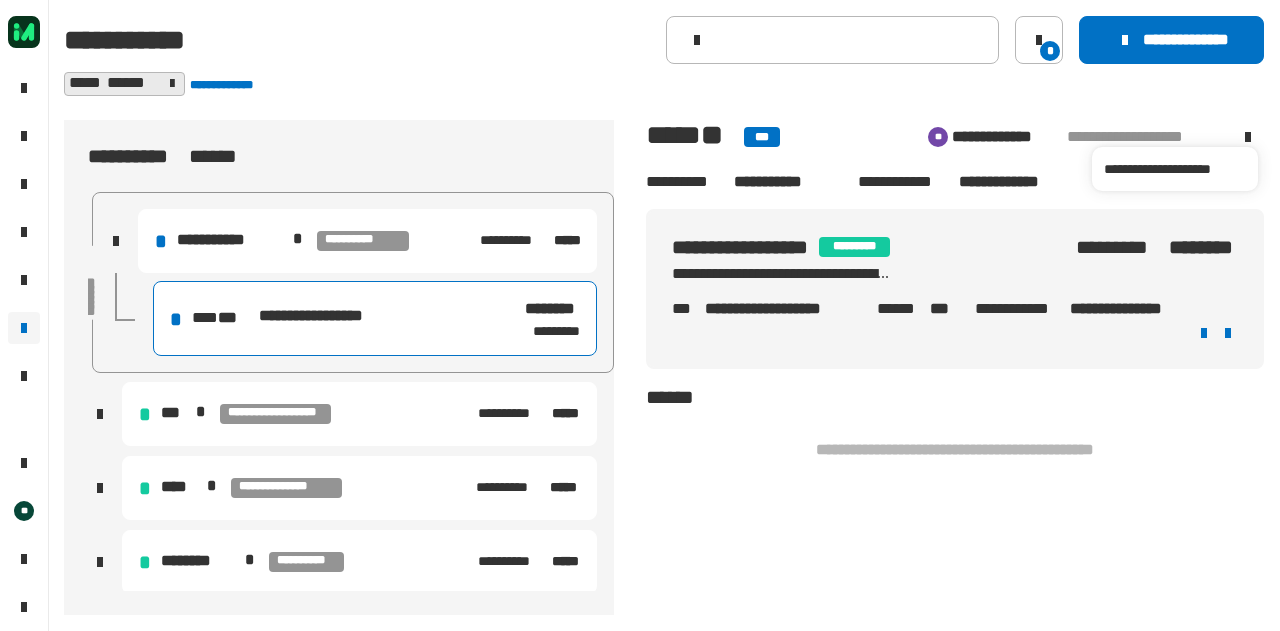 click on "**********" 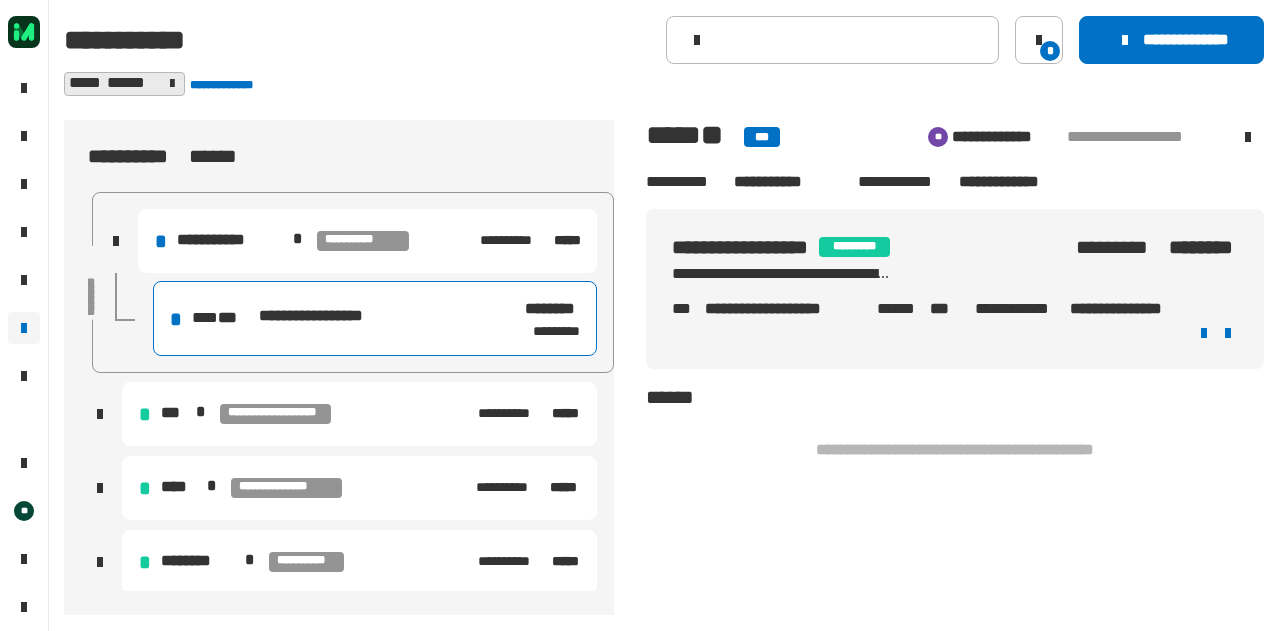 click on "**********" 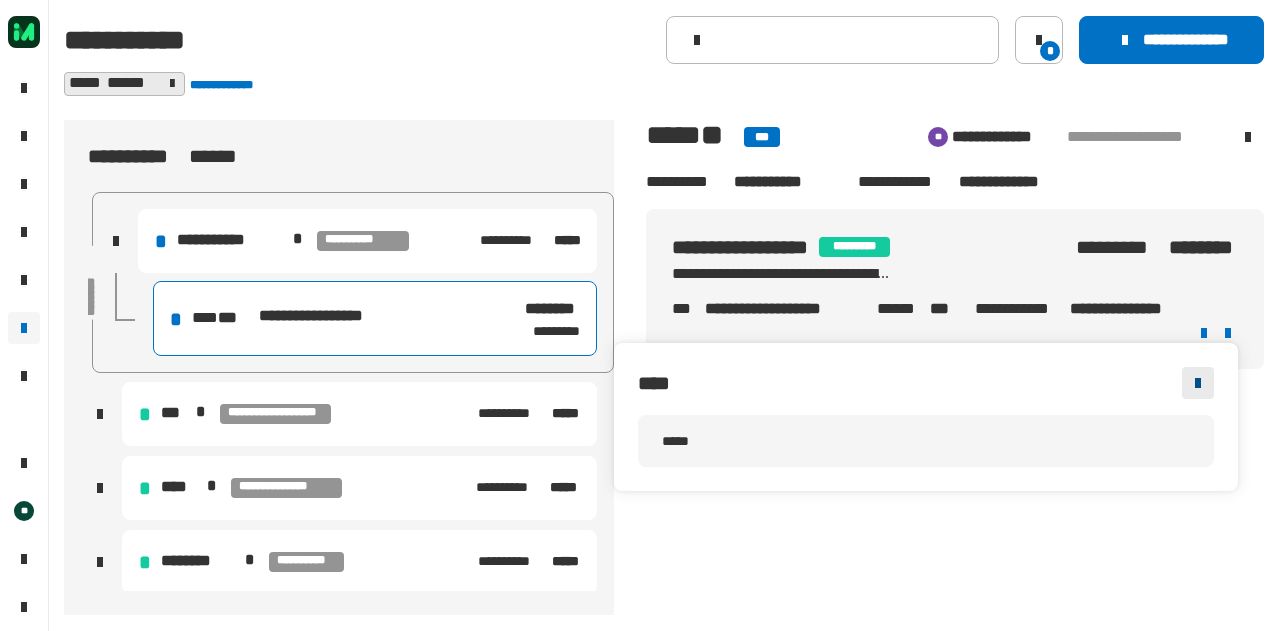 click at bounding box center (1198, 383) 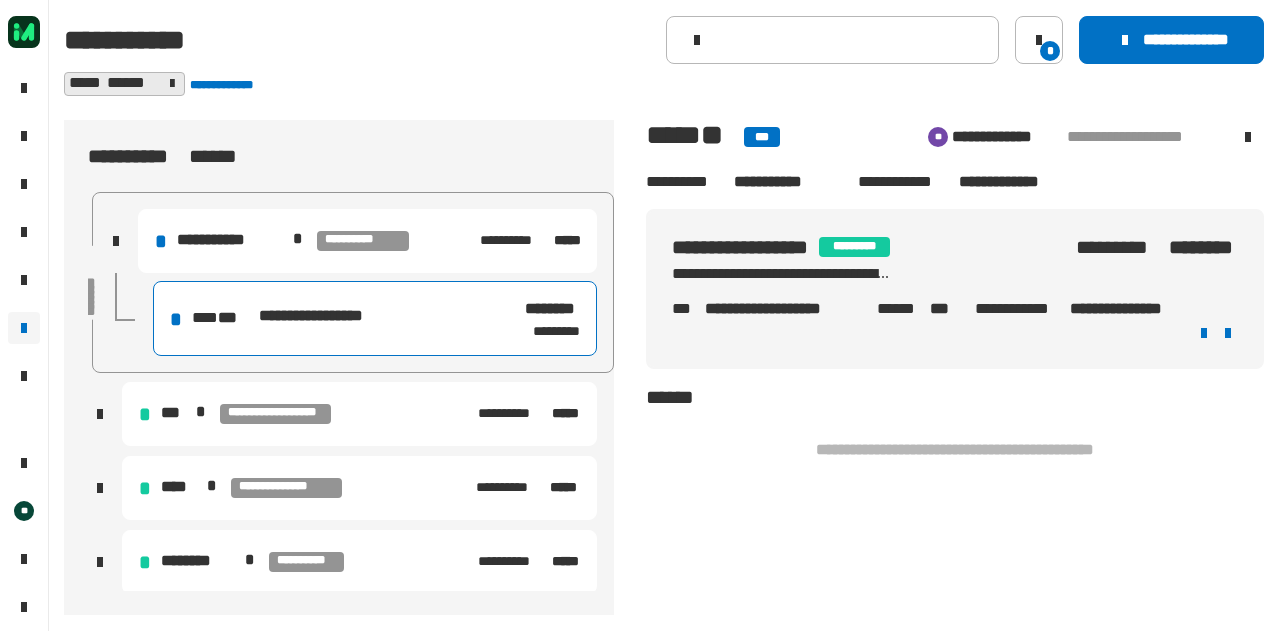 click on "**********" at bounding box center [231, 240] 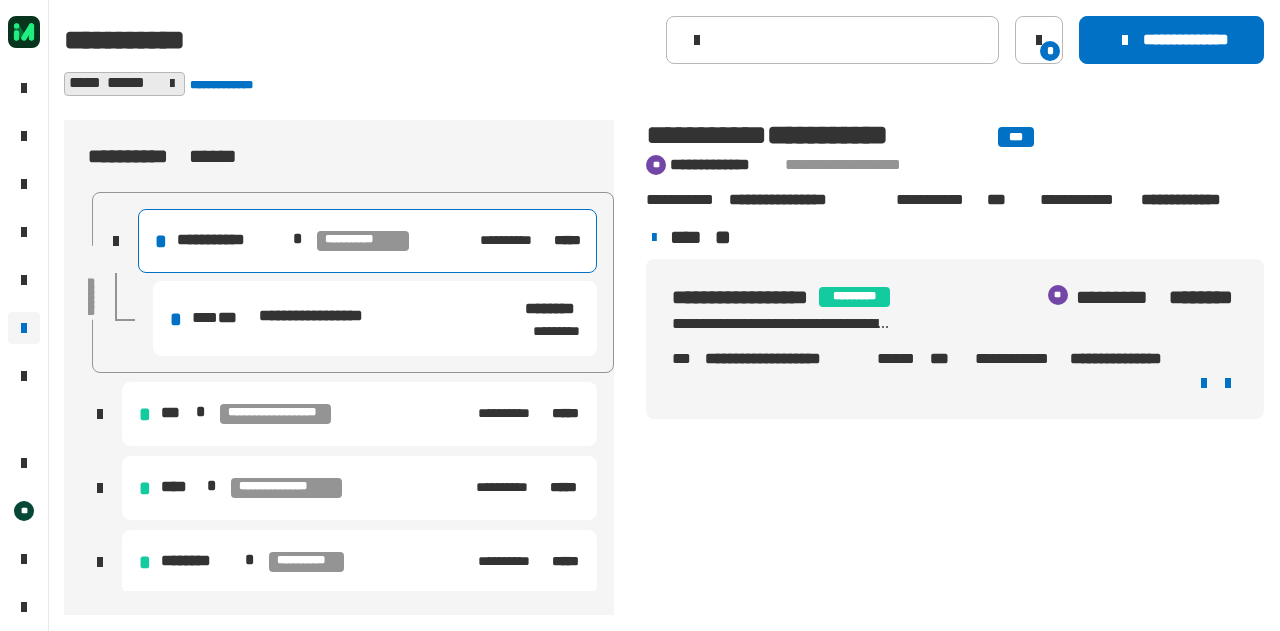 click on "**********" 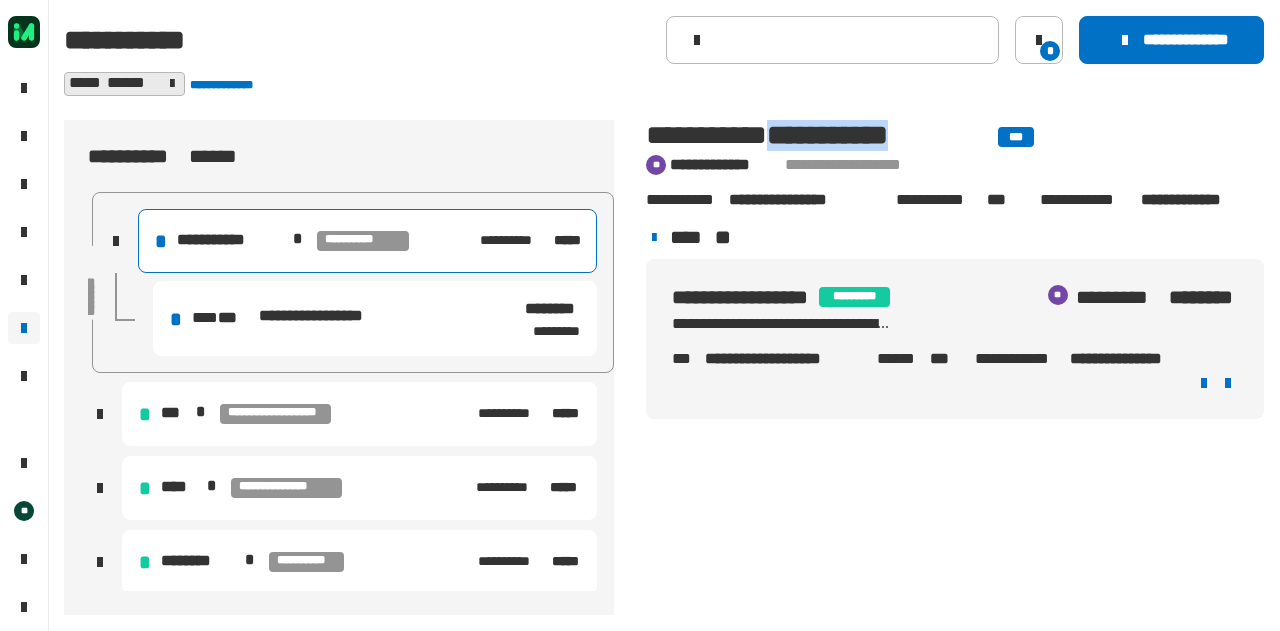 click on "**********" 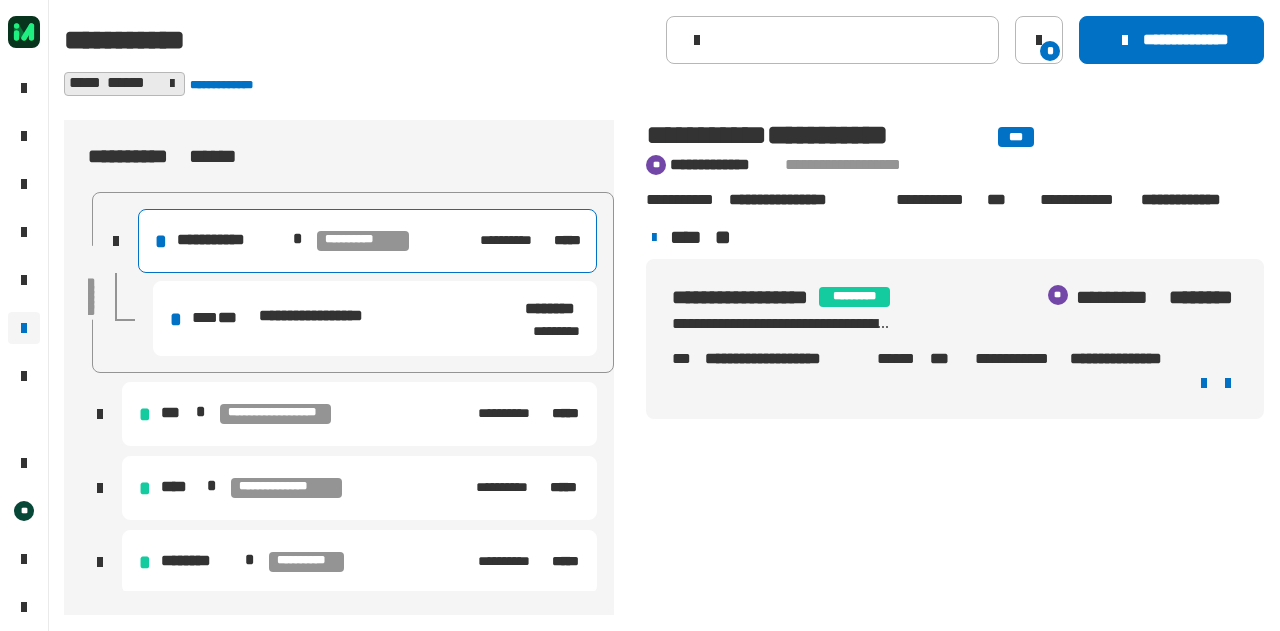 click on "**********" 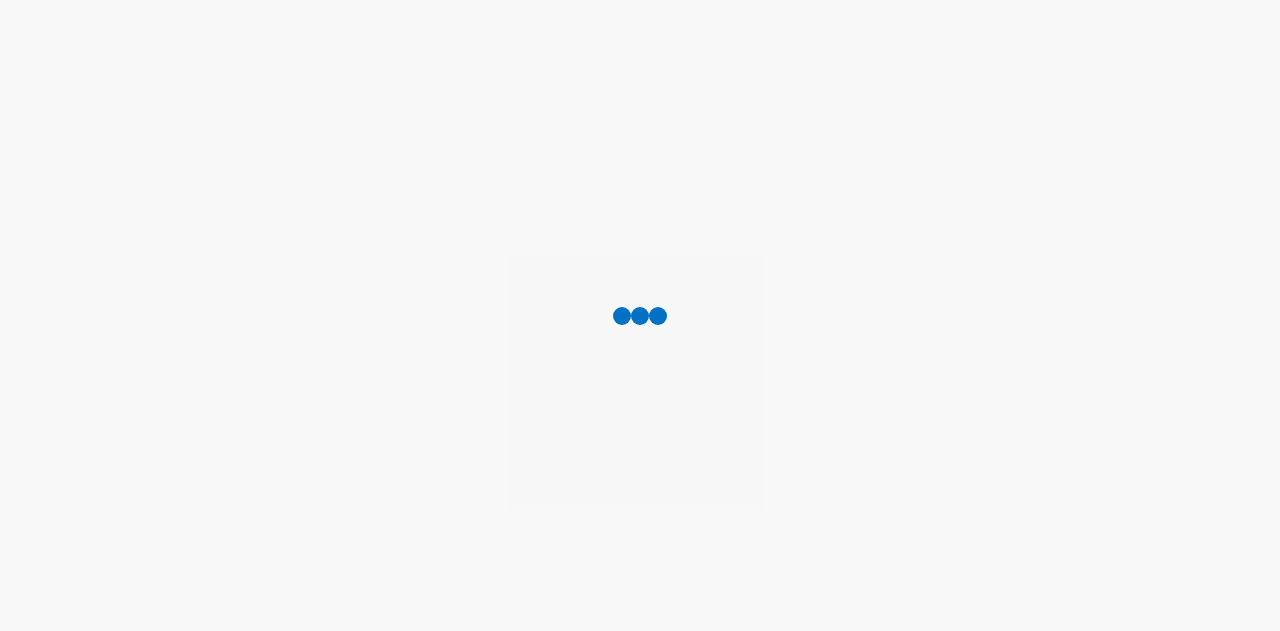 scroll, scrollTop: 0, scrollLeft: 0, axis: both 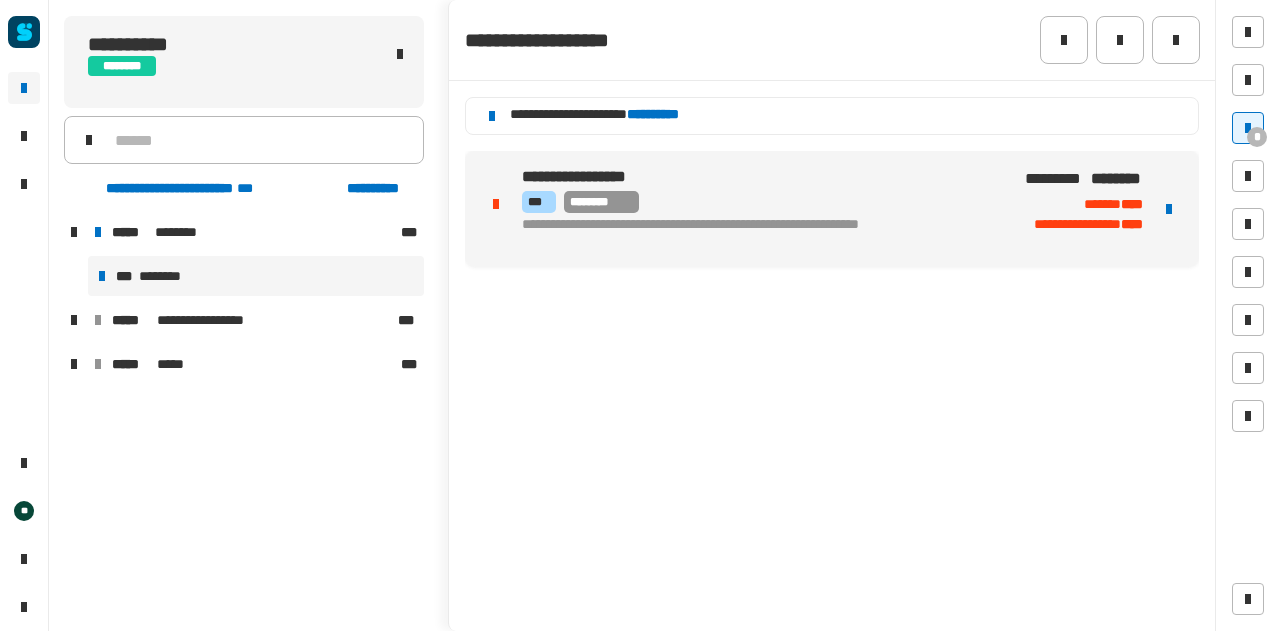 click at bounding box center [1169, 209] 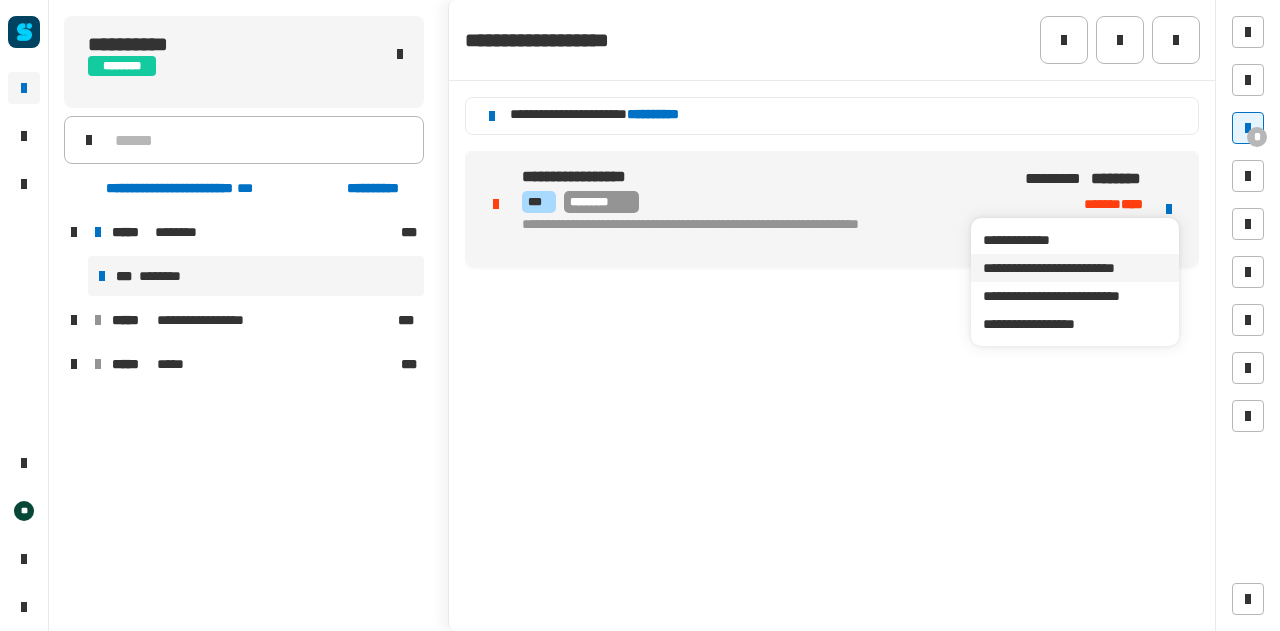 click on "**********" at bounding box center (1074, 268) 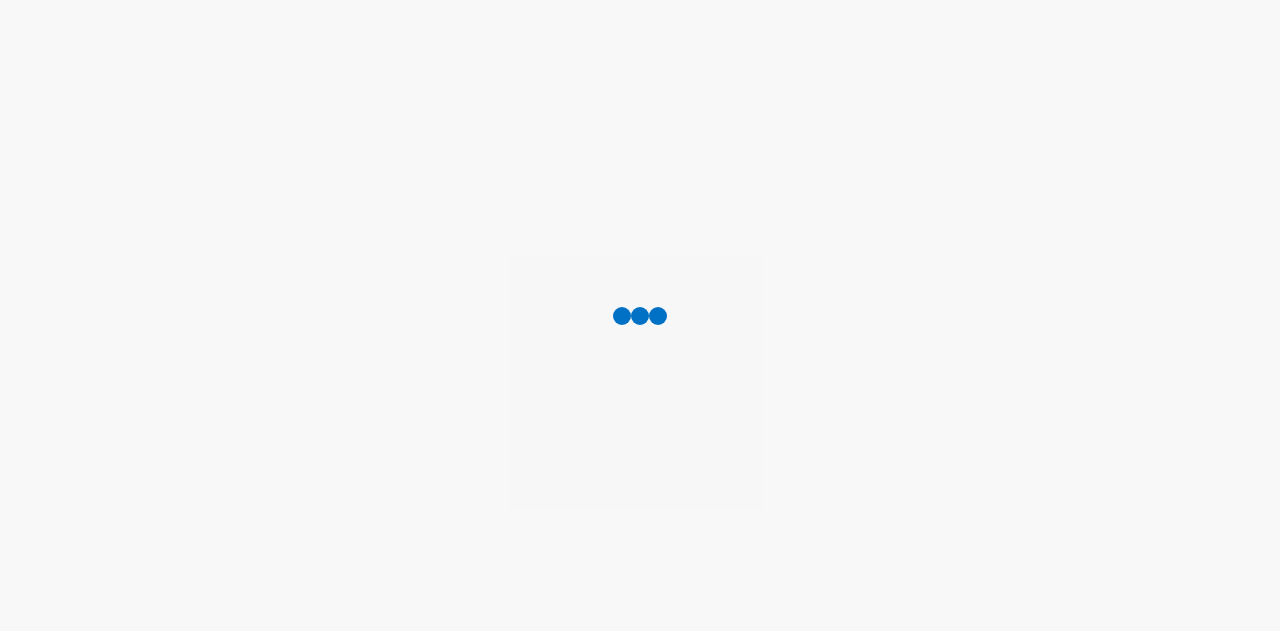 scroll, scrollTop: 0, scrollLeft: 0, axis: both 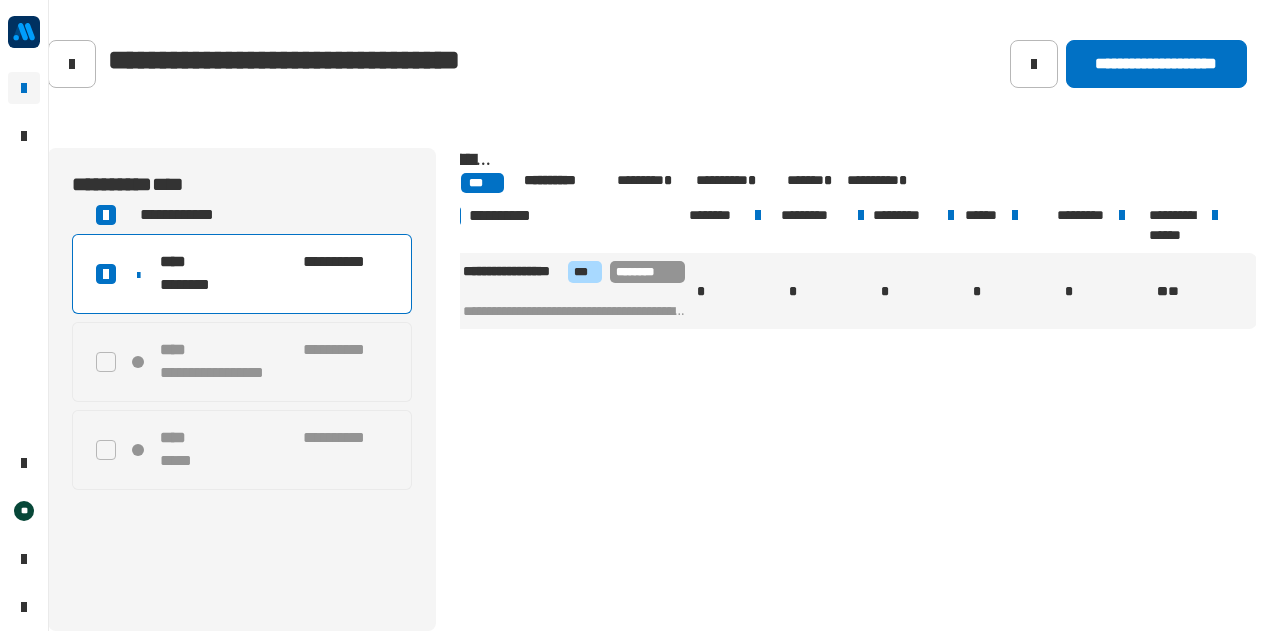 click on "**********" at bounding box center [274, 262] 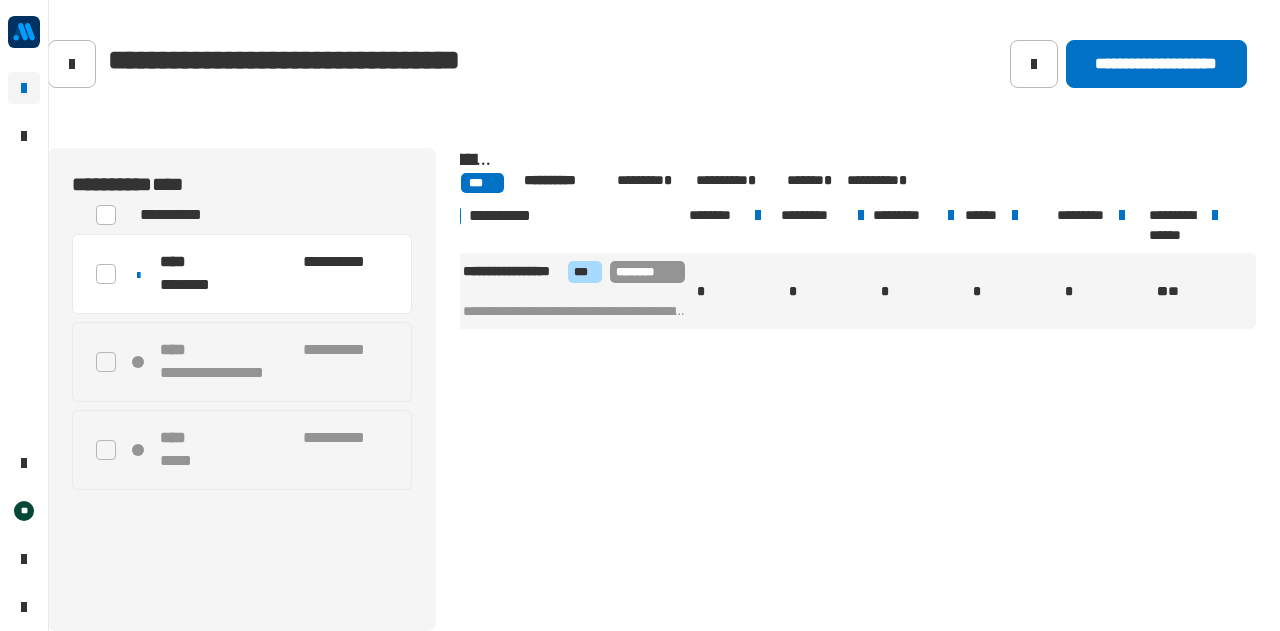scroll, scrollTop: 0, scrollLeft: 0, axis: both 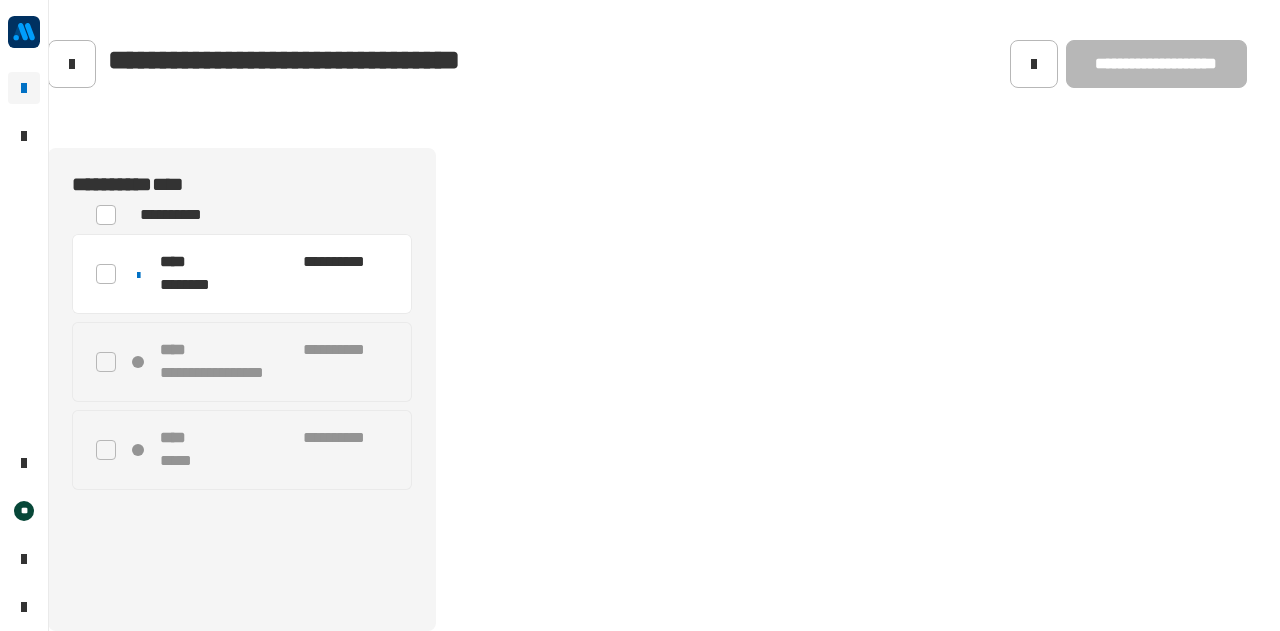 click on "**********" at bounding box center [242, 274] 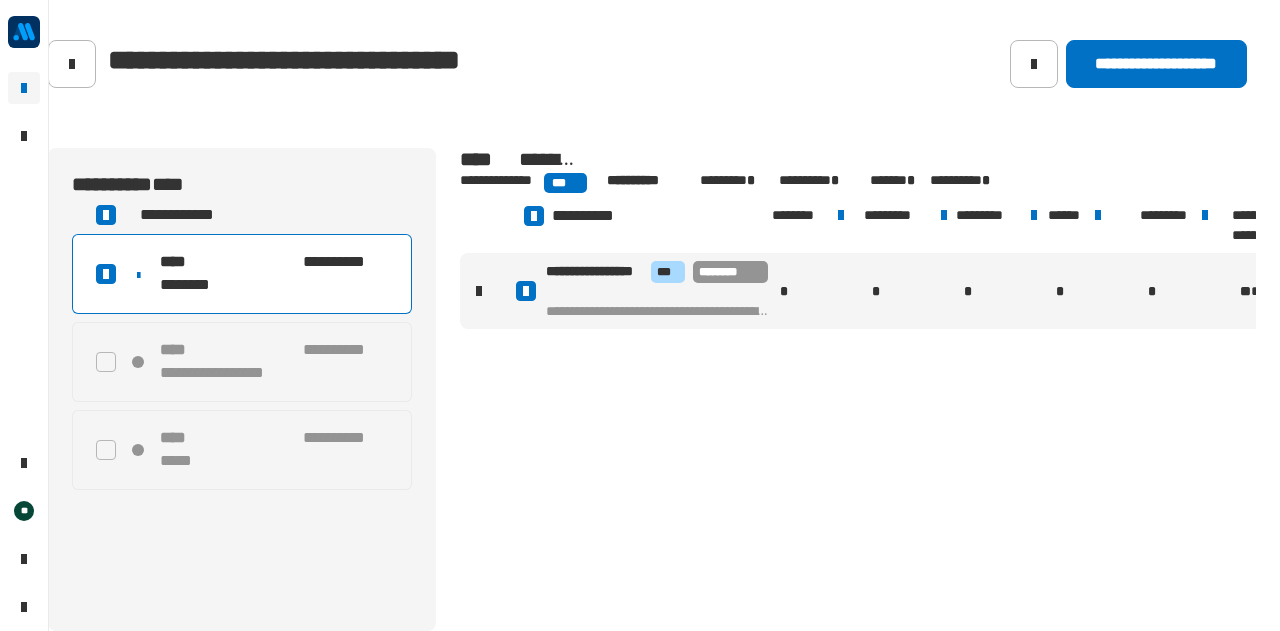 click on "**********" 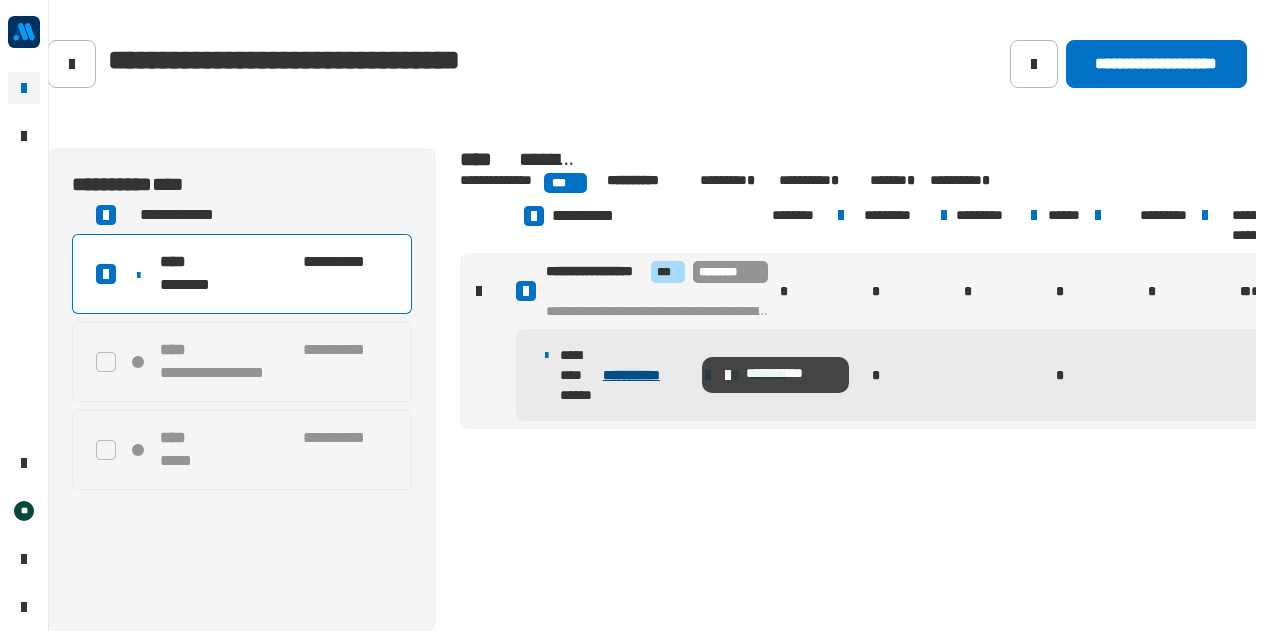 click on "**********" 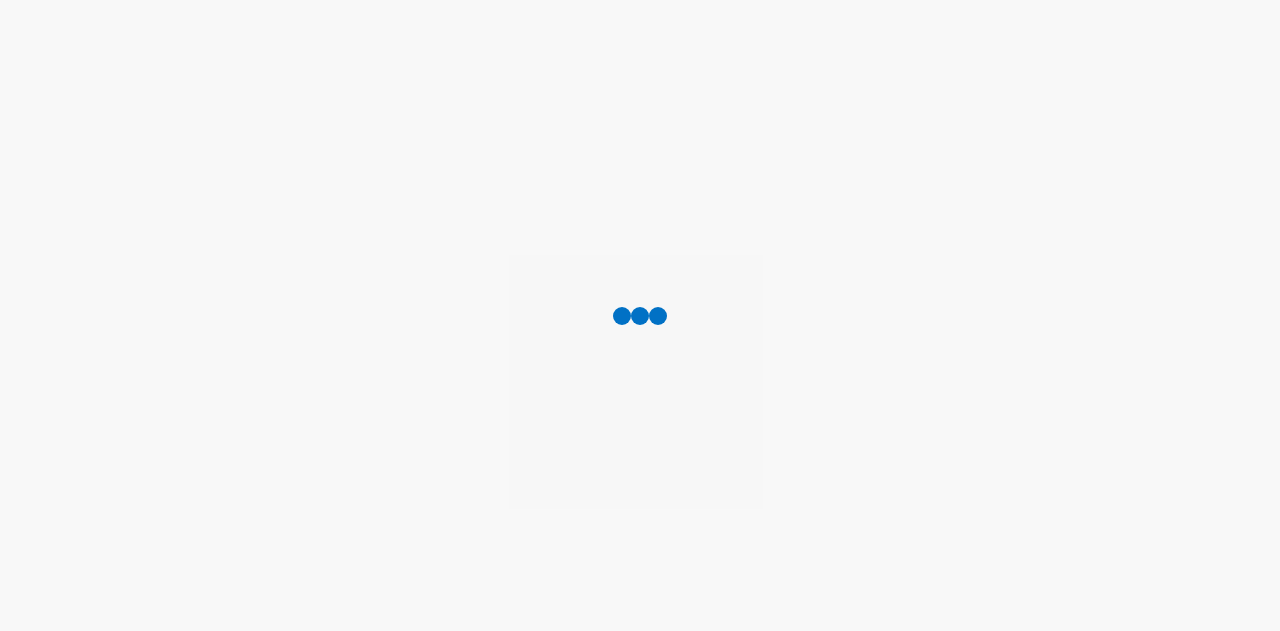 scroll, scrollTop: 0, scrollLeft: 0, axis: both 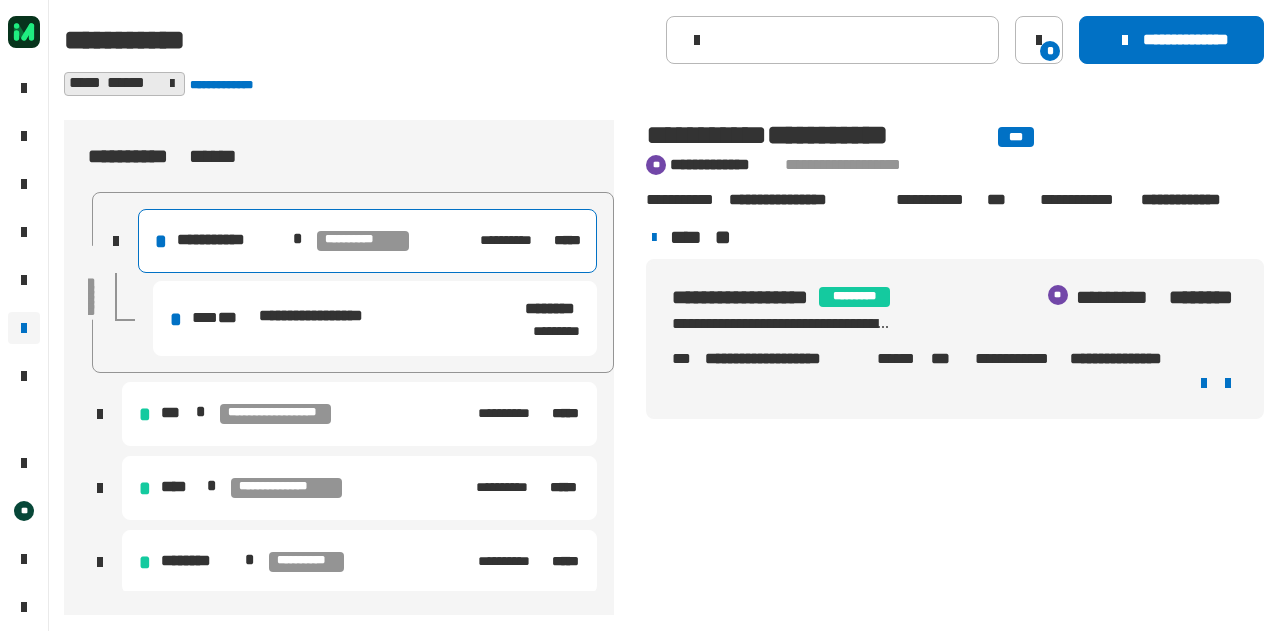 click on "**********" at bounding box center (367, 241) 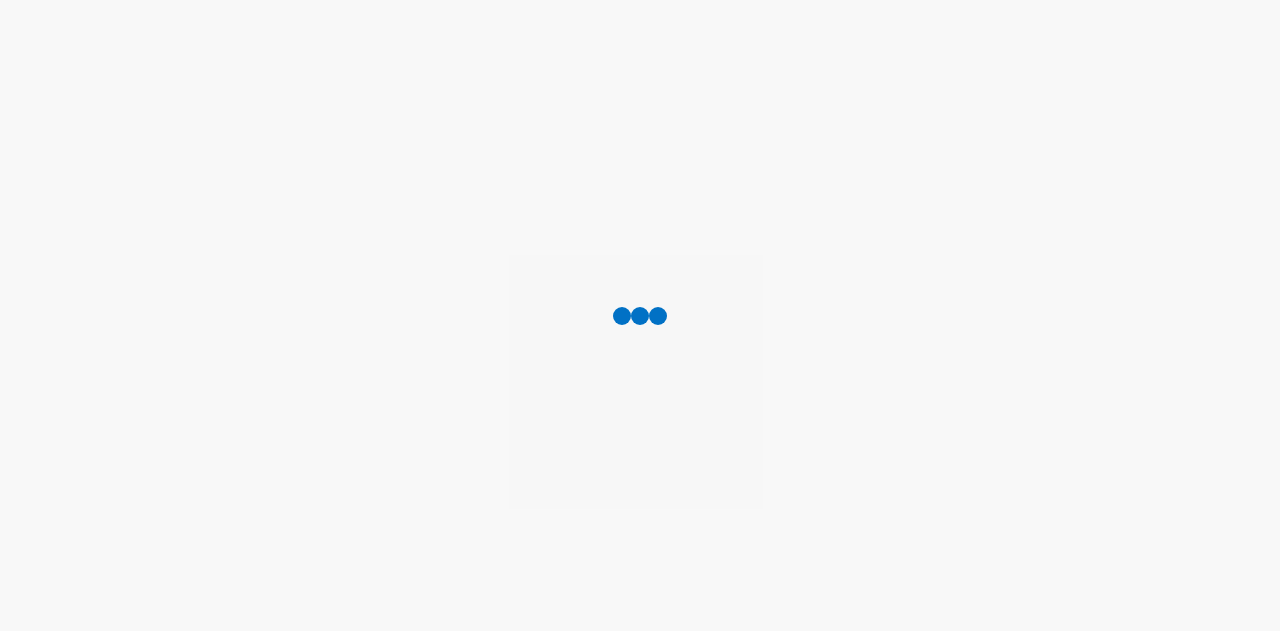 scroll, scrollTop: 0, scrollLeft: 0, axis: both 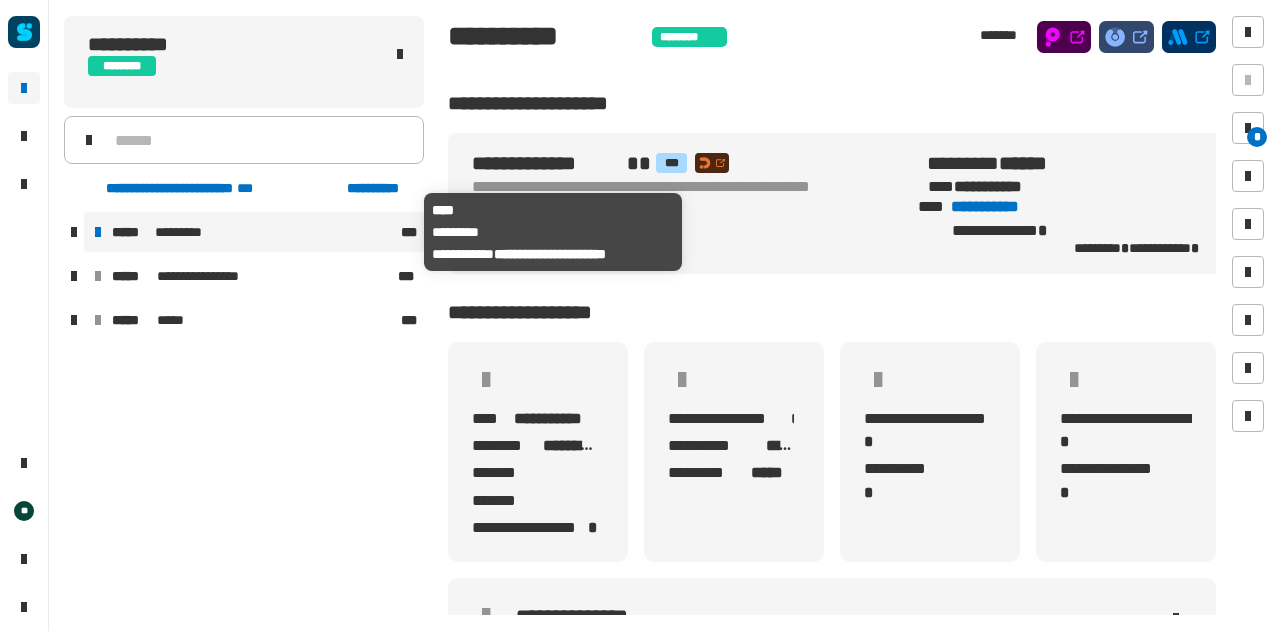click on "***** *********" at bounding box center (254, 232) 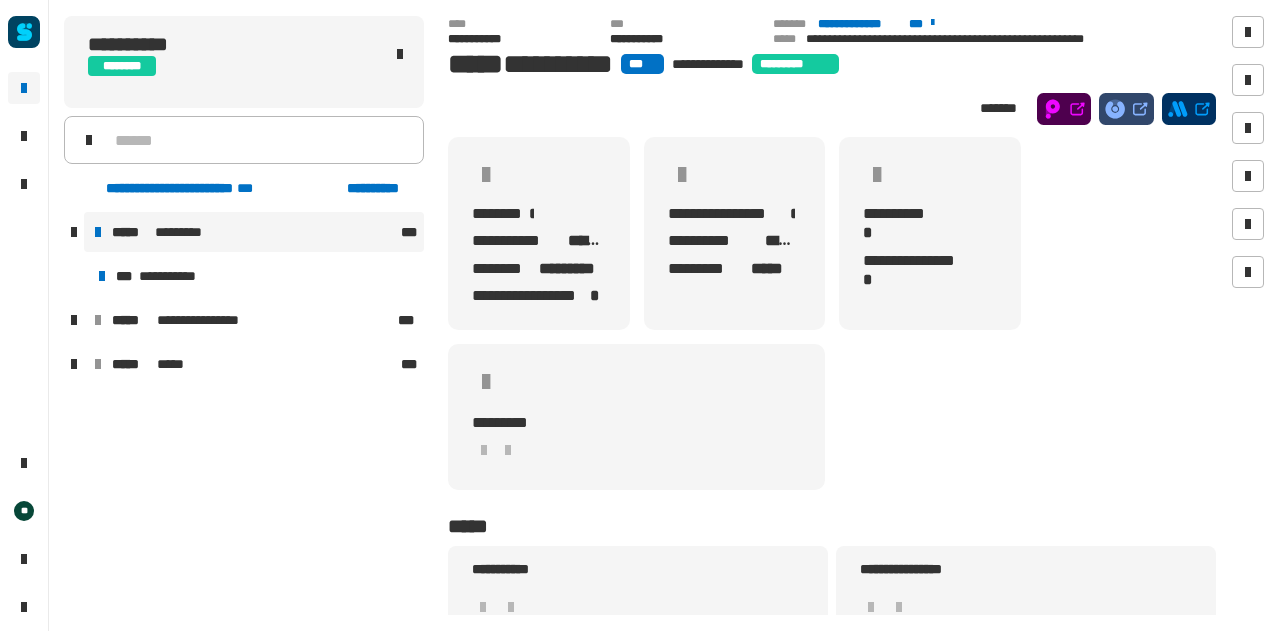 click on "**********" at bounding box center (256, 276) 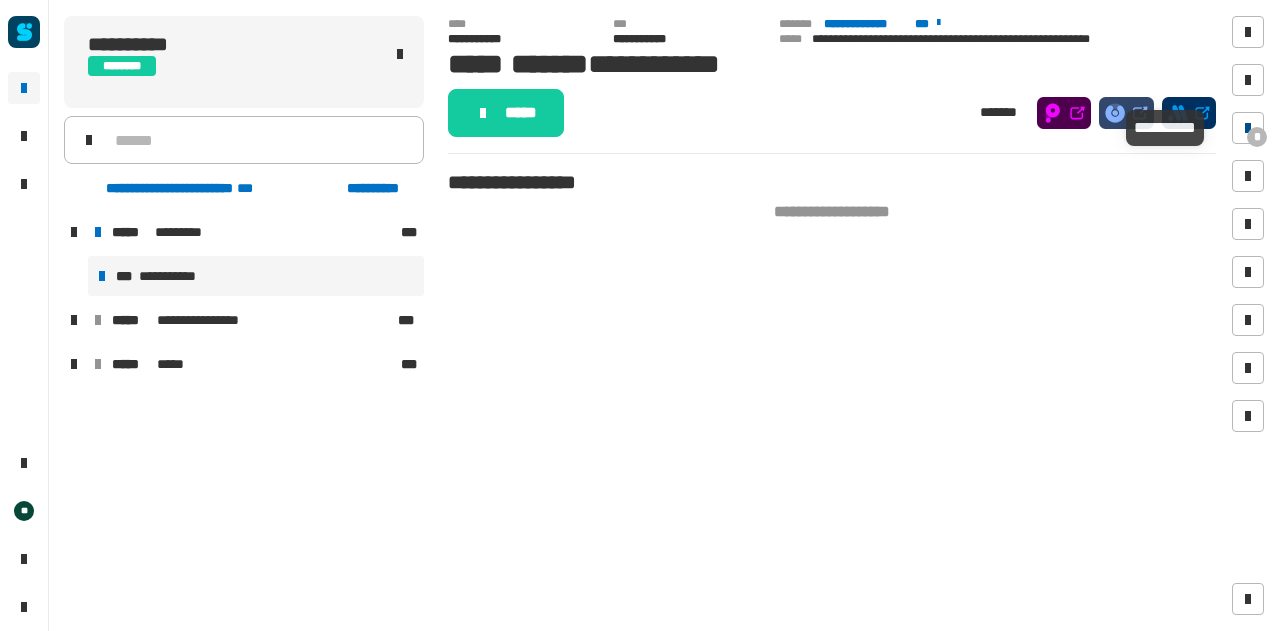 click on "*" at bounding box center [1248, 128] 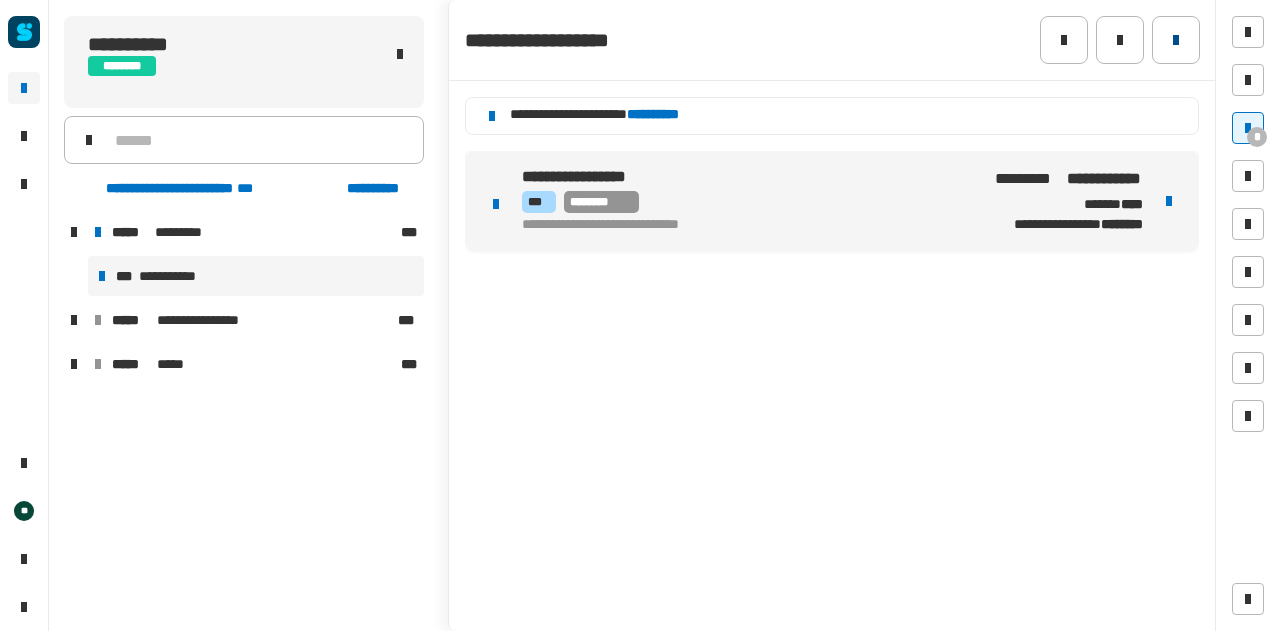drag, startPoint x: 1206, startPoint y: 50, endPoint x: 1175, endPoint y: 37, distance: 33.61547 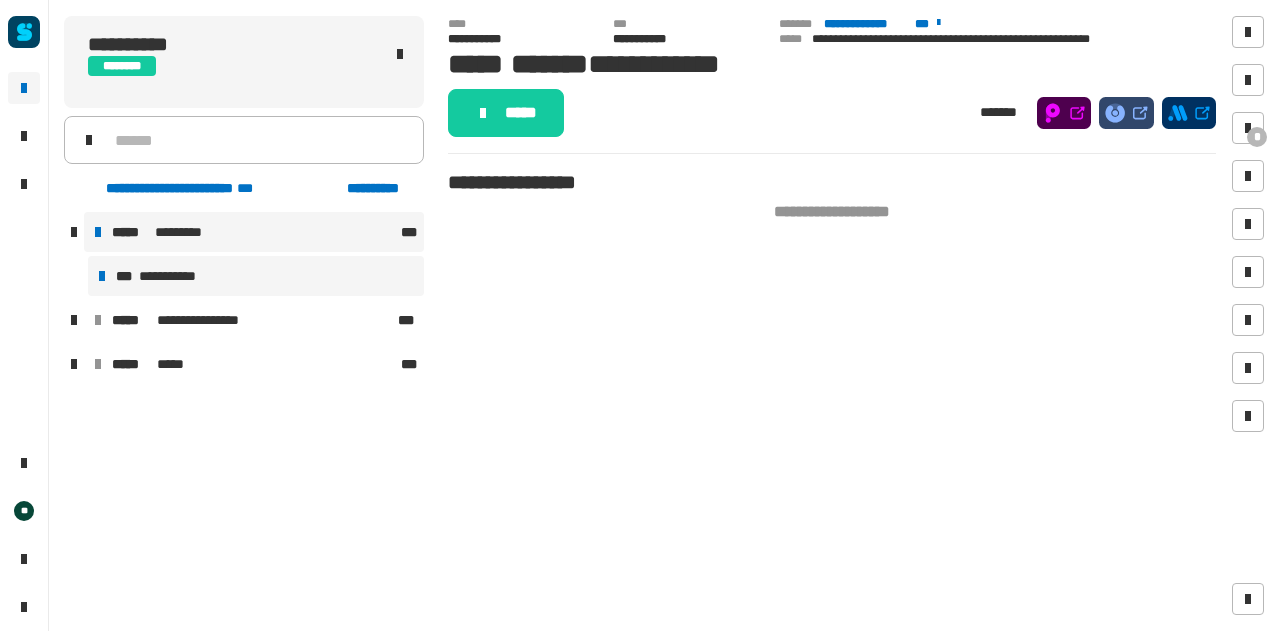 click on "***** ********* ***" at bounding box center [254, 232] 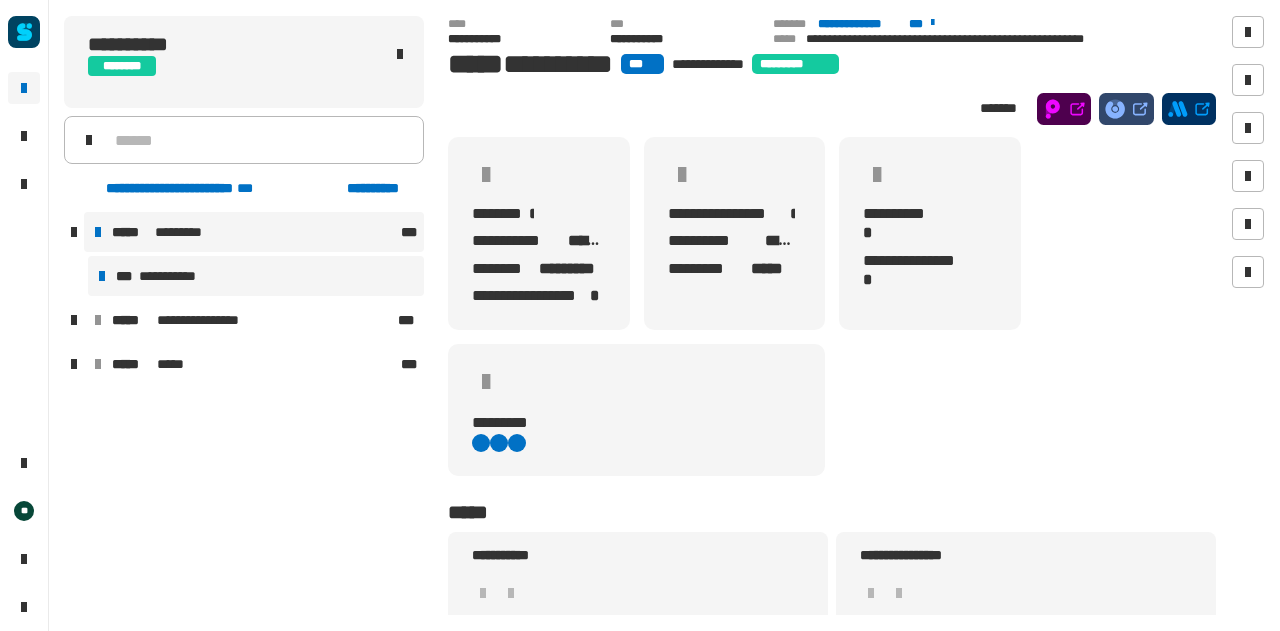 click on "**********" at bounding box center [256, 276] 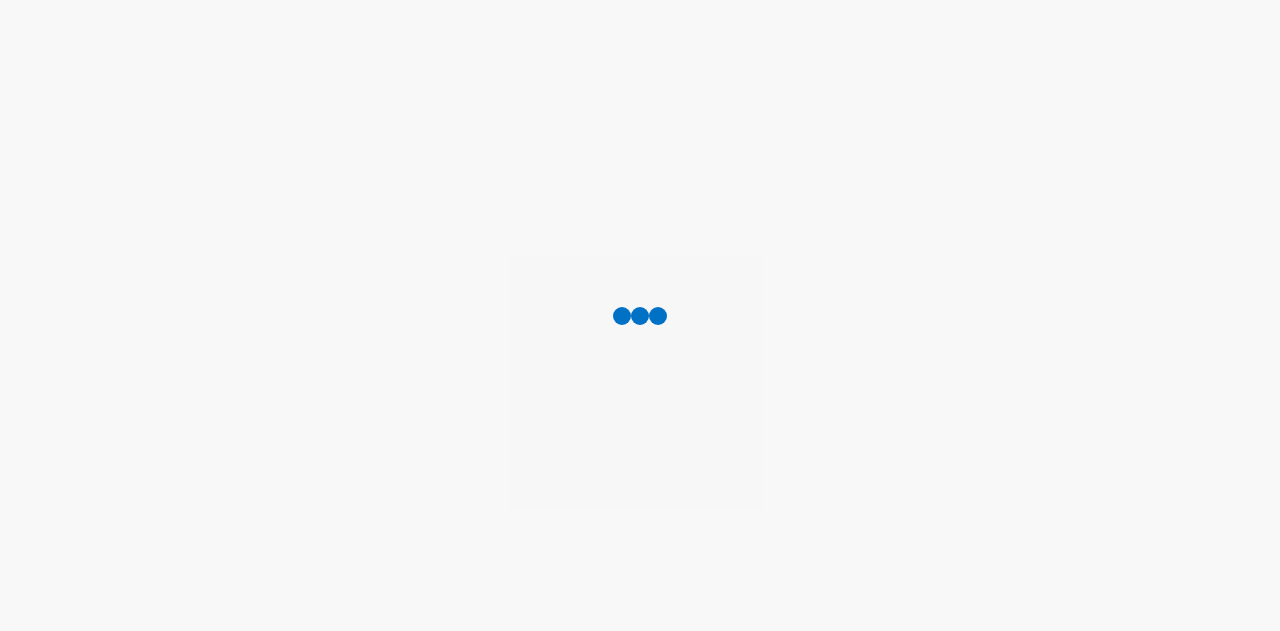 scroll, scrollTop: 0, scrollLeft: 0, axis: both 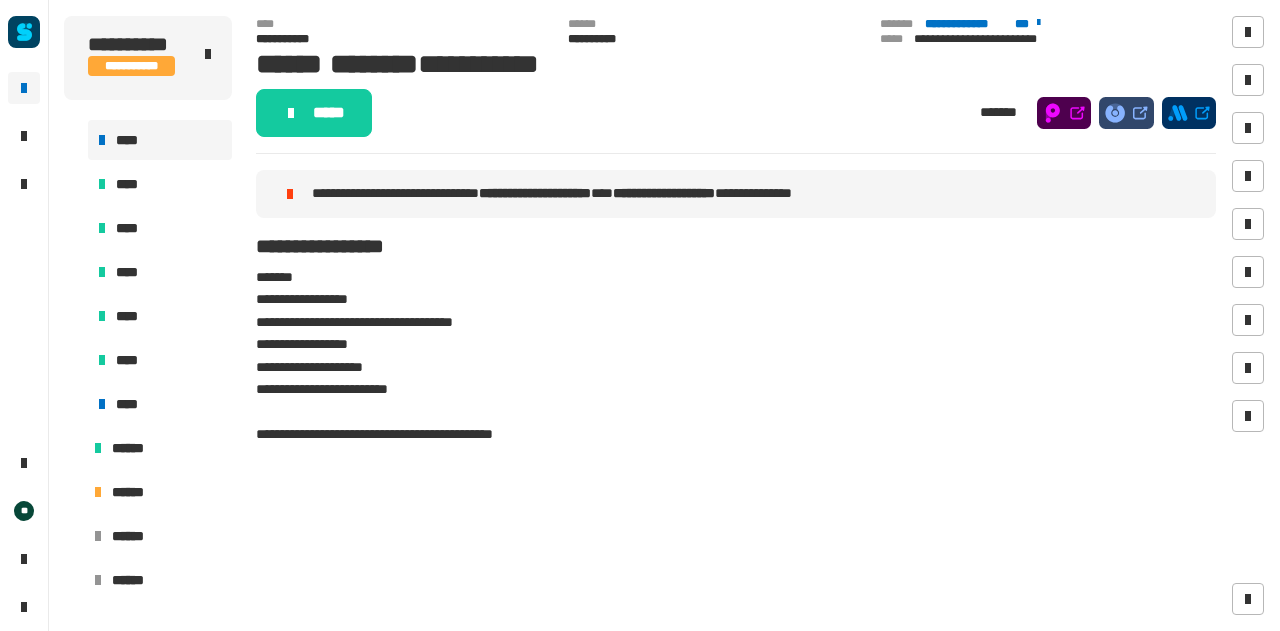 click on "**********" 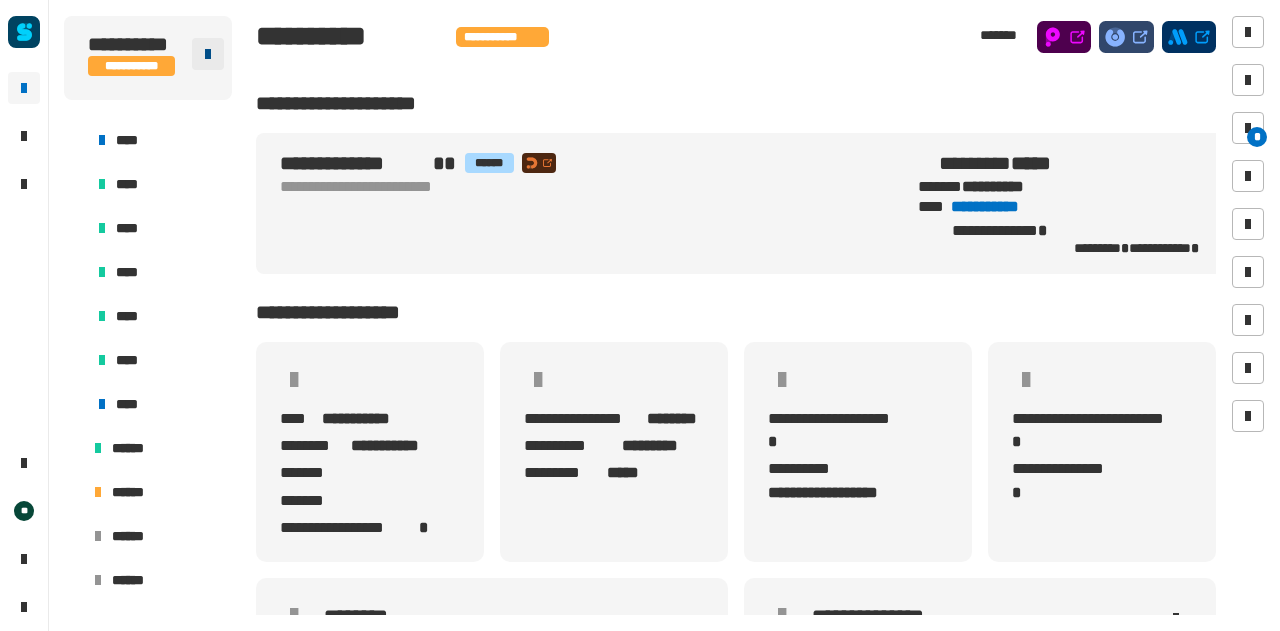 click 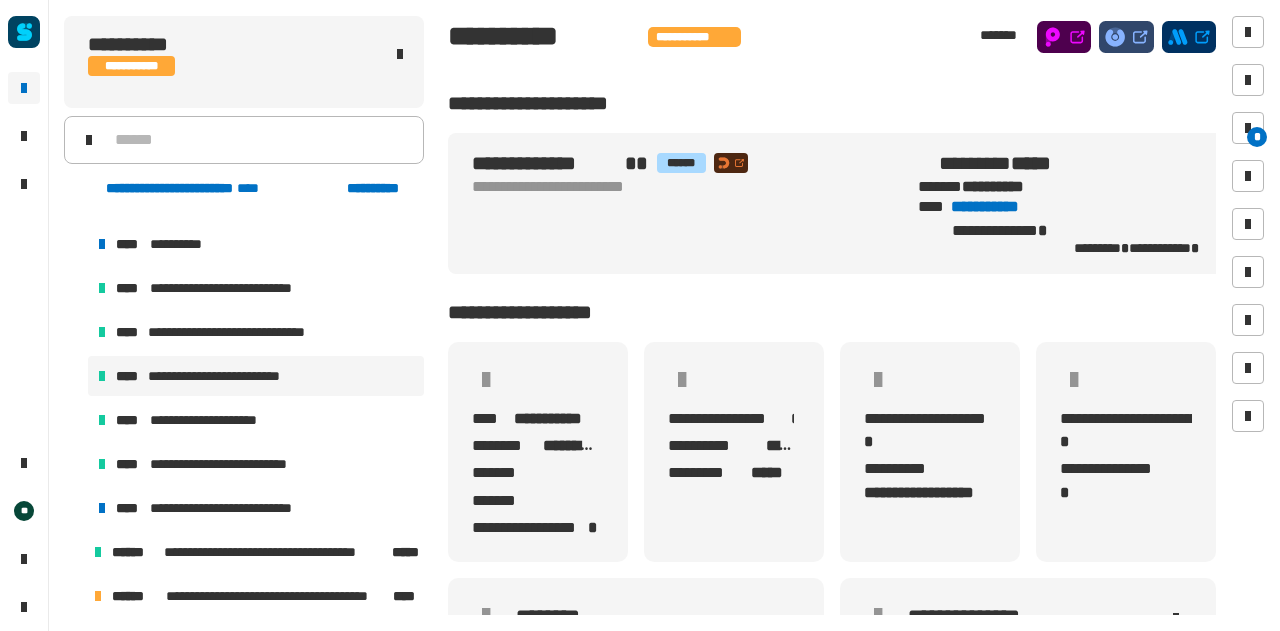 click on "**********" at bounding box center (256, 376) 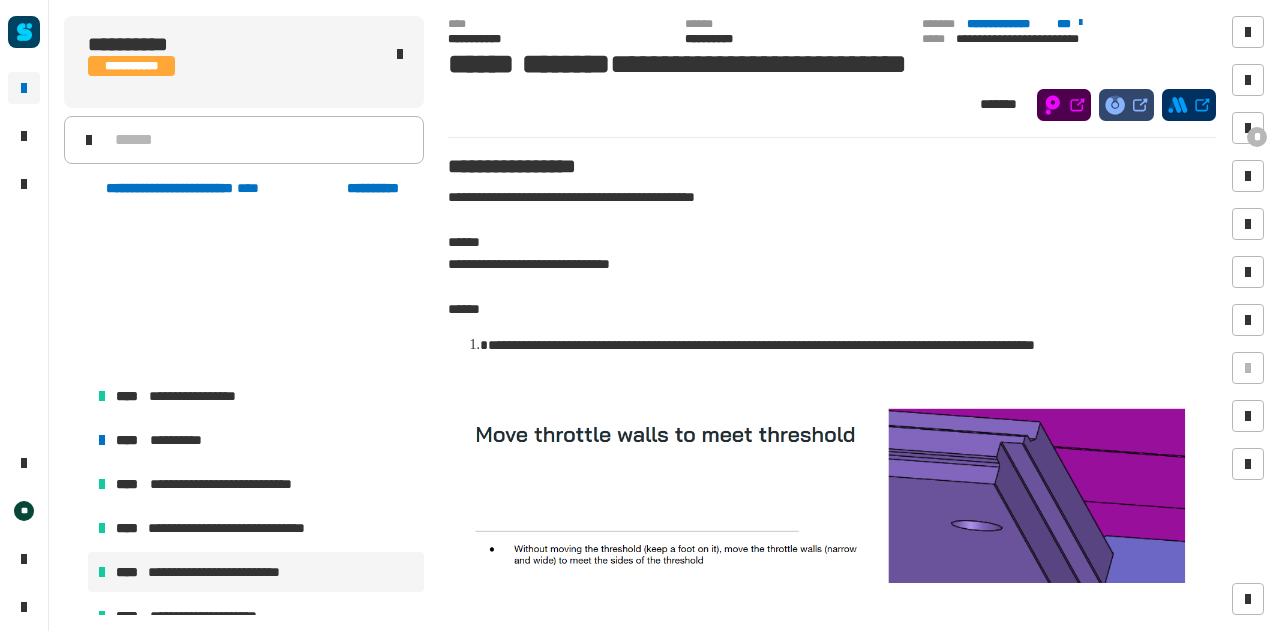 scroll, scrollTop: 2326, scrollLeft: 0, axis: vertical 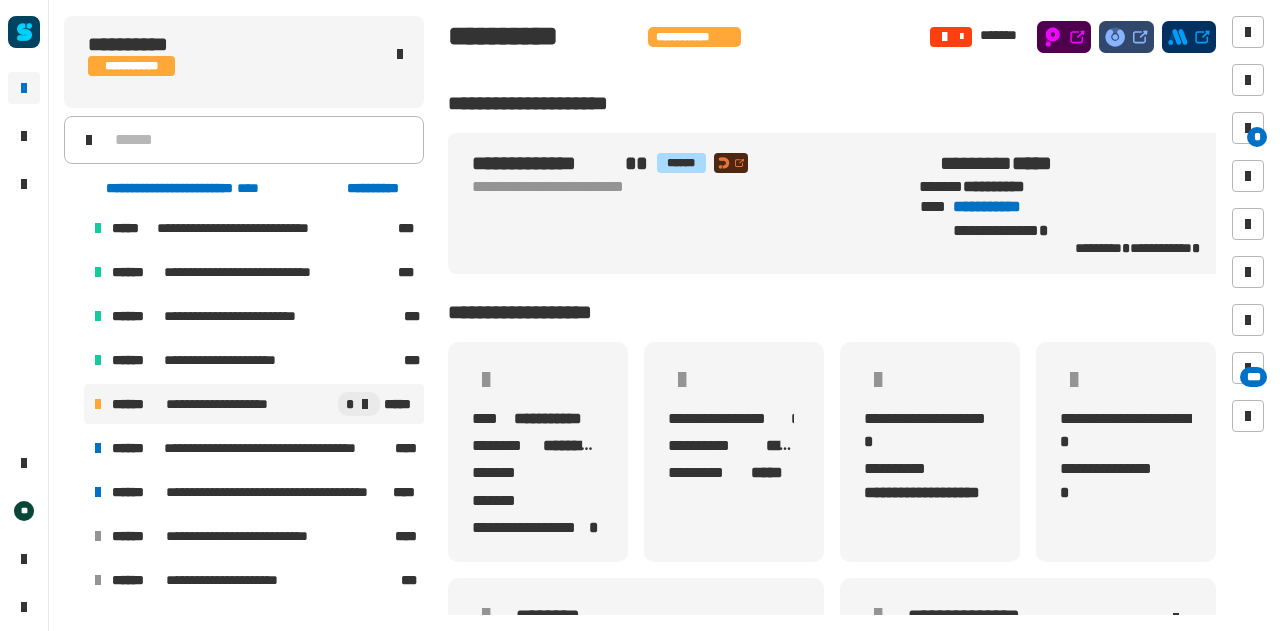 click on "**********" at bounding box center (254, 404) 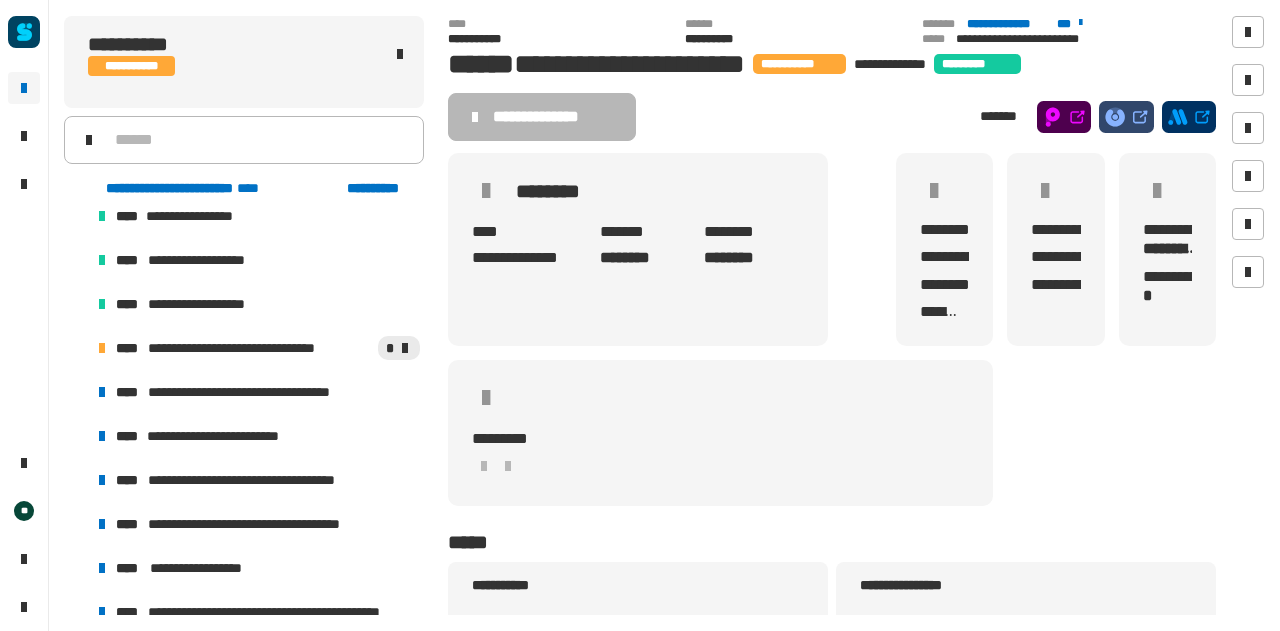 scroll, scrollTop: 1427, scrollLeft: 0, axis: vertical 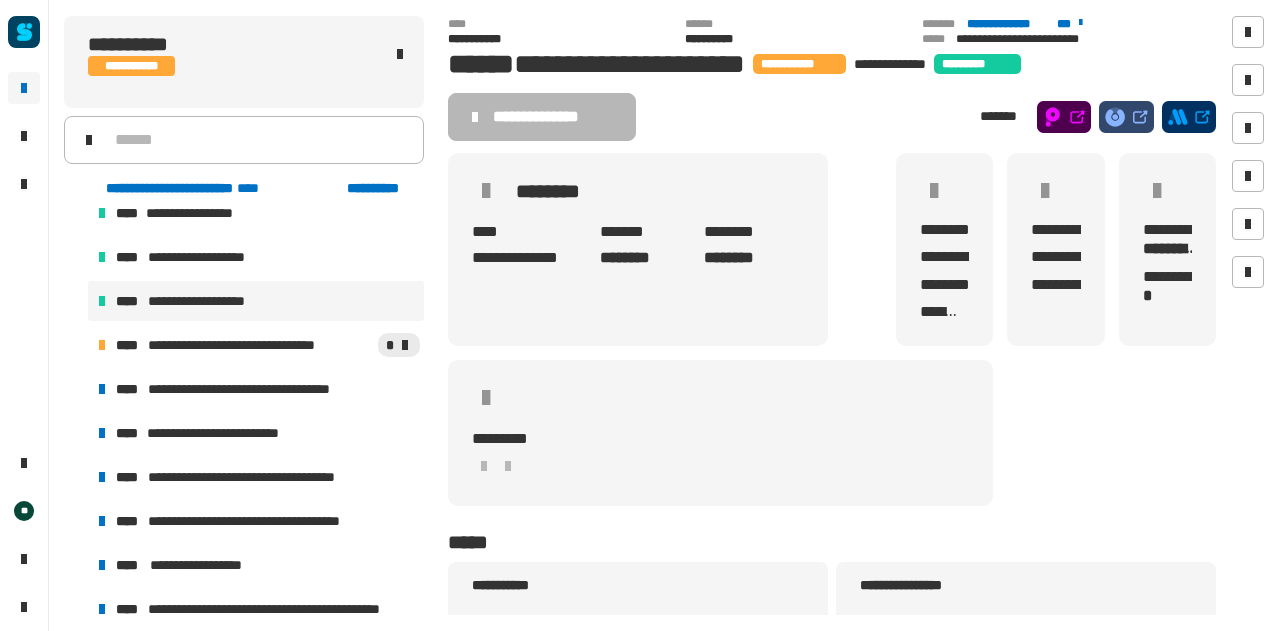 click on "**********" at bounding box center (256, 301) 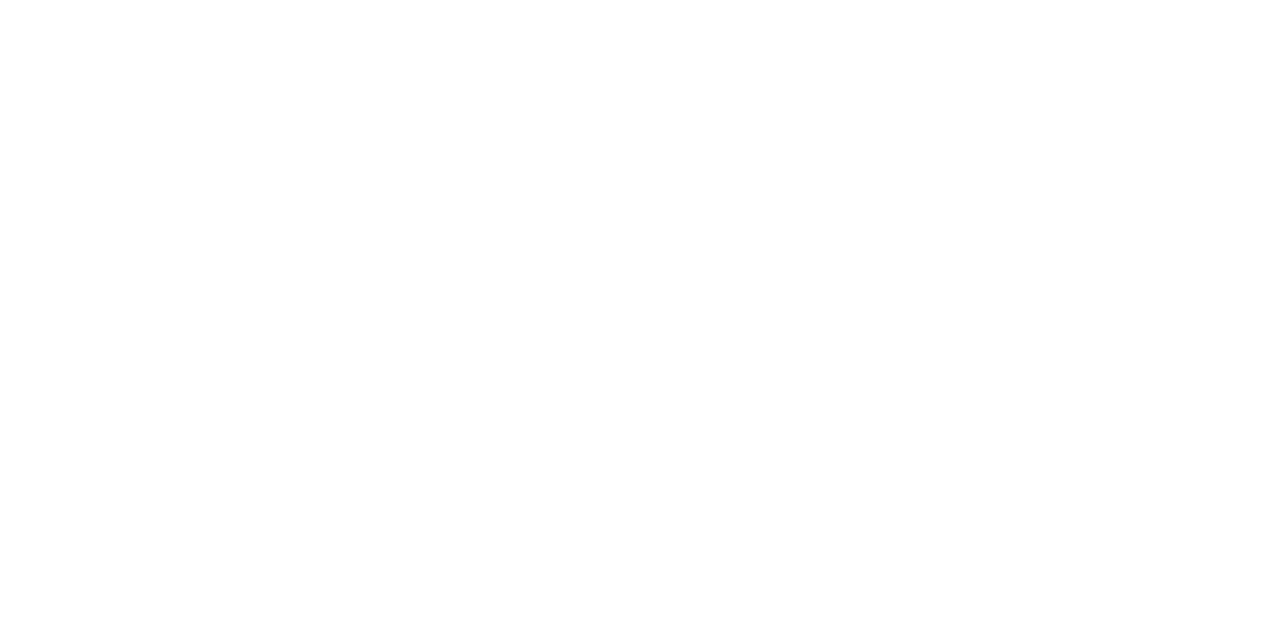 scroll, scrollTop: 925, scrollLeft: 0, axis: vertical 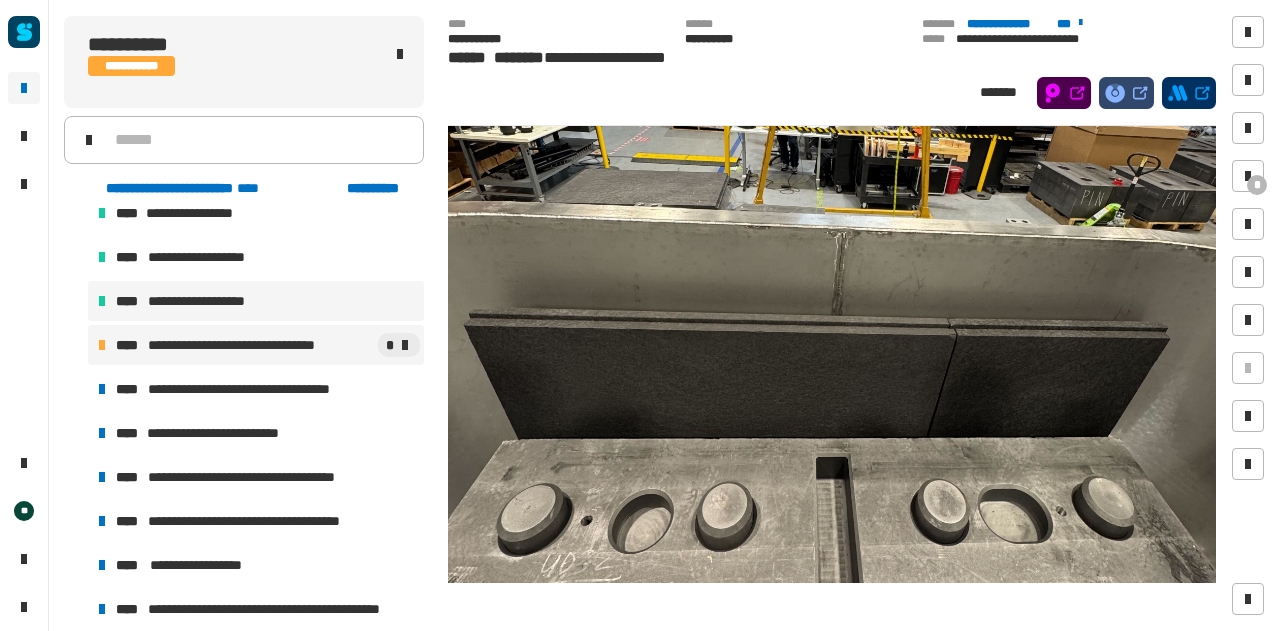 click on "**********" at bounding box center [243, 345] 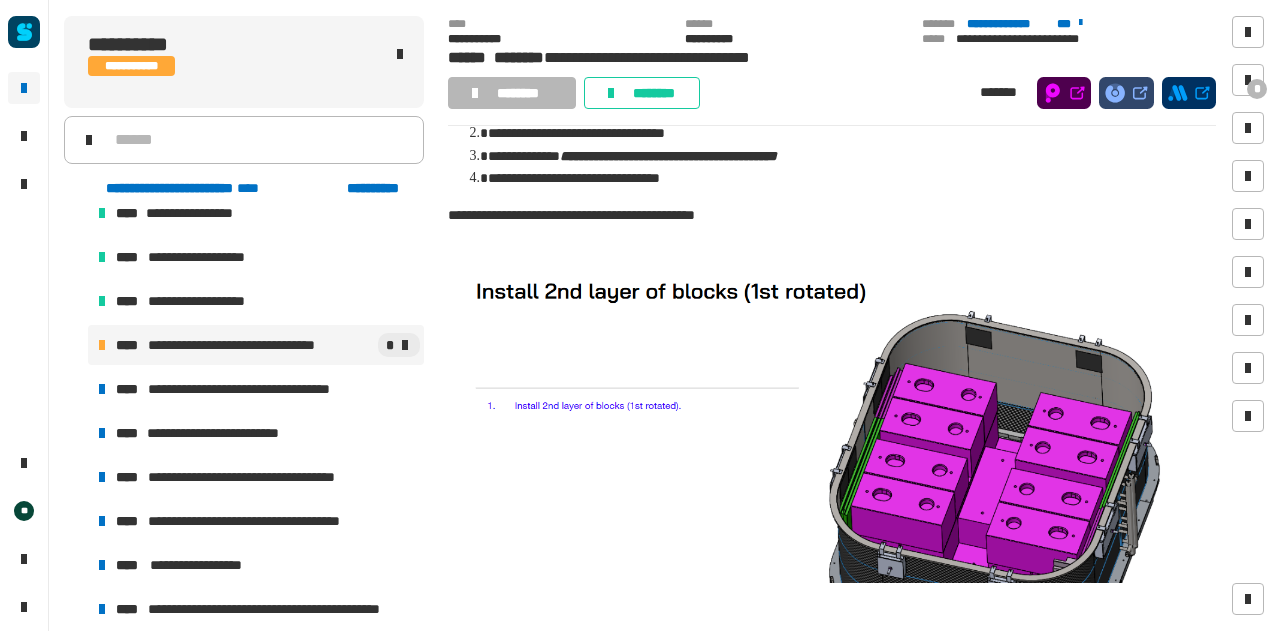 scroll, scrollTop: 0, scrollLeft: 0, axis: both 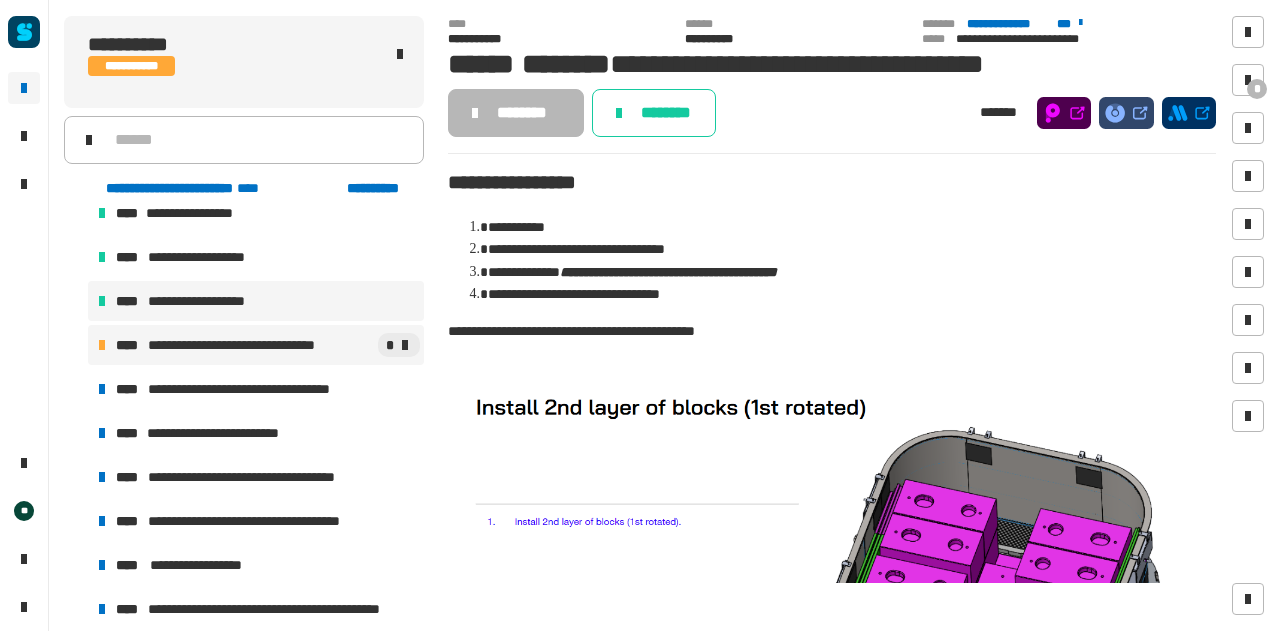 click on "**********" at bounding box center [203, 301] 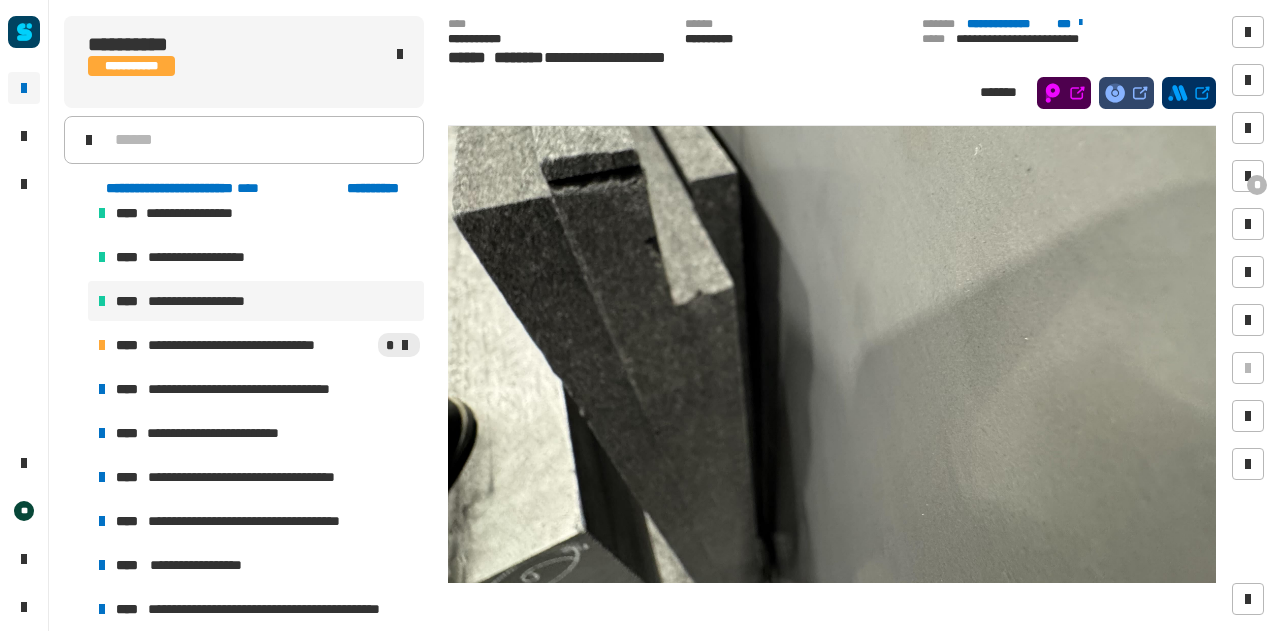 scroll, scrollTop: 3114, scrollLeft: 0, axis: vertical 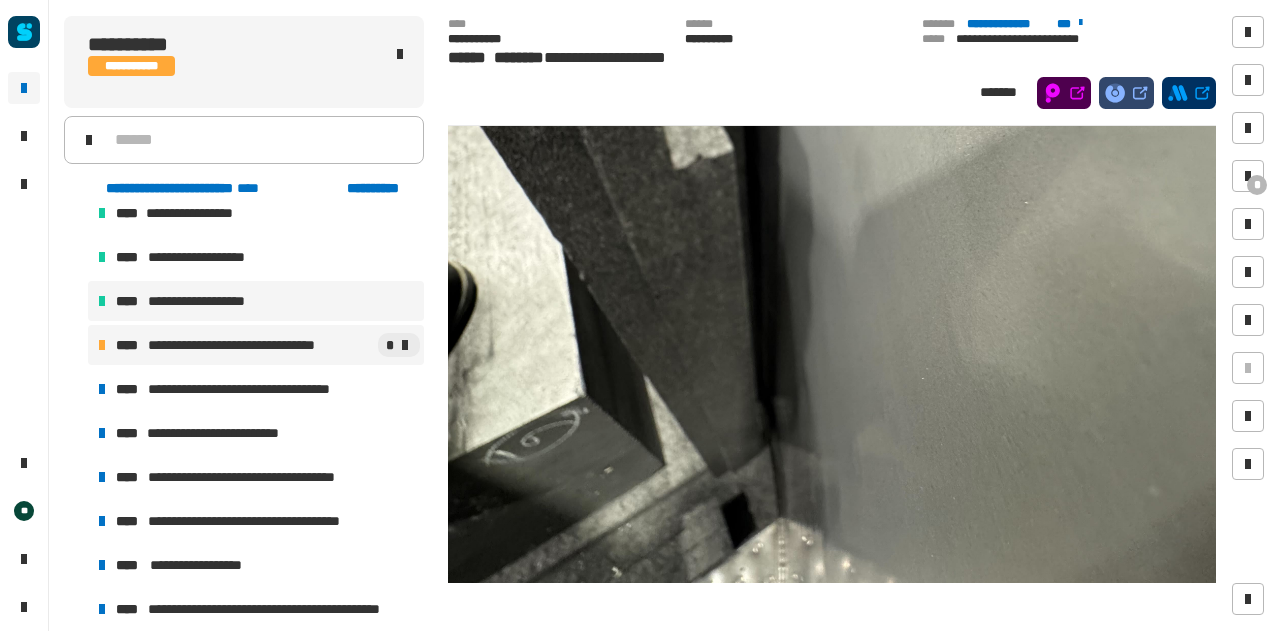 click on "**********" at bounding box center (243, 345) 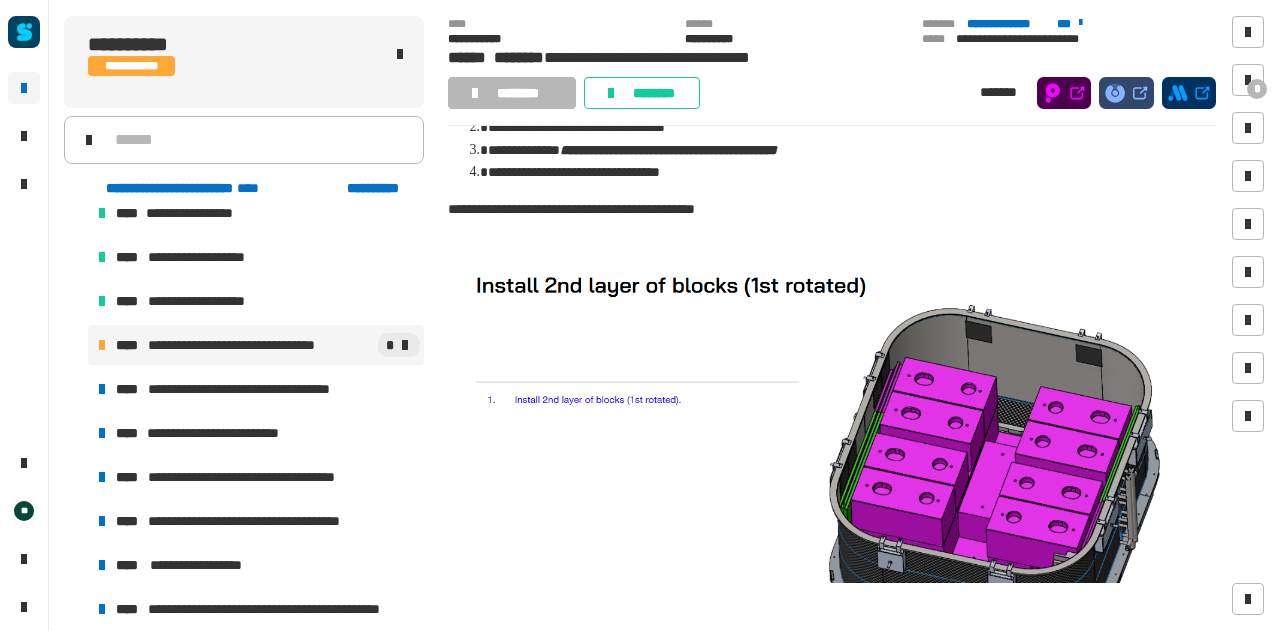 scroll, scrollTop: 0, scrollLeft: 0, axis: both 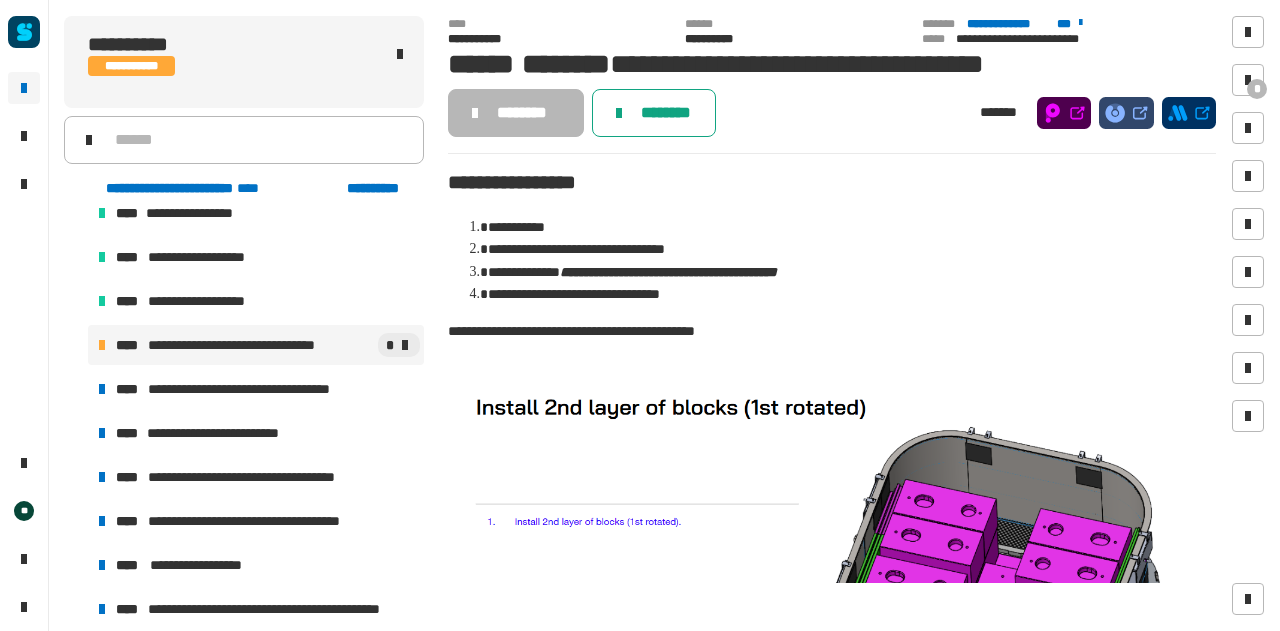 click on "********" 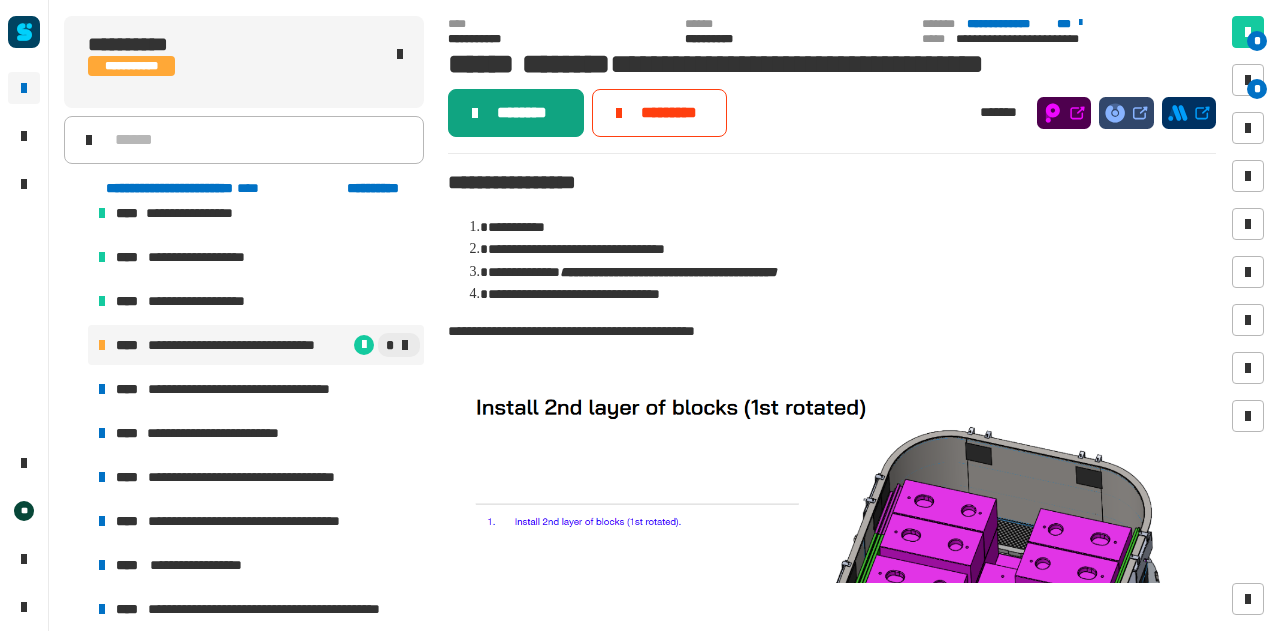 click on "********" 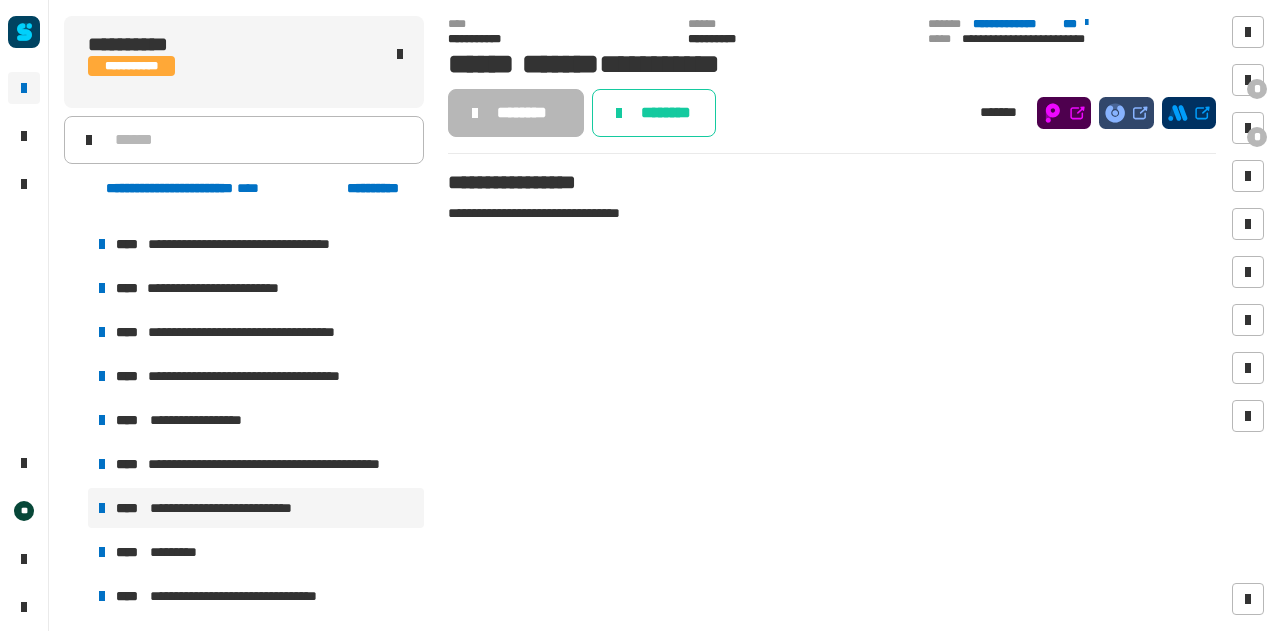 scroll, scrollTop: 1562, scrollLeft: 0, axis: vertical 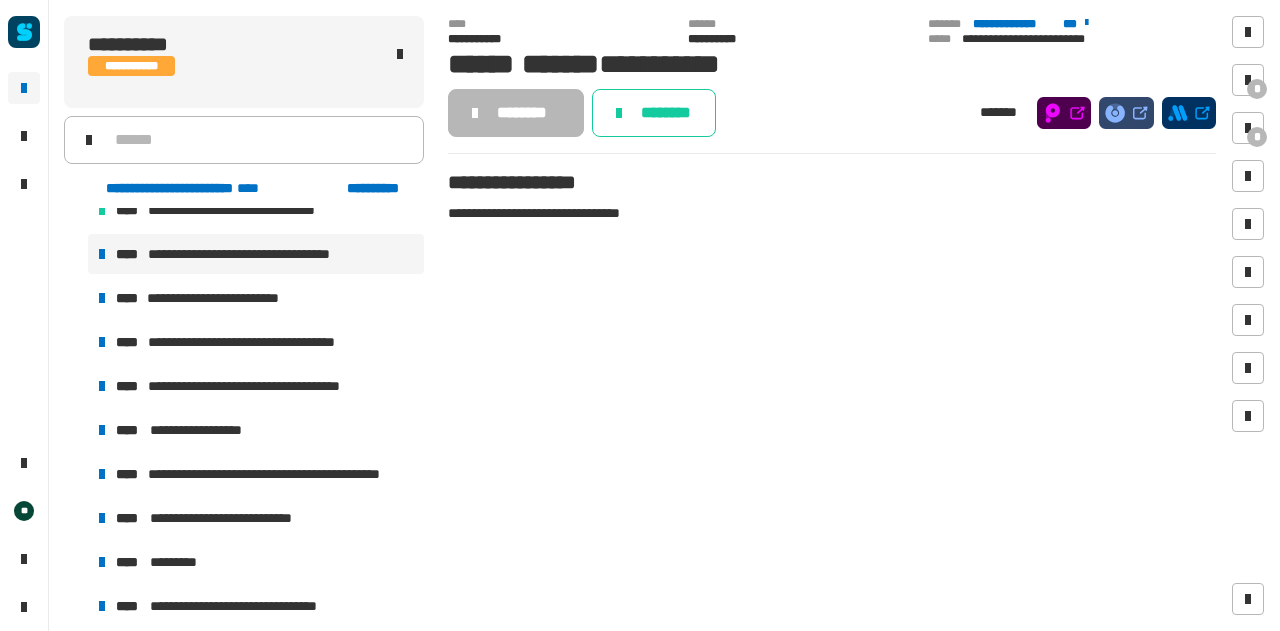click on "**********" at bounding box center [248, 254] 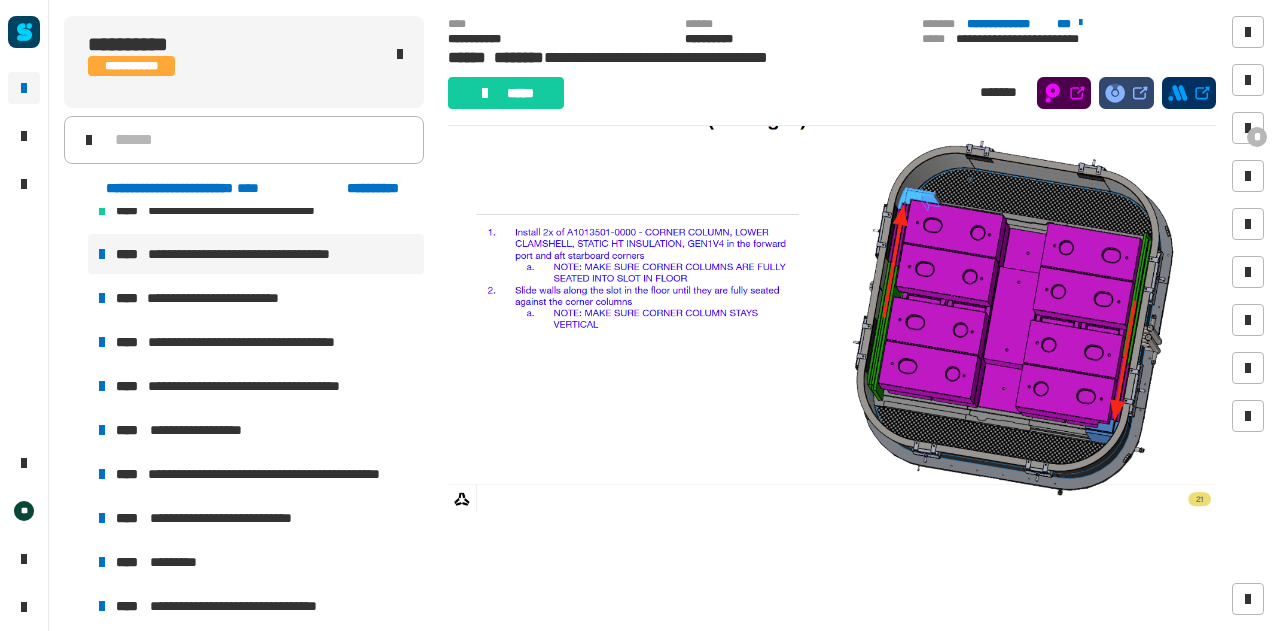 scroll, scrollTop: 1857, scrollLeft: 0, axis: vertical 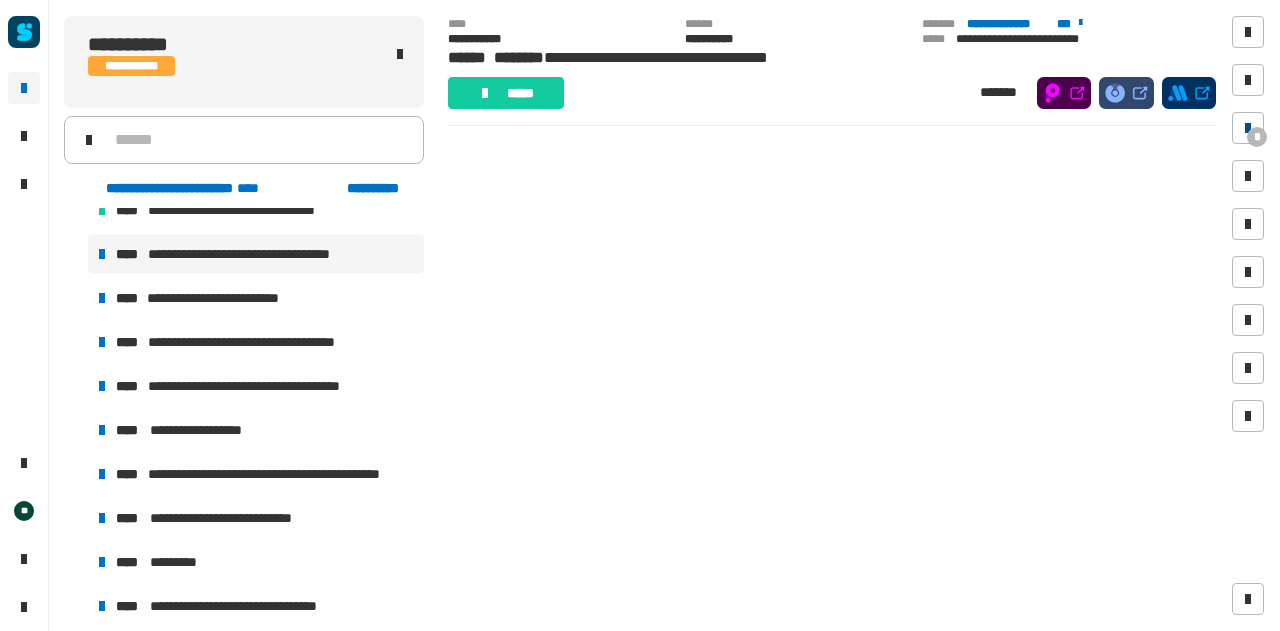 click at bounding box center (1248, 128) 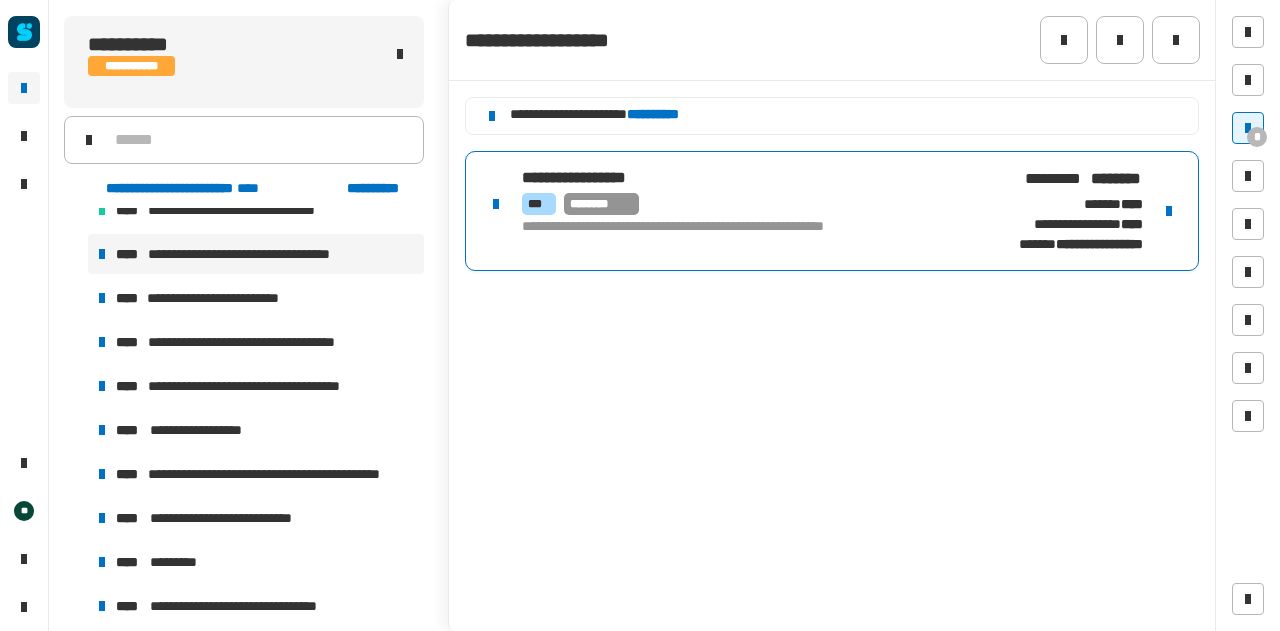 click on "**********" at bounding box center [742, 178] 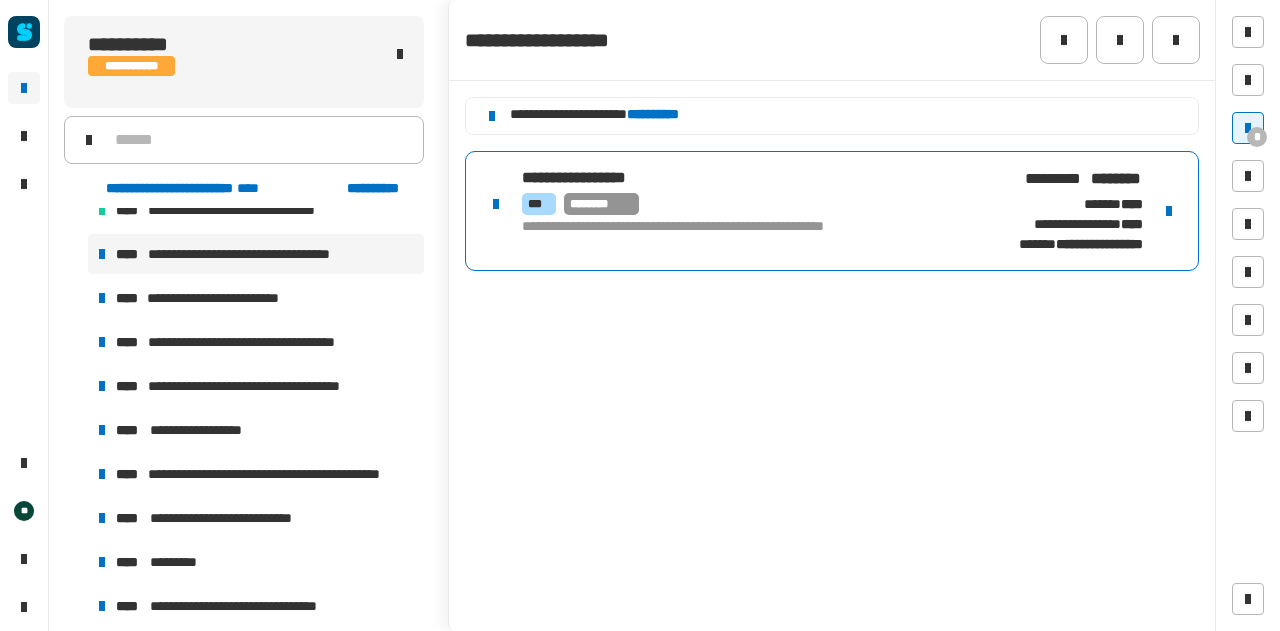 click on "**********" 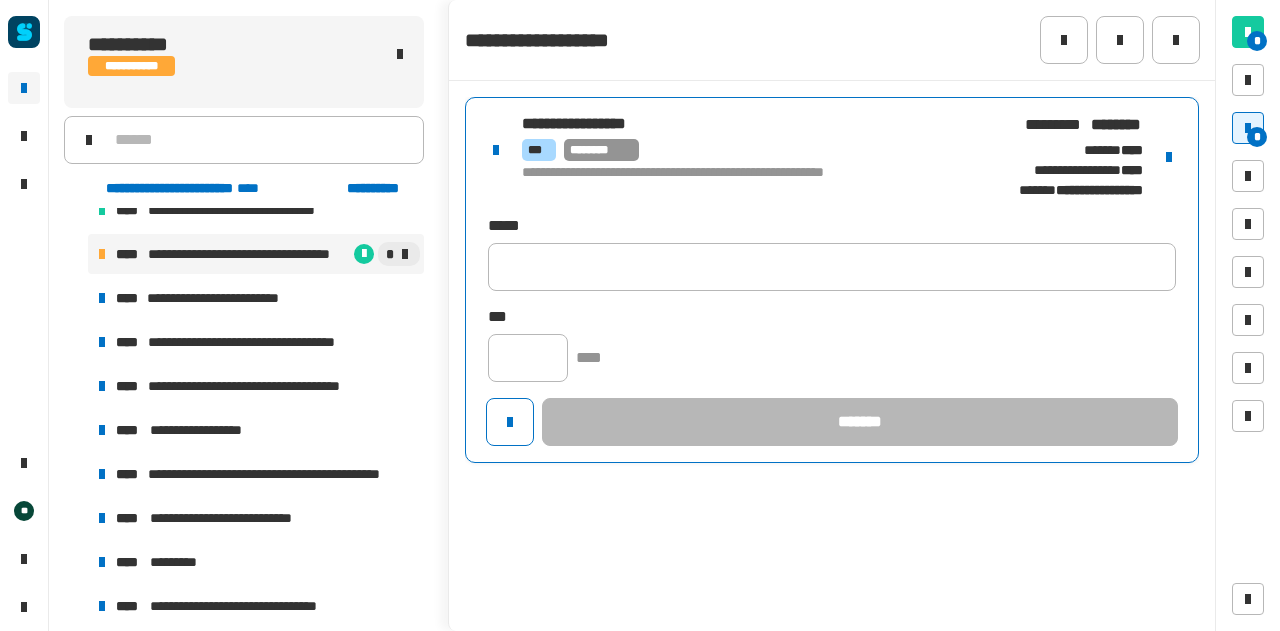 click at bounding box center [1169, 157] 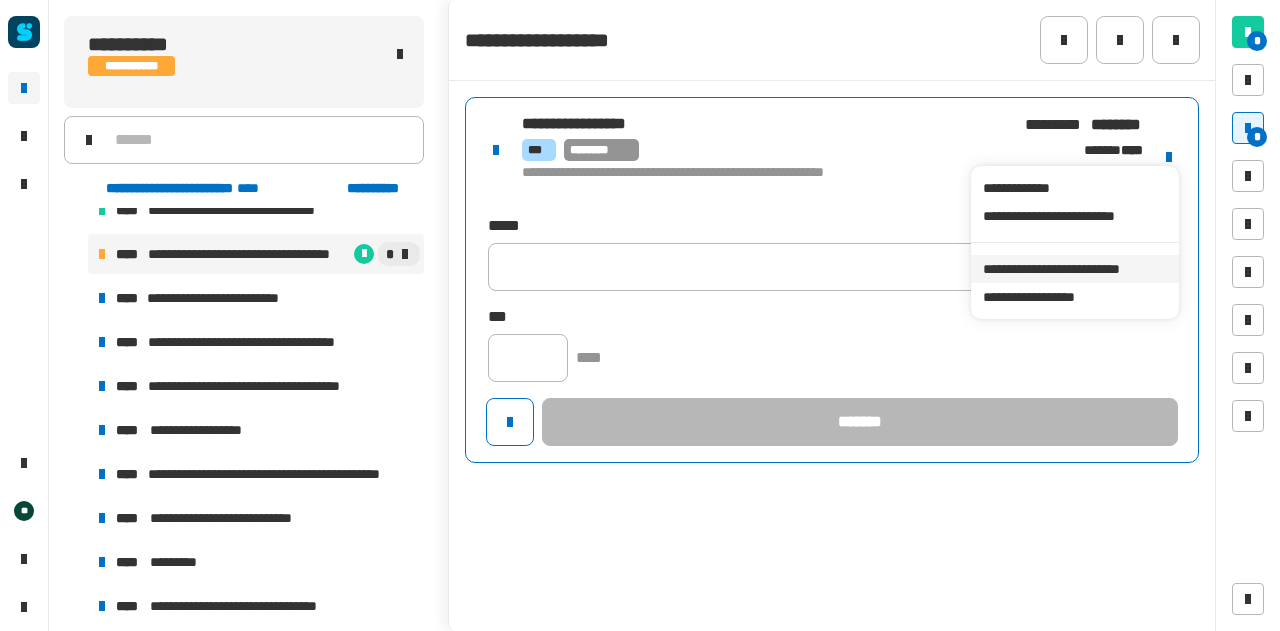 click on "**********" at bounding box center (1074, 269) 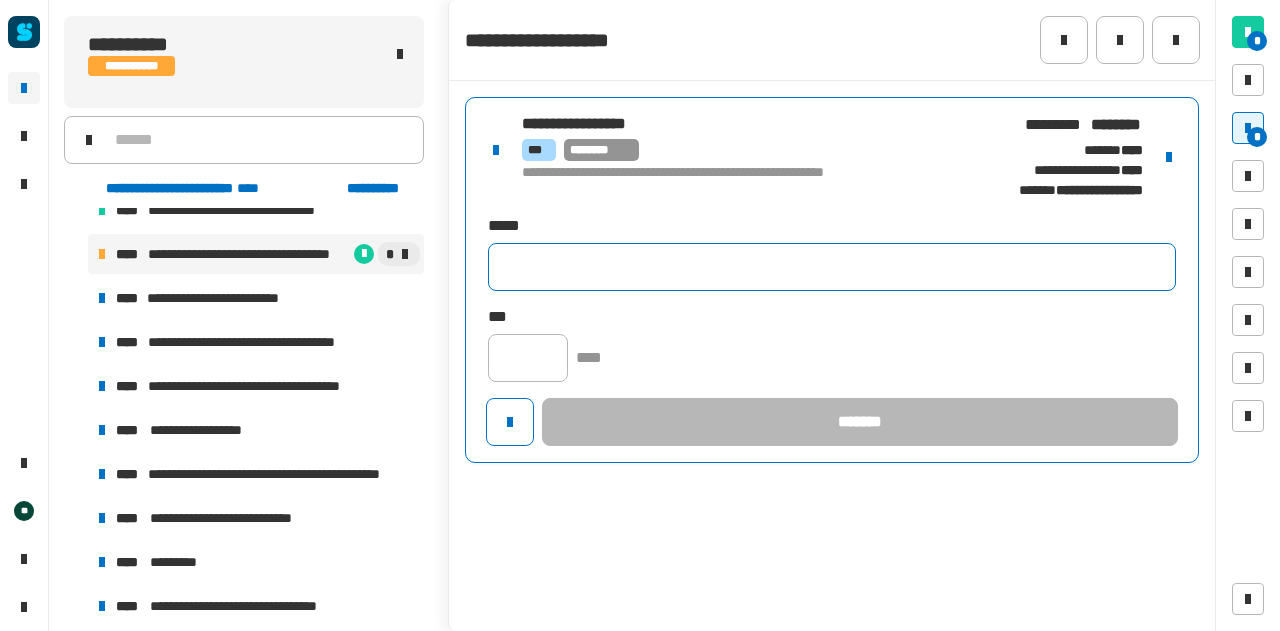 click 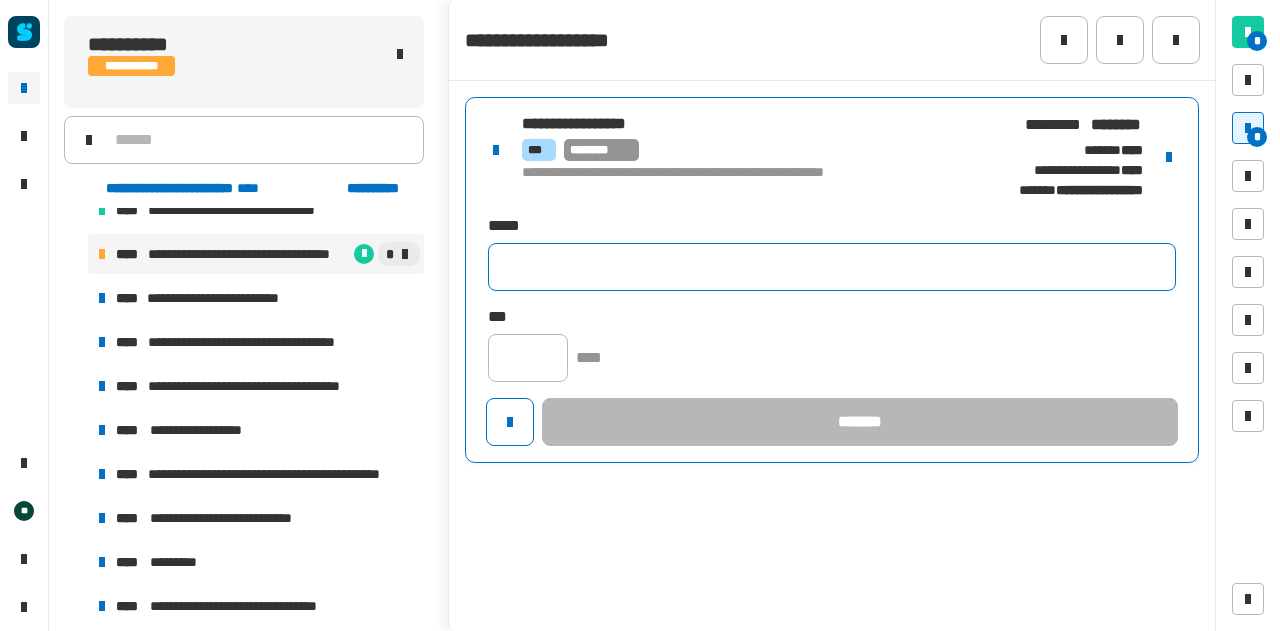 paste on "**********" 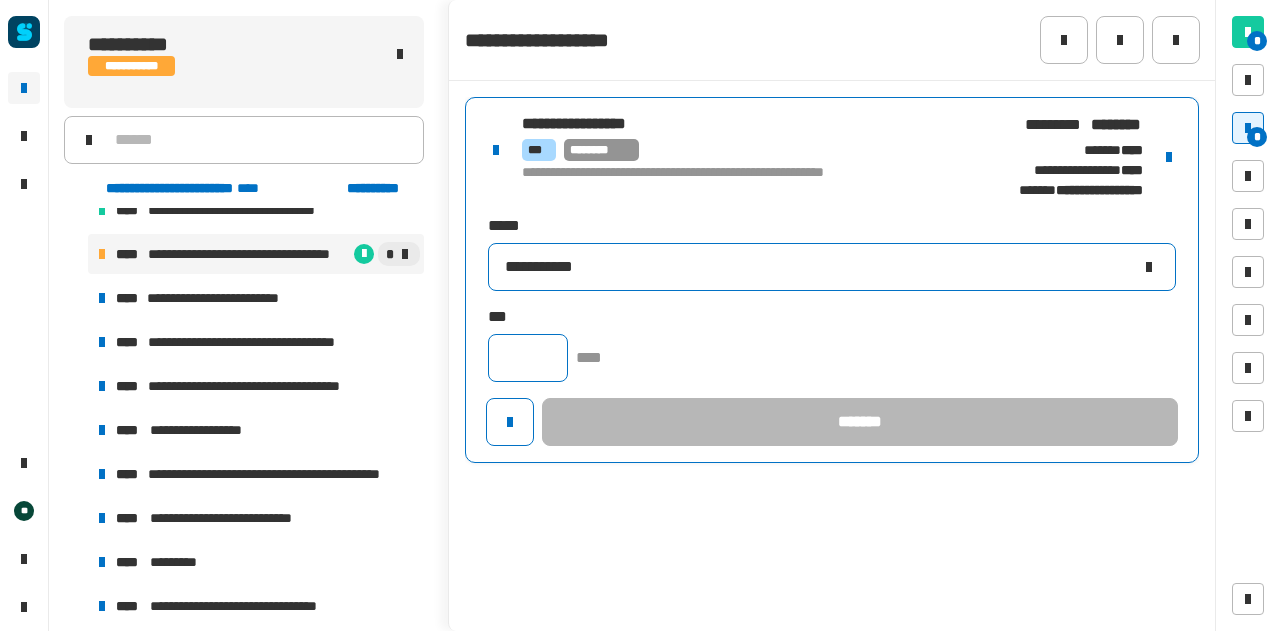 type on "**********" 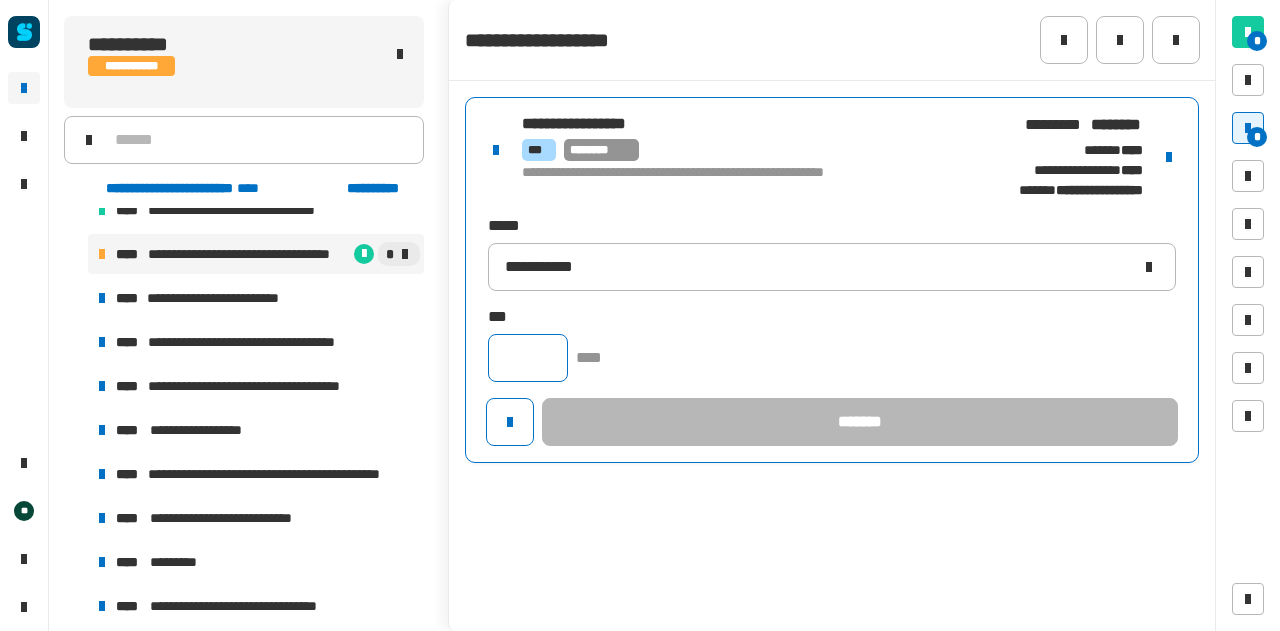 click 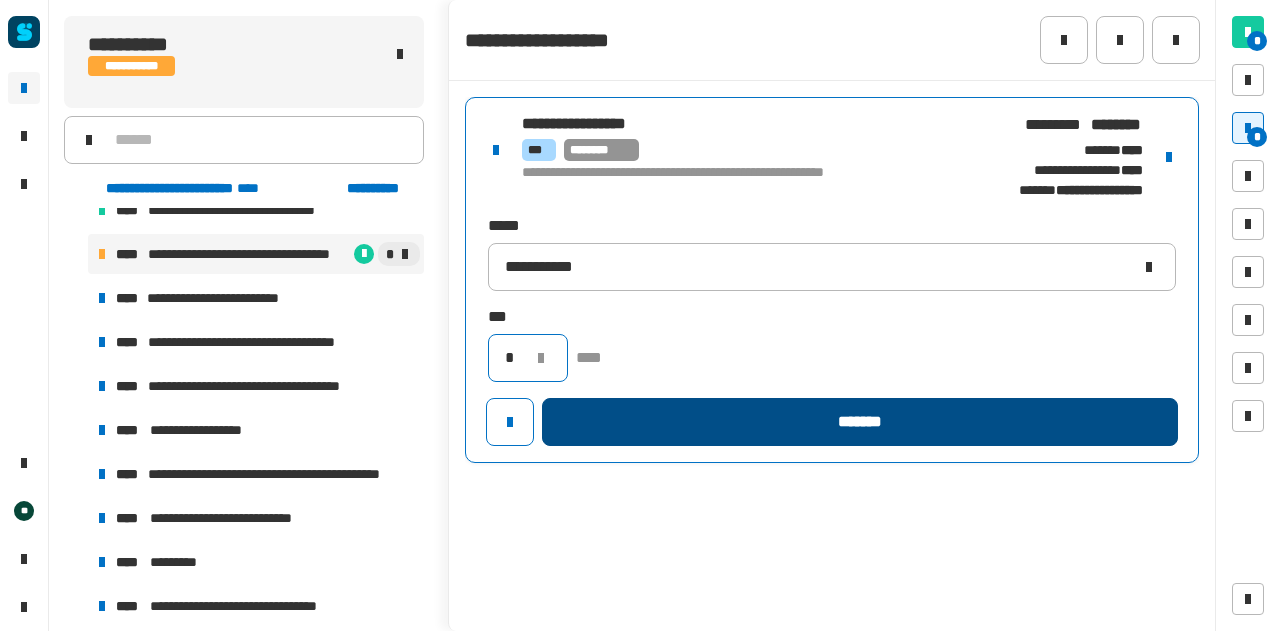 type on "*" 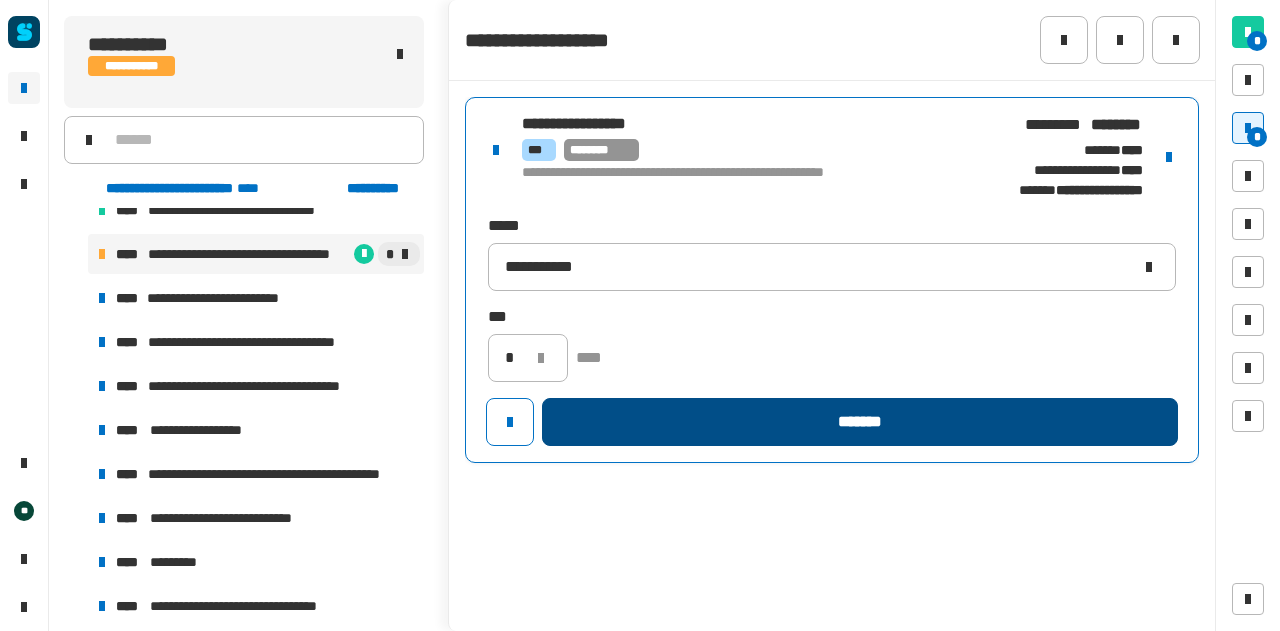 click on "*******" 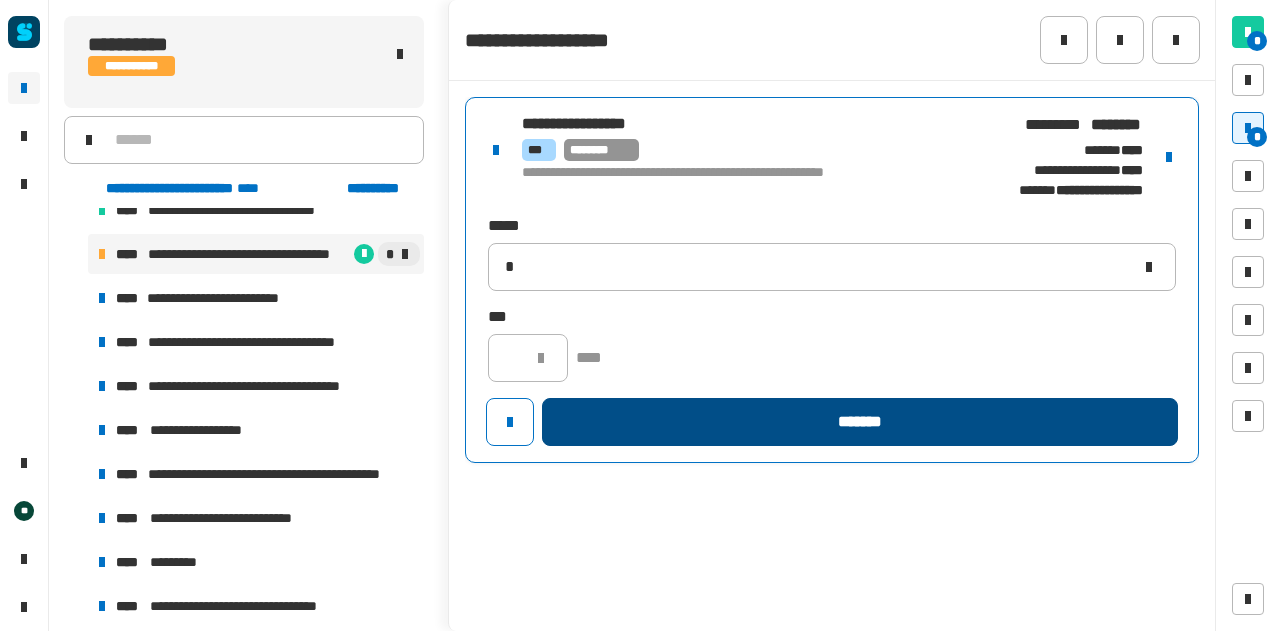 type 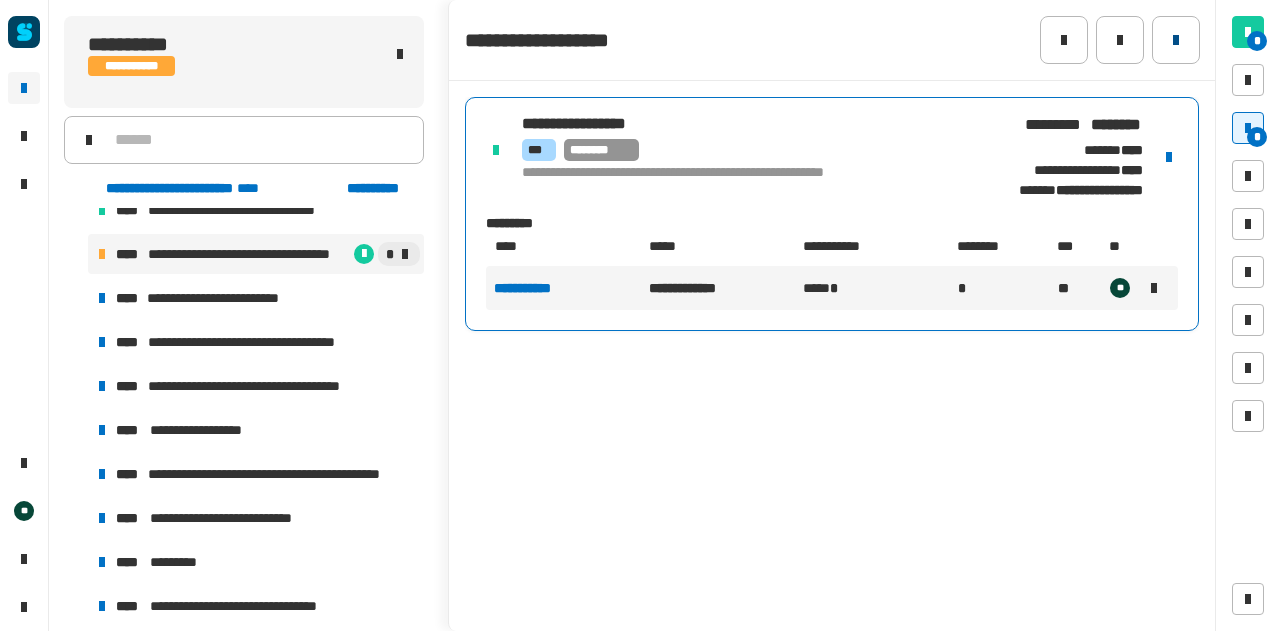 click 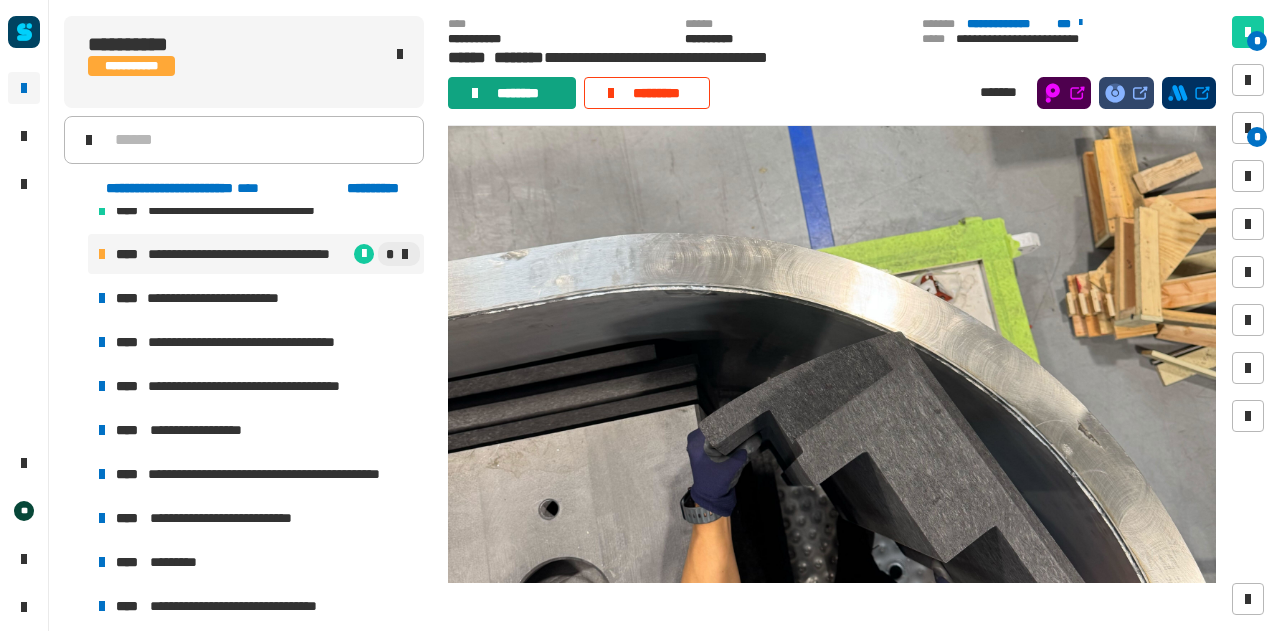 click on "********" 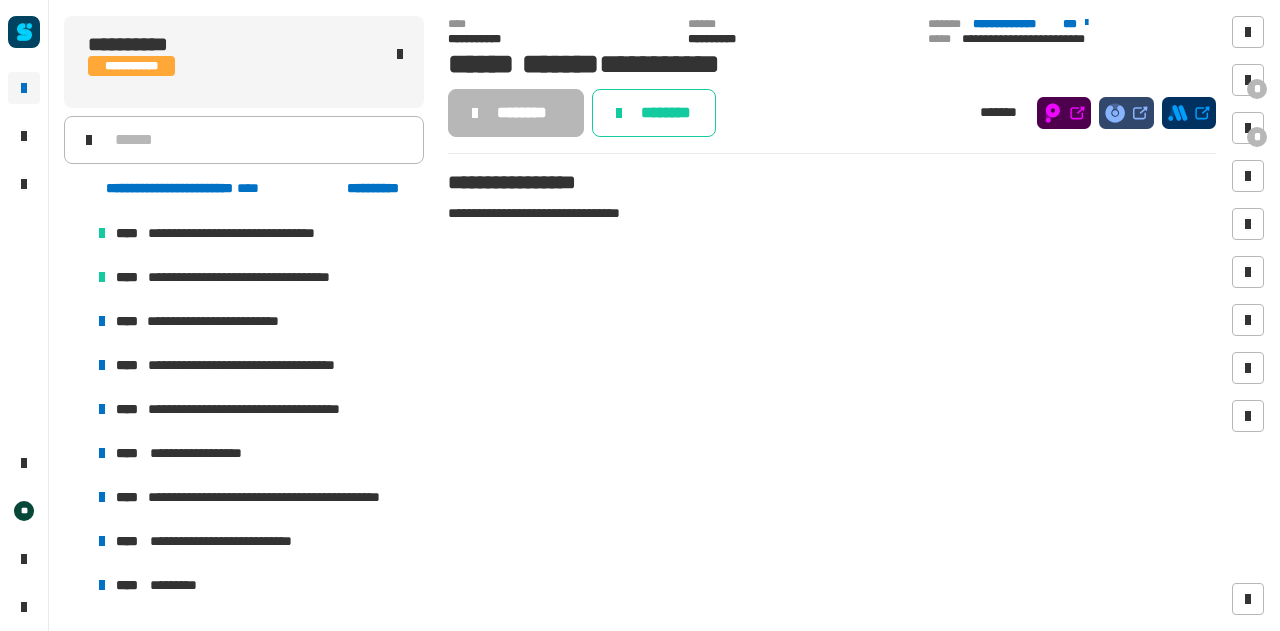 scroll, scrollTop: 1558, scrollLeft: 0, axis: vertical 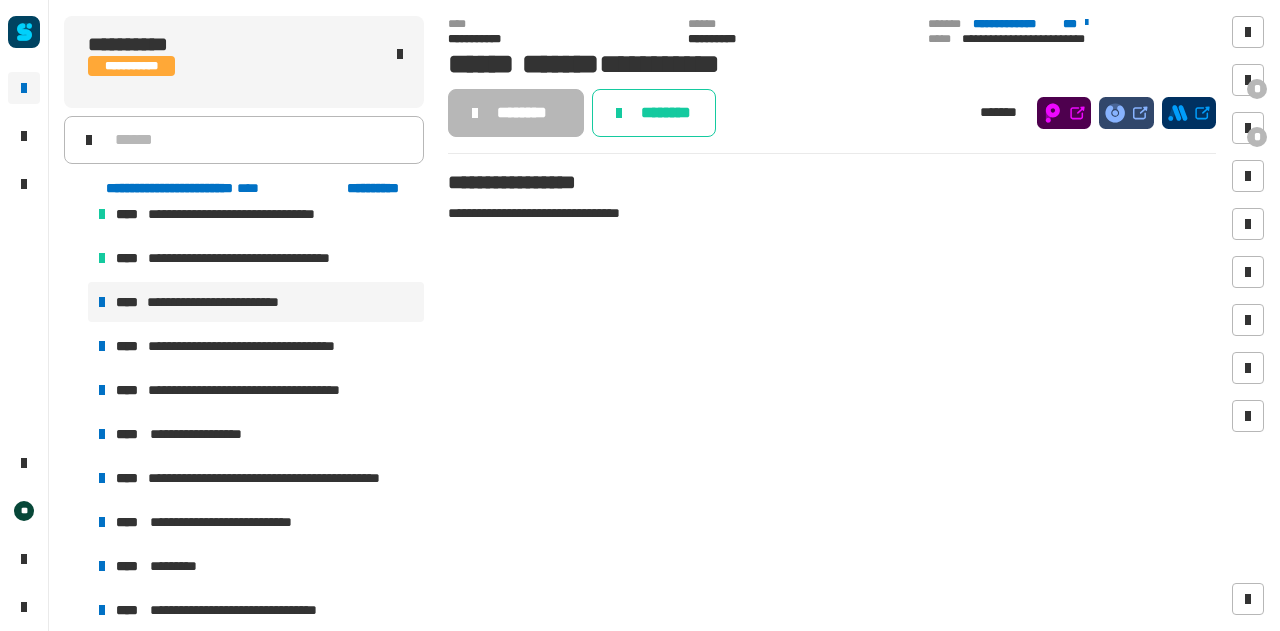 click on "**********" at bounding box center (256, 302) 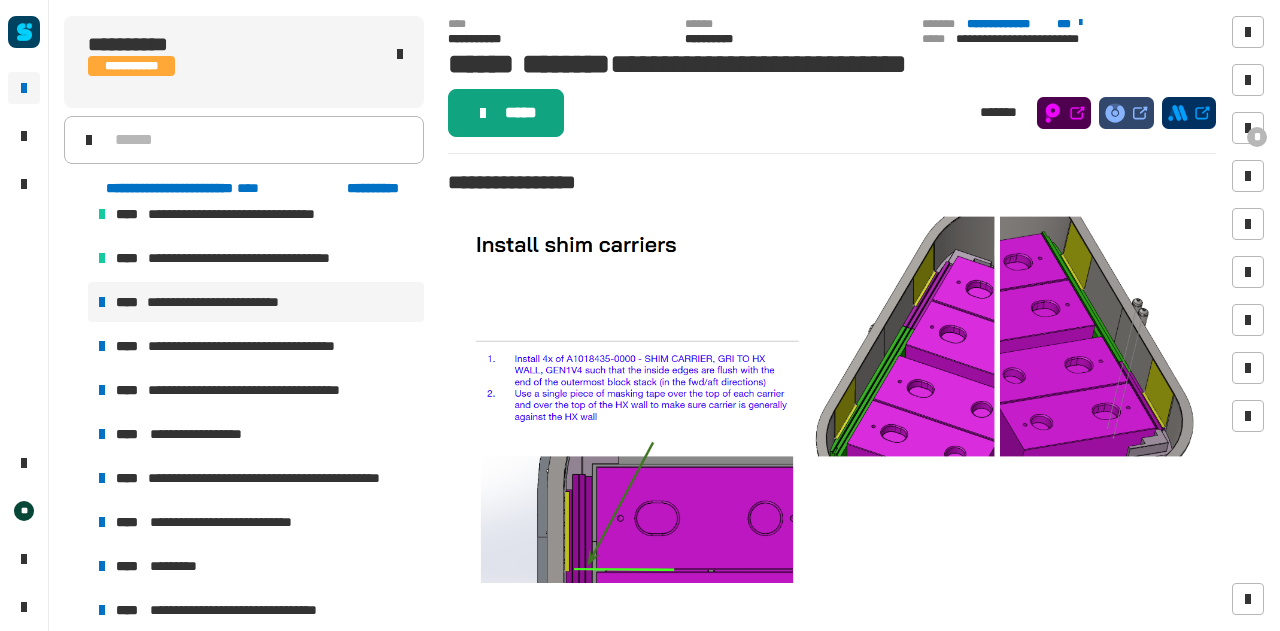 click on "*****" 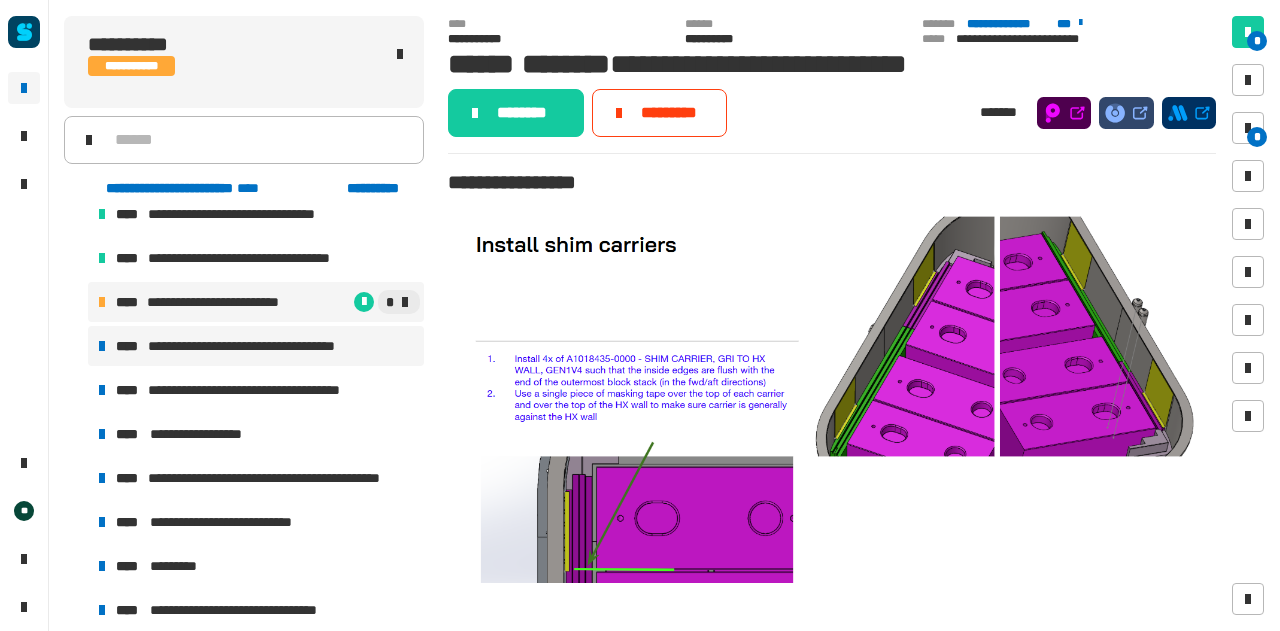 click on "**********" at bounding box center (254, 346) 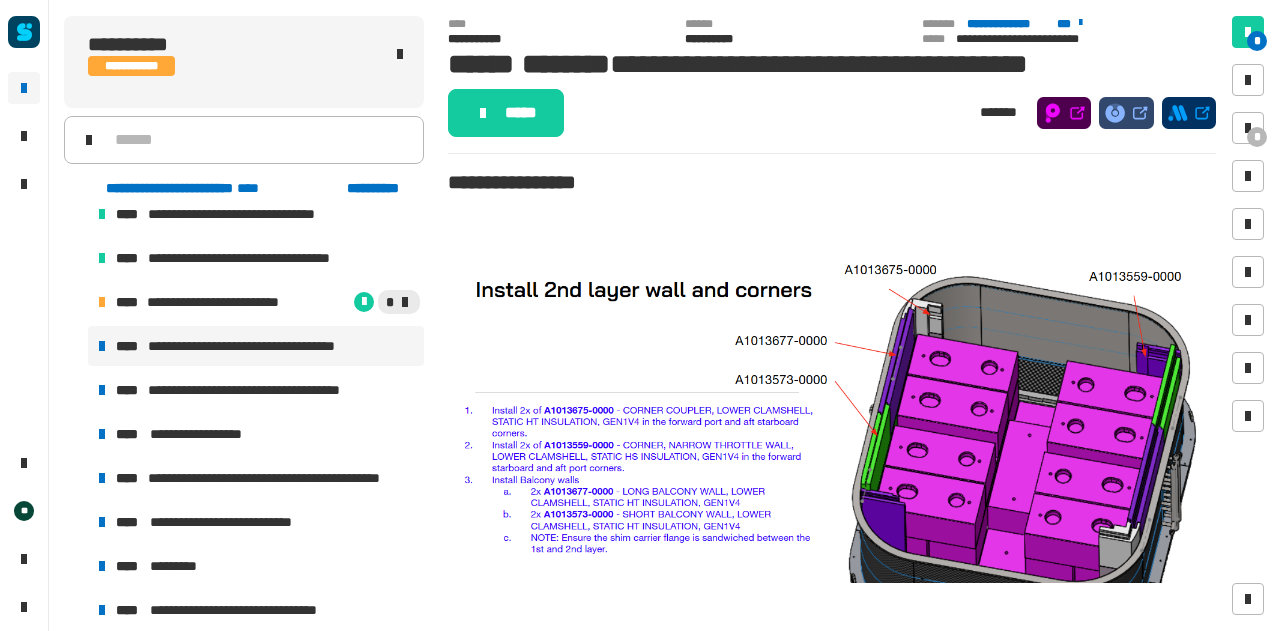 click on "**********" 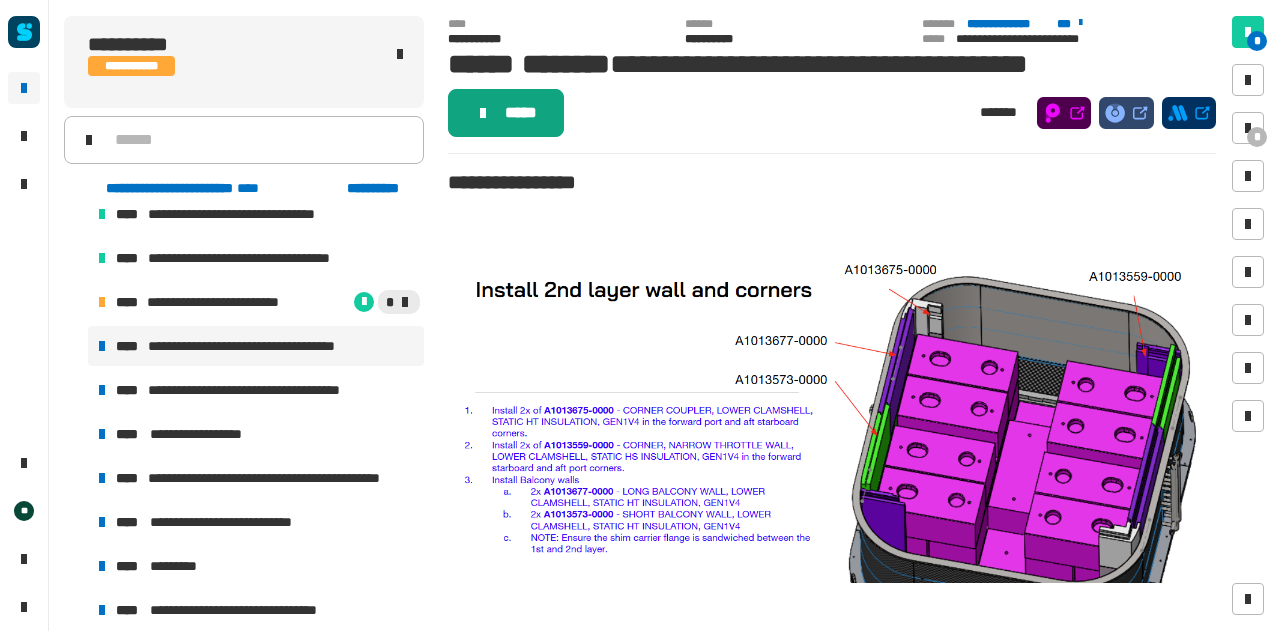 click on "*****" 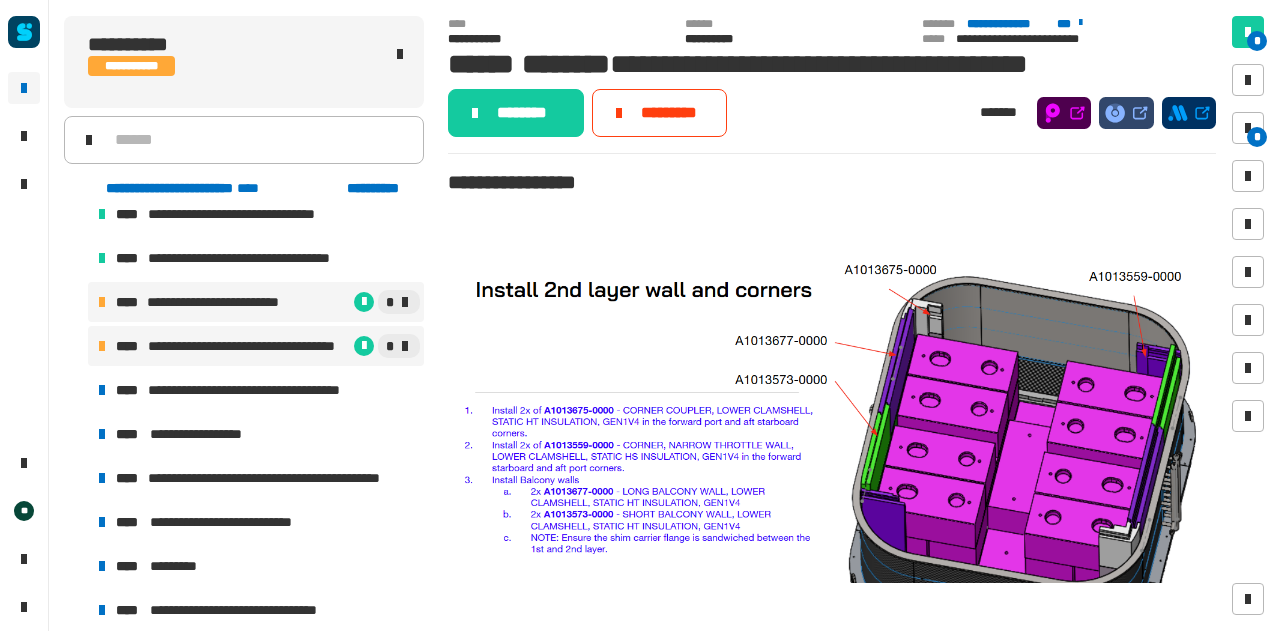 click on "**********" at bounding box center (223, 302) 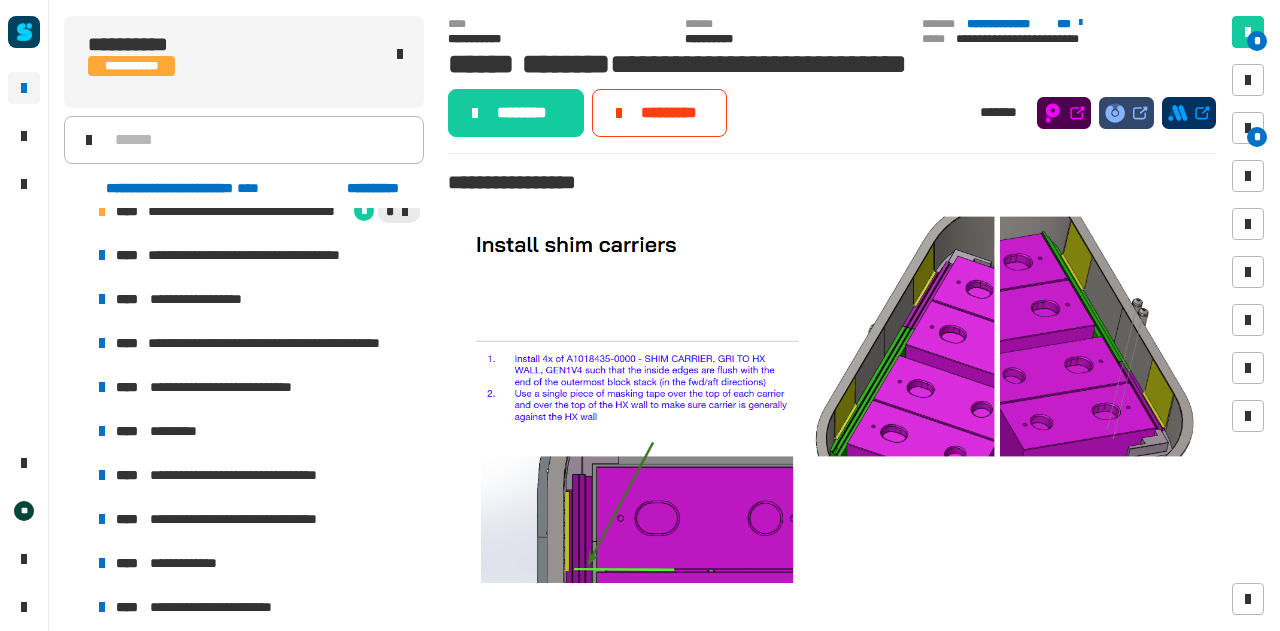 scroll, scrollTop: 1694, scrollLeft: 0, axis: vertical 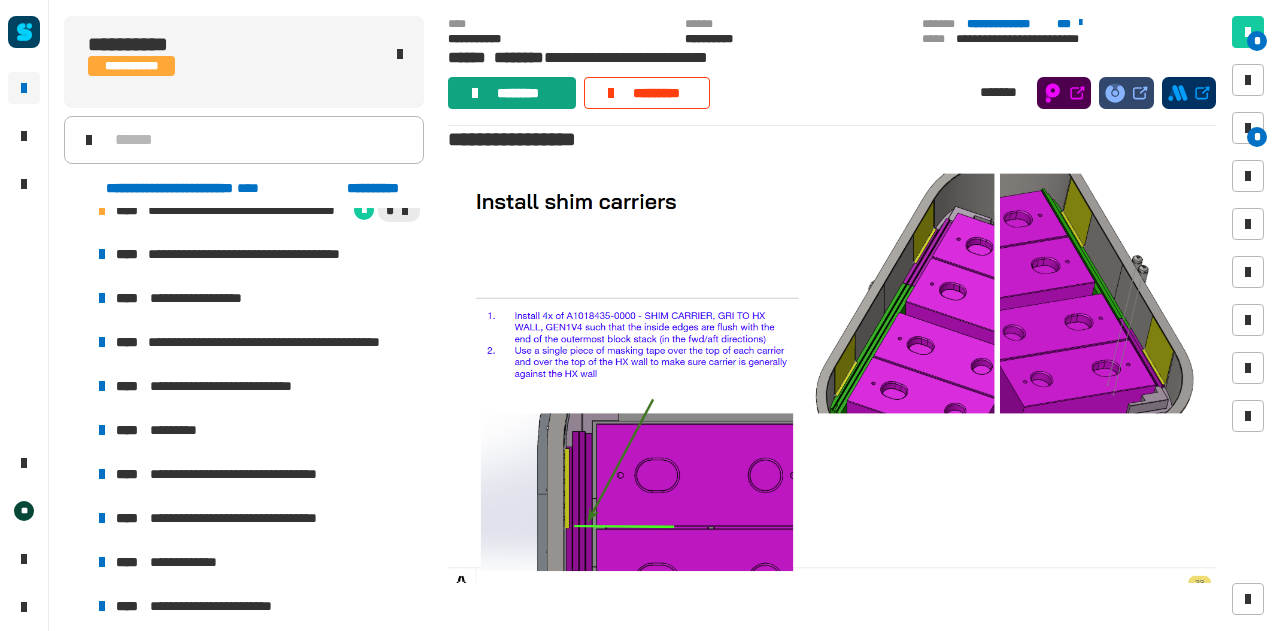 click on "********" 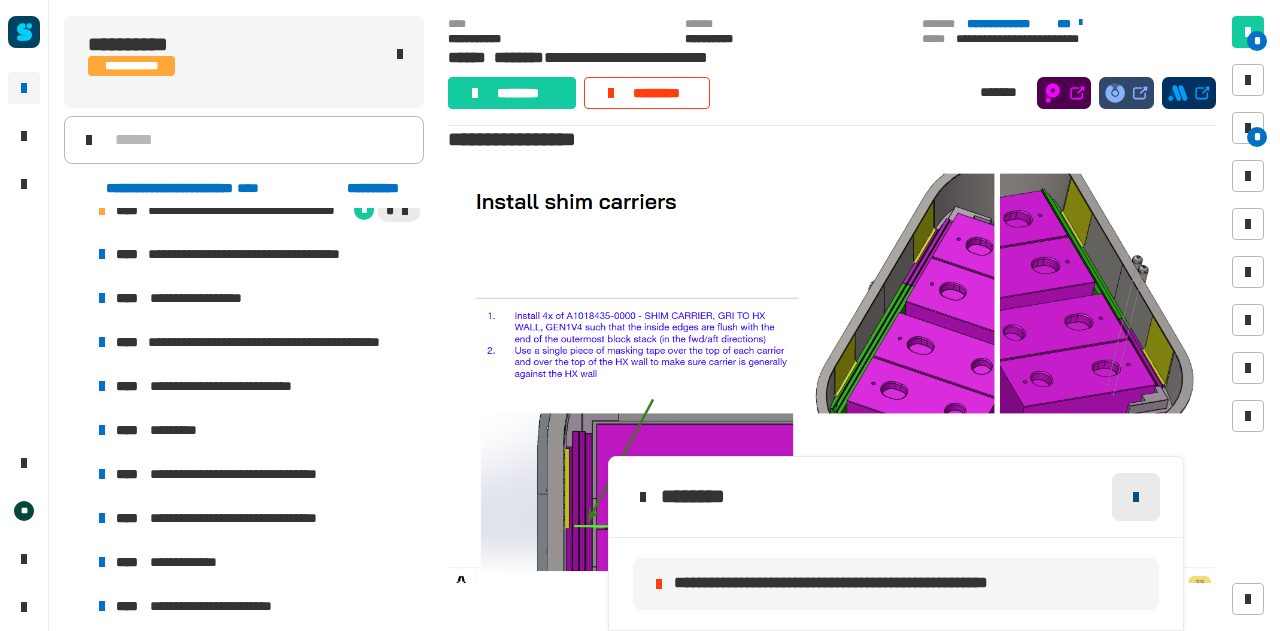 click 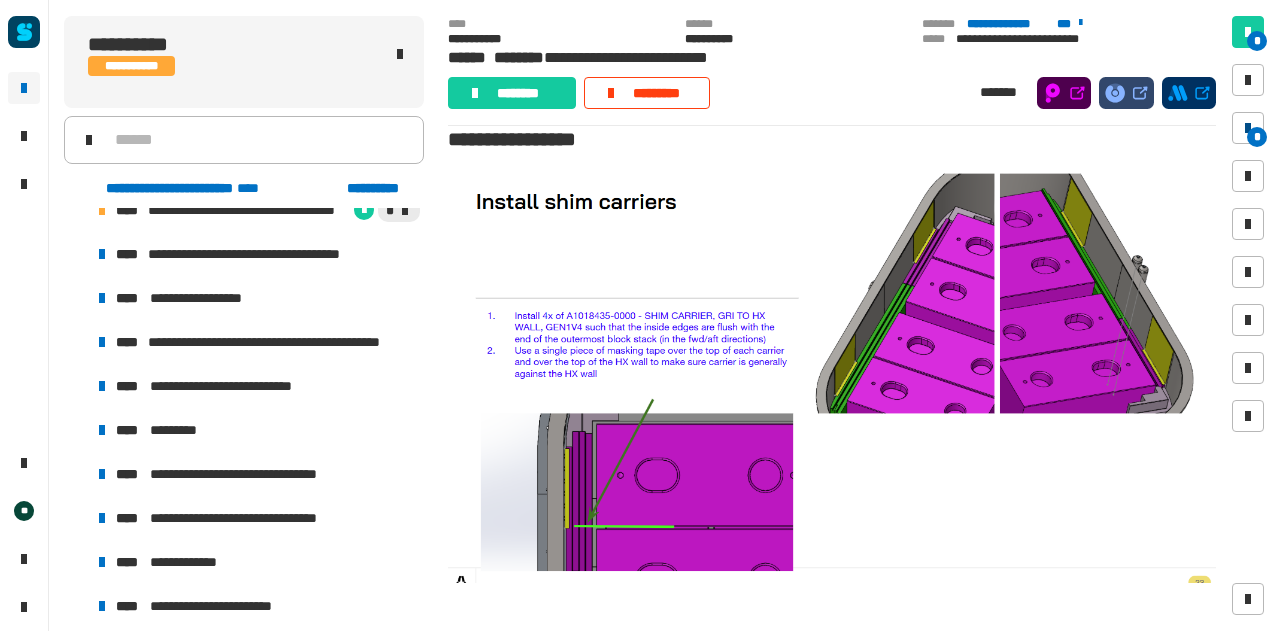 click at bounding box center [1248, 128] 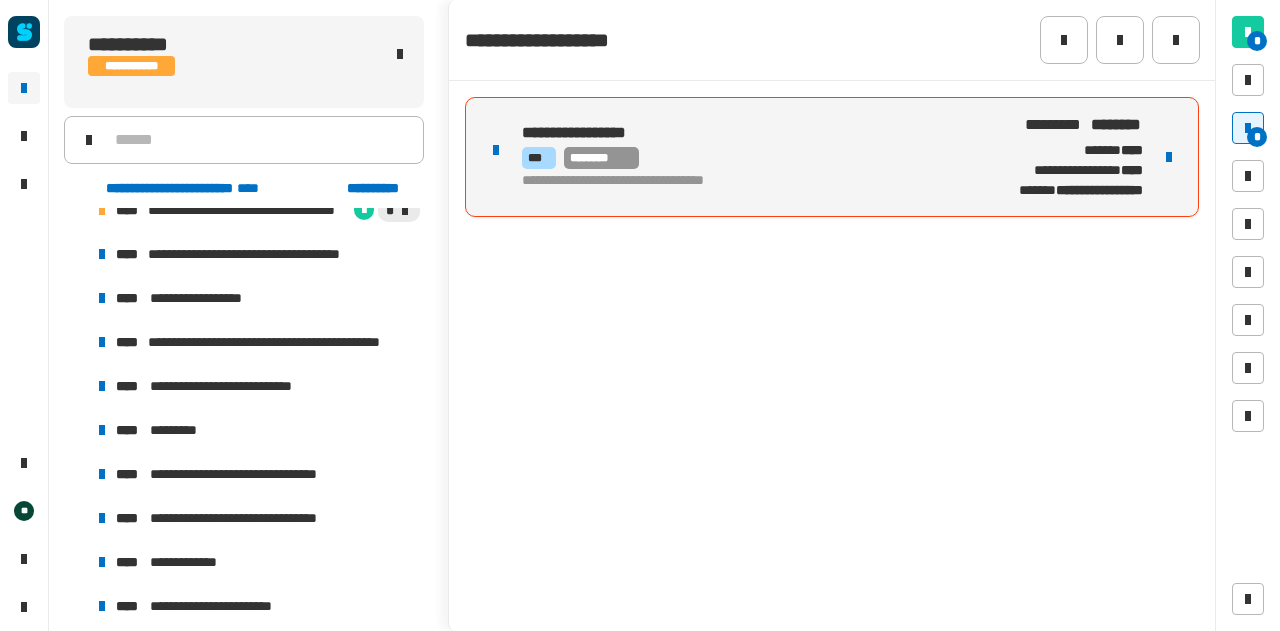 click at bounding box center (1169, 157) 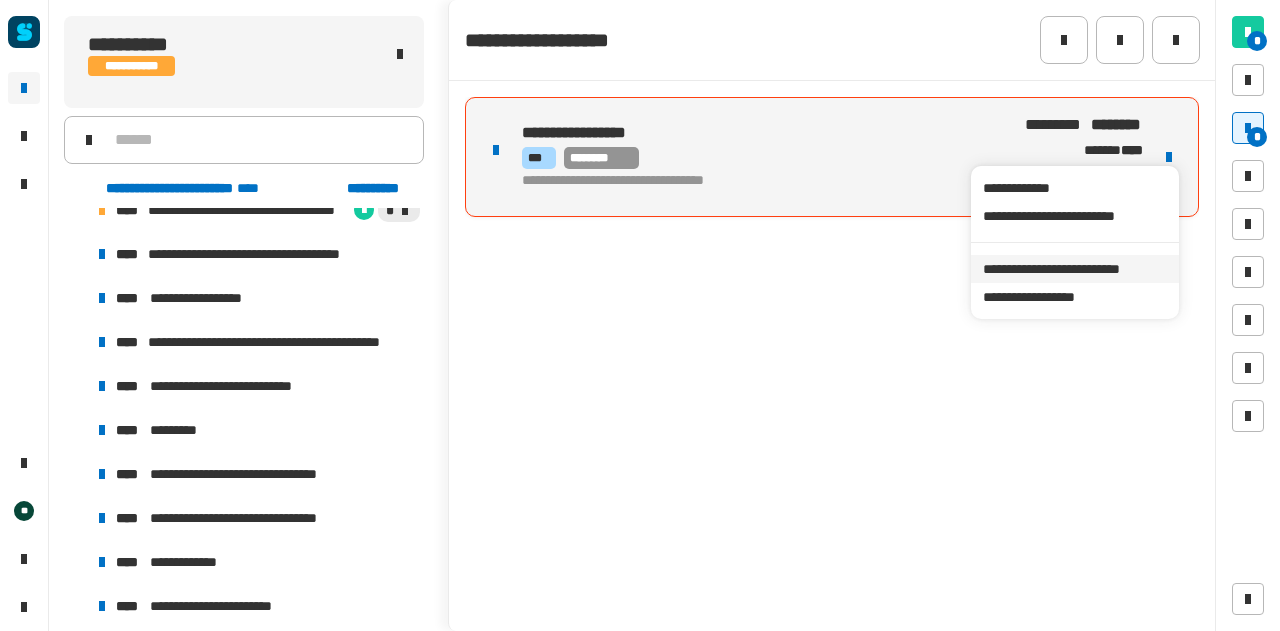 click on "**********" at bounding box center [1074, 269] 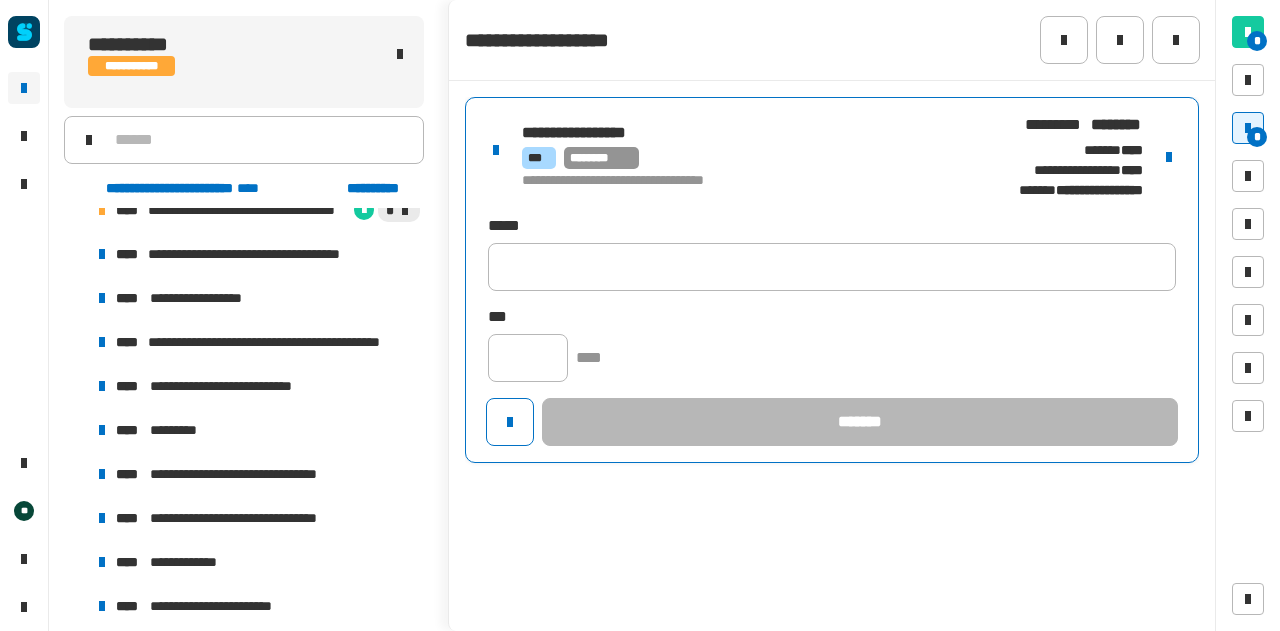 click on "**********" at bounding box center (742, 181) 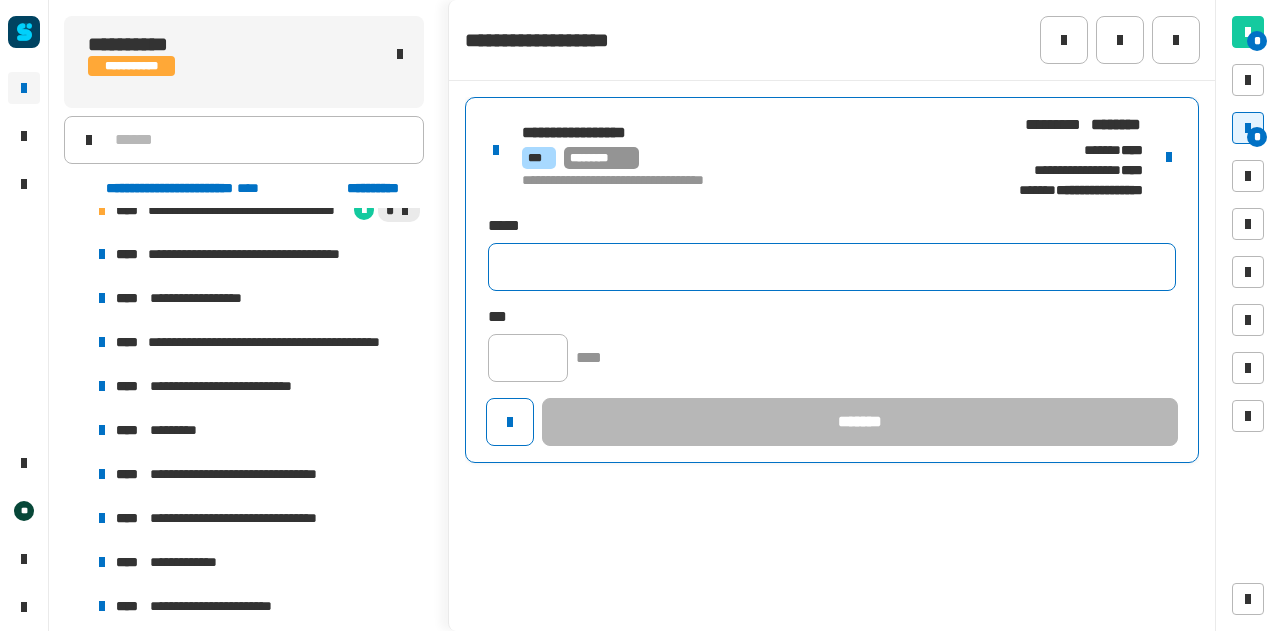 click 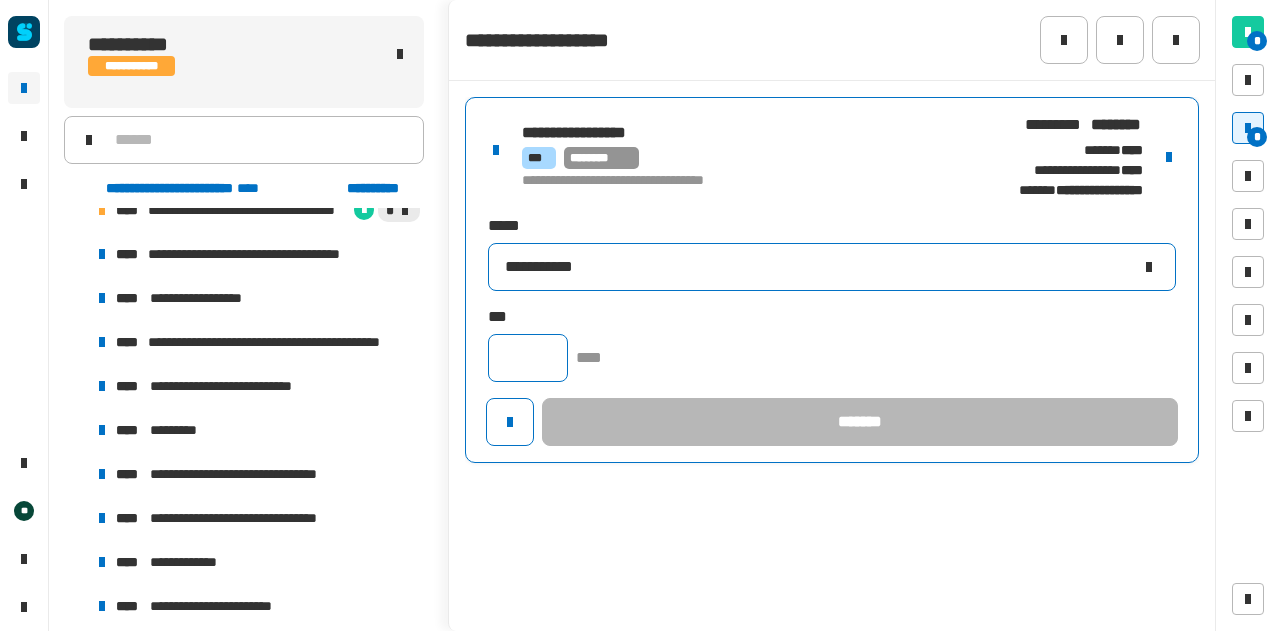 type on "**********" 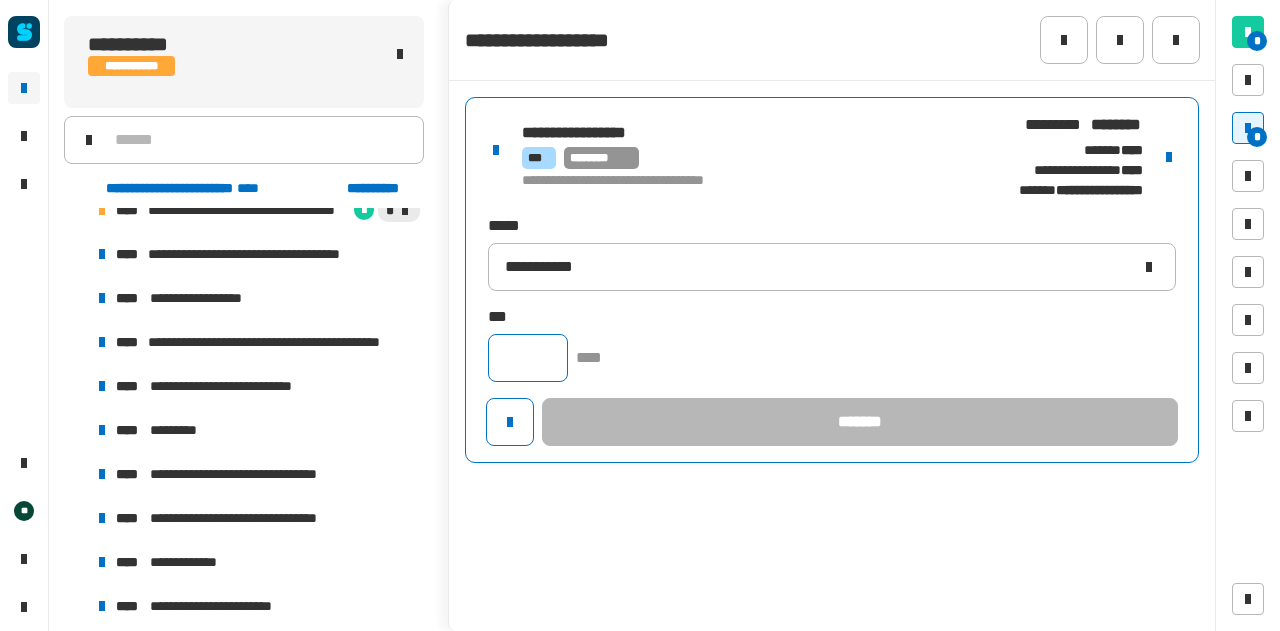 click 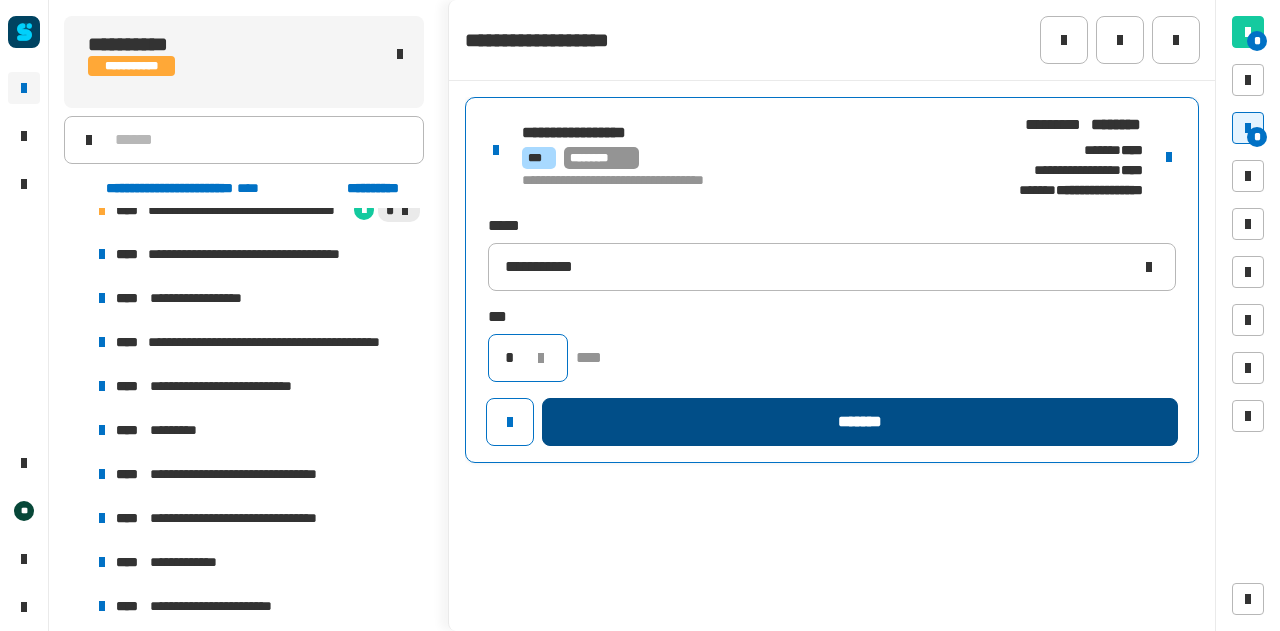 type on "*" 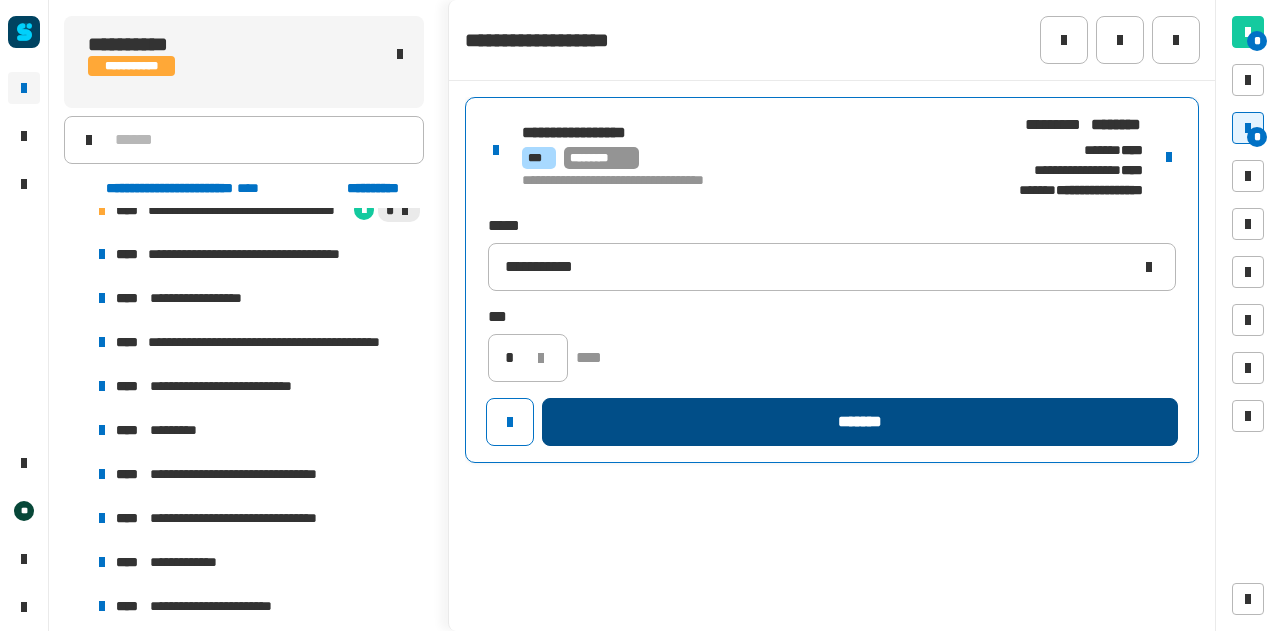 click on "*******" 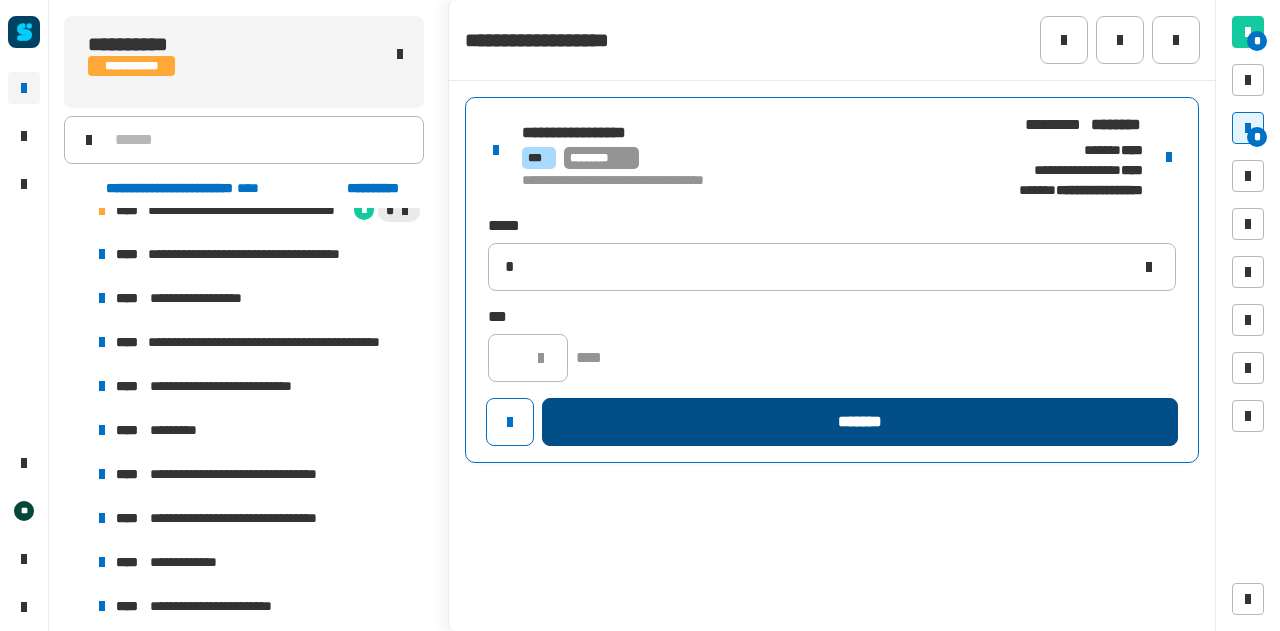 type 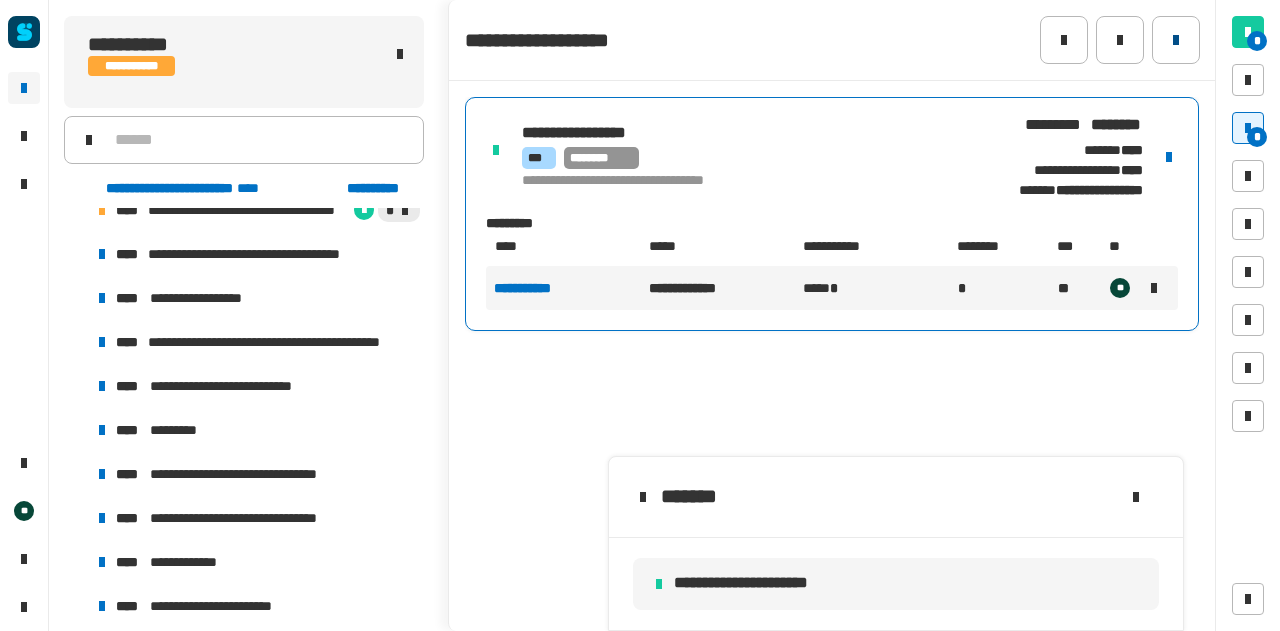 click 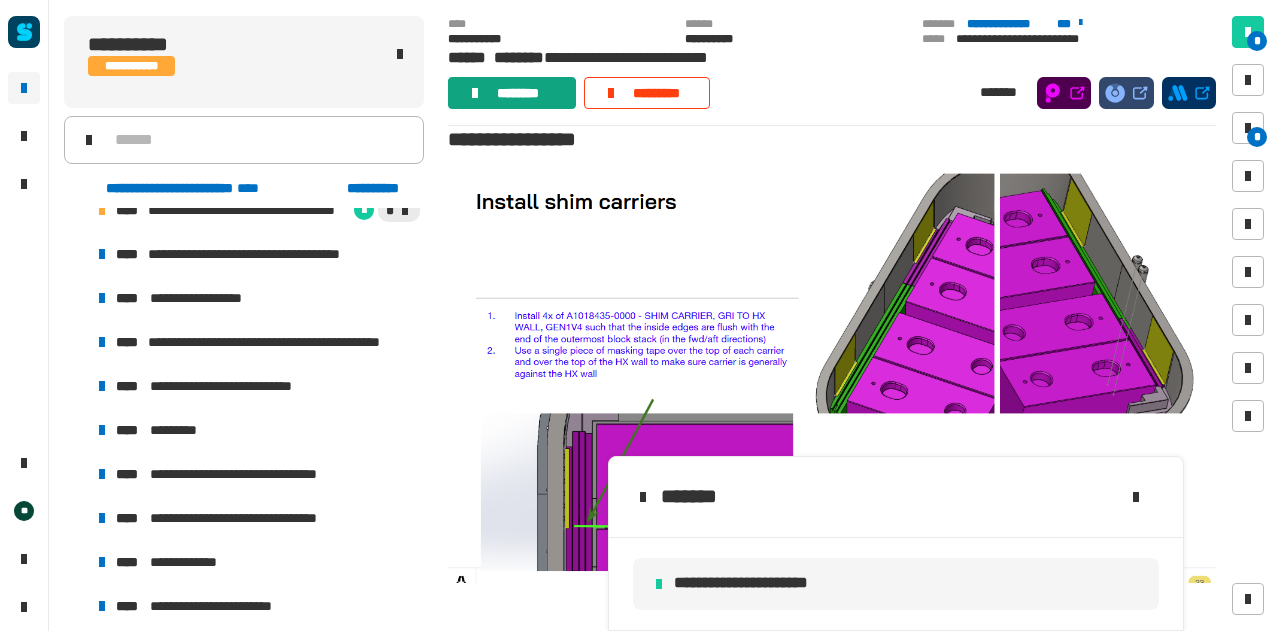 click on "********" 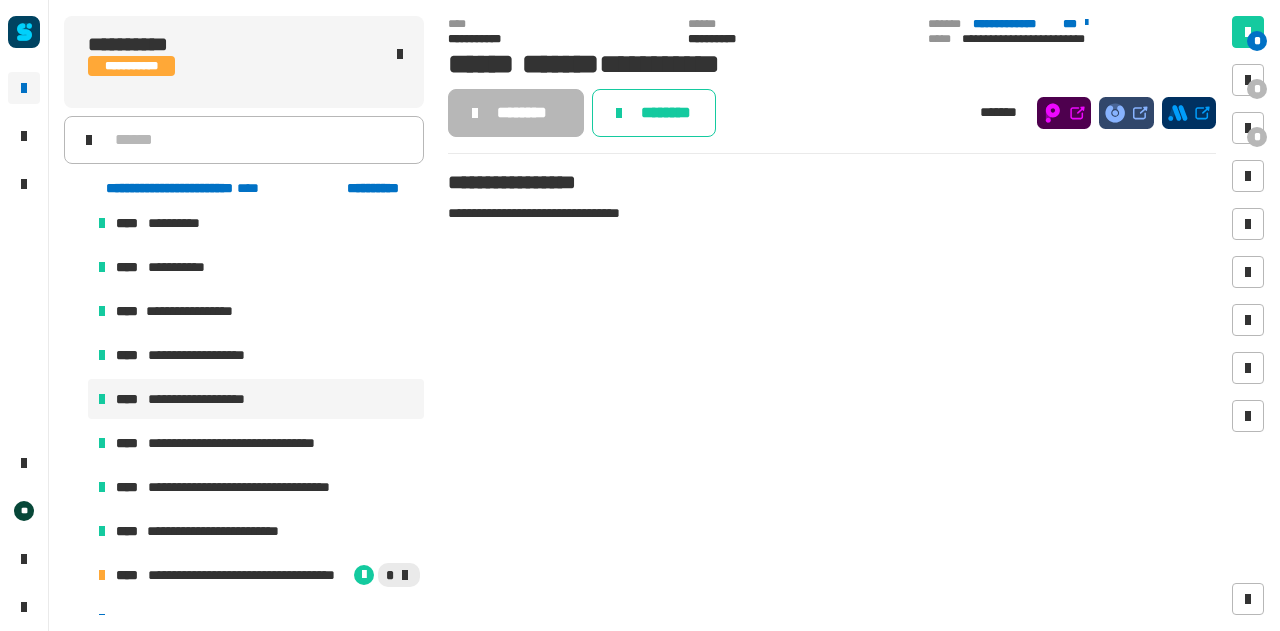 scroll, scrollTop: 1415, scrollLeft: 0, axis: vertical 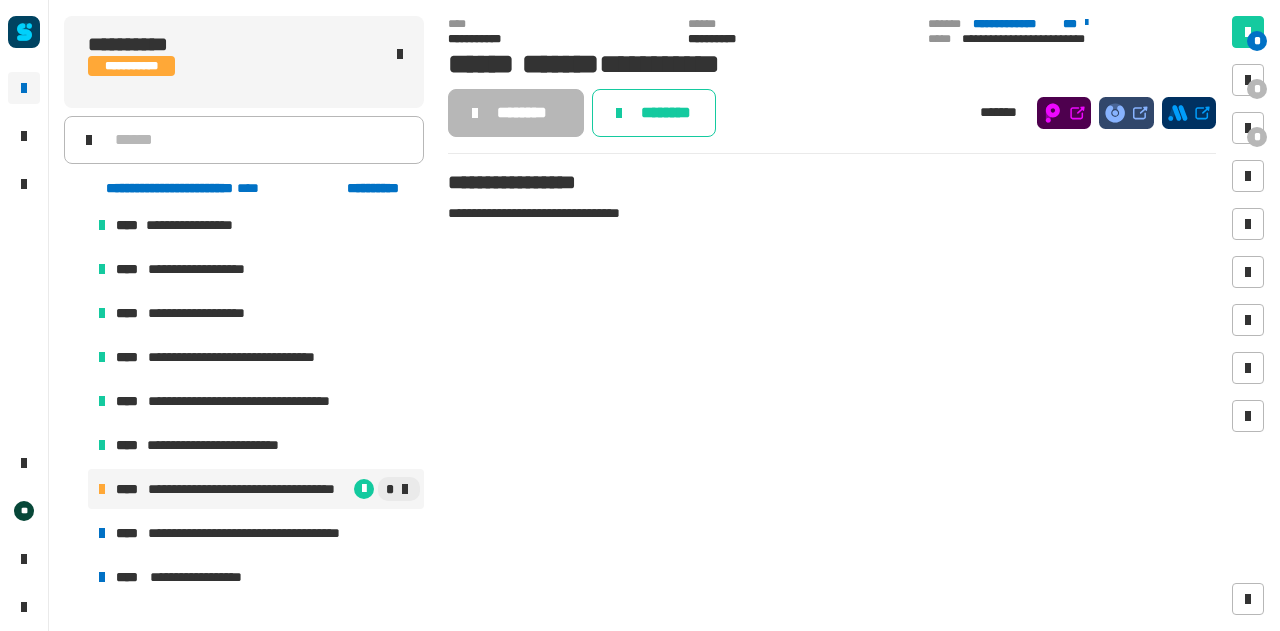 click on "**********" at bounding box center (256, 489) 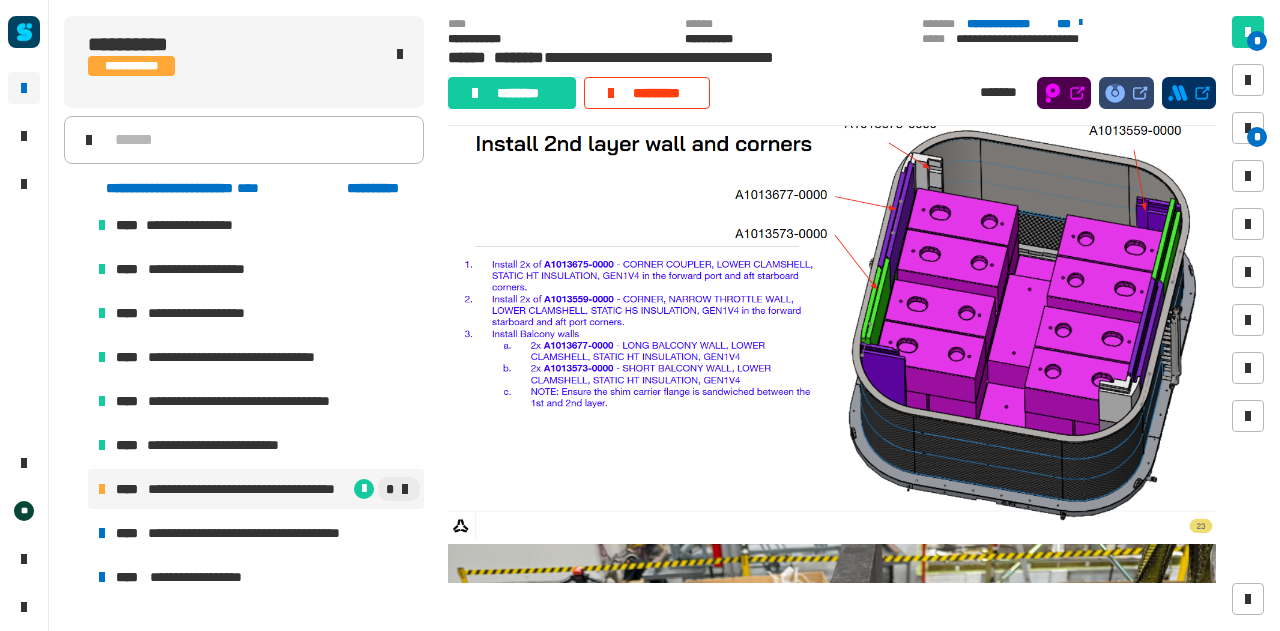 scroll, scrollTop: 116, scrollLeft: 0, axis: vertical 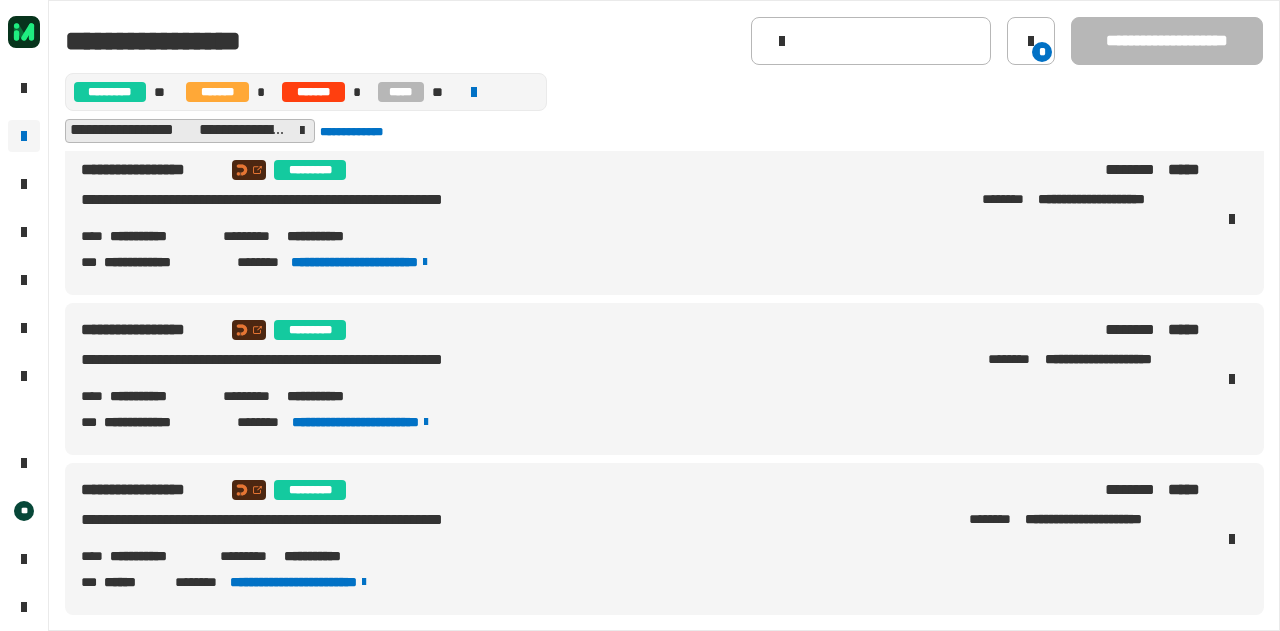 click on "**********" at bounding box center [158, 396] 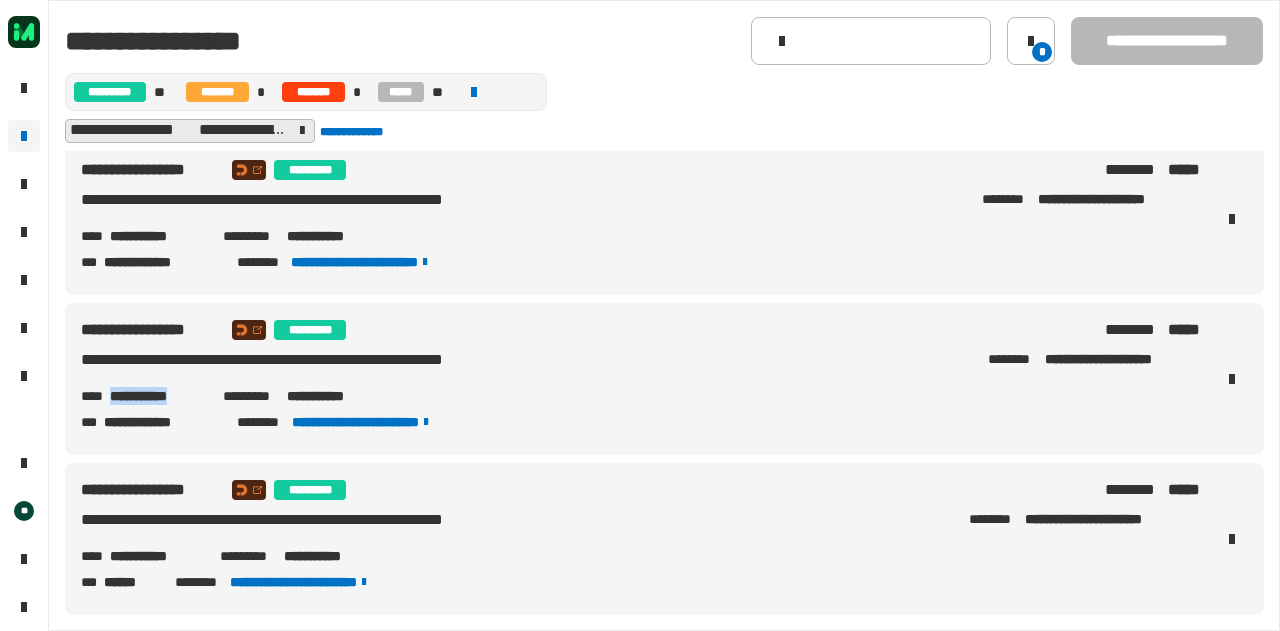 click on "**********" at bounding box center [158, 396] 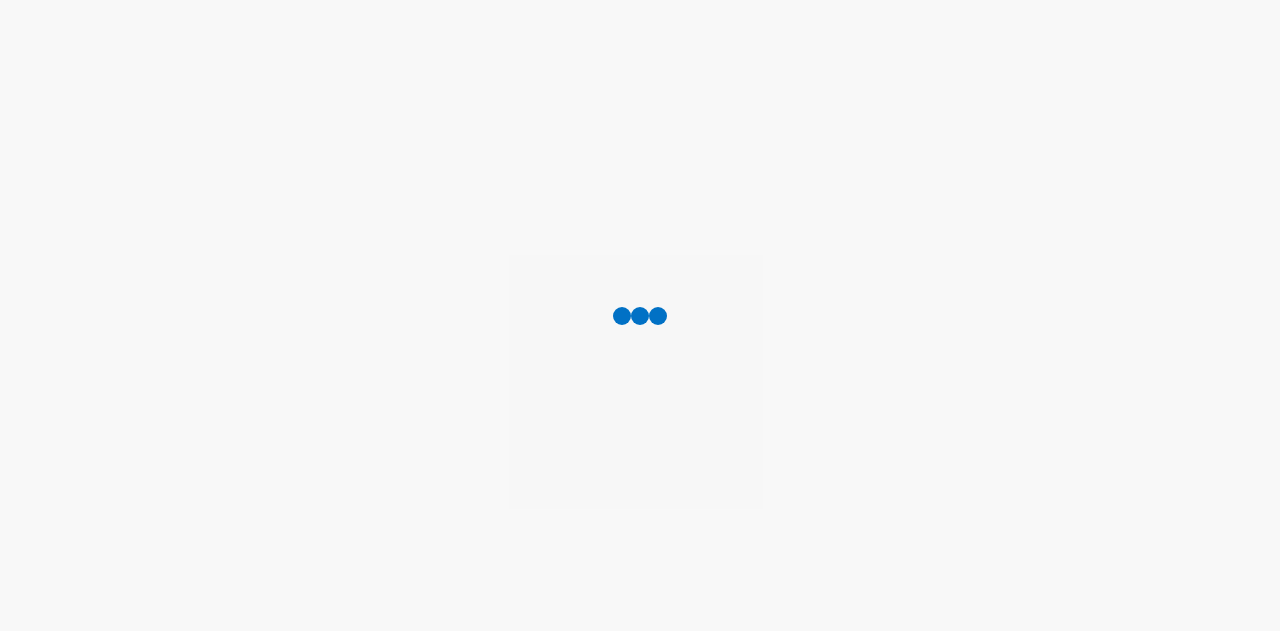 scroll, scrollTop: 0, scrollLeft: 0, axis: both 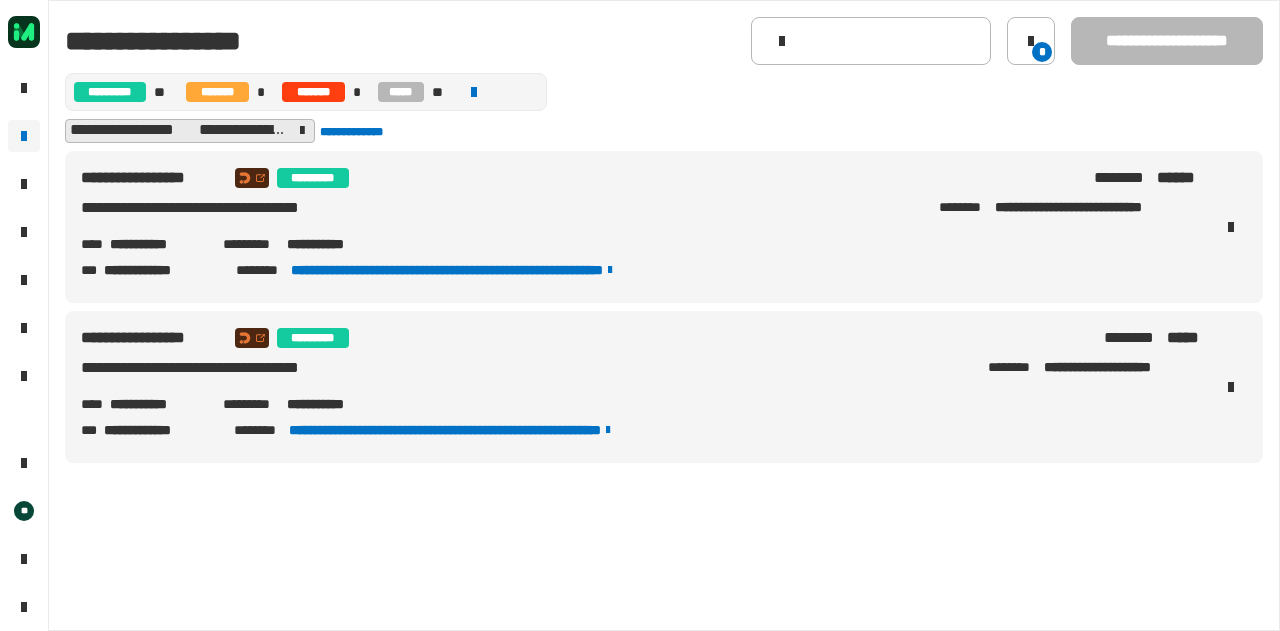 click on "**********" at bounding box center (158, 404) 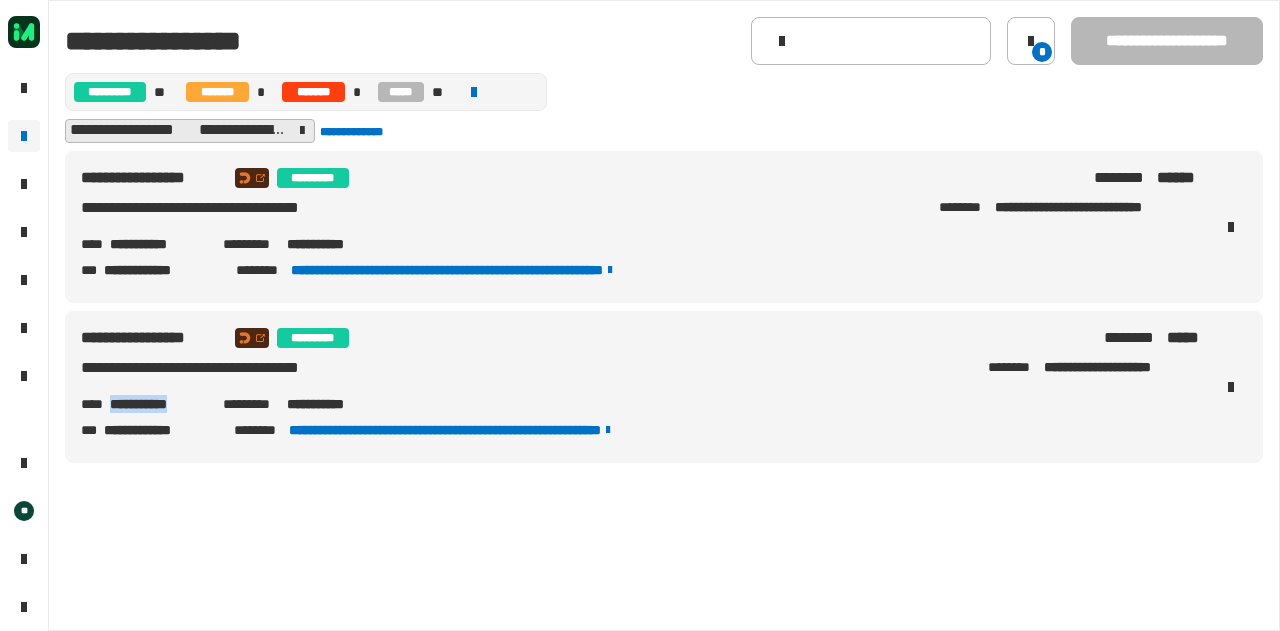 click on "**********" at bounding box center [158, 404] 